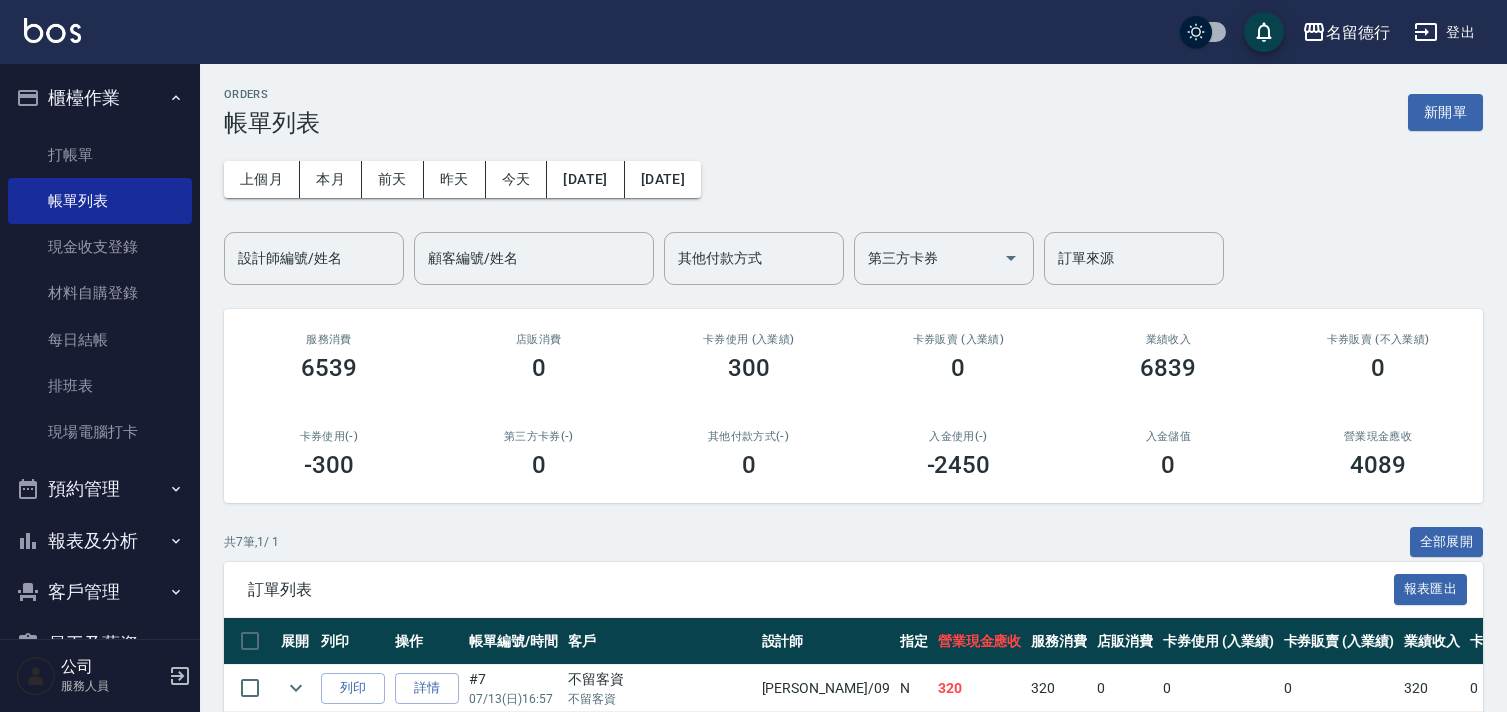 scroll, scrollTop: 0, scrollLeft: 0, axis: both 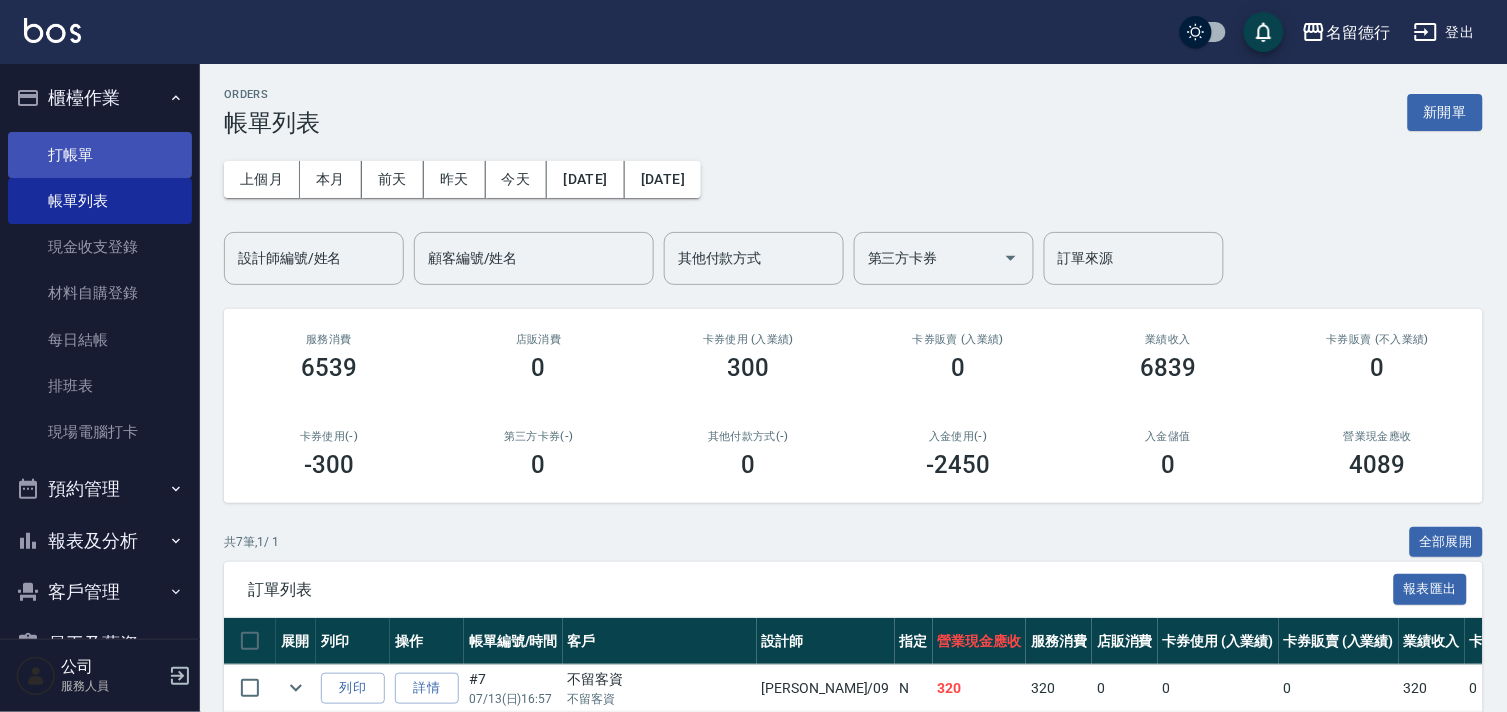 click on "打帳單" at bounding box center (100, 155) 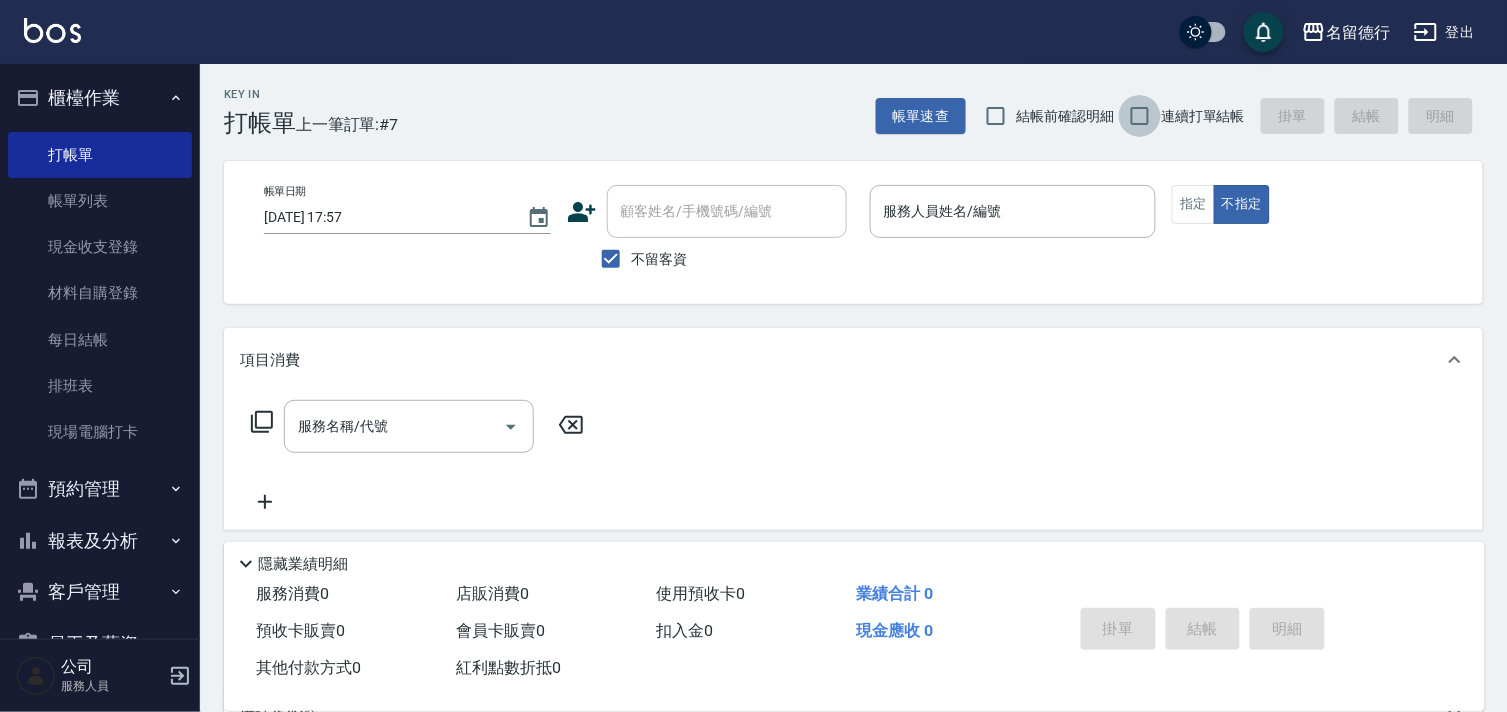 click on "連續打單結帳" at bounding box center (1140, 116) 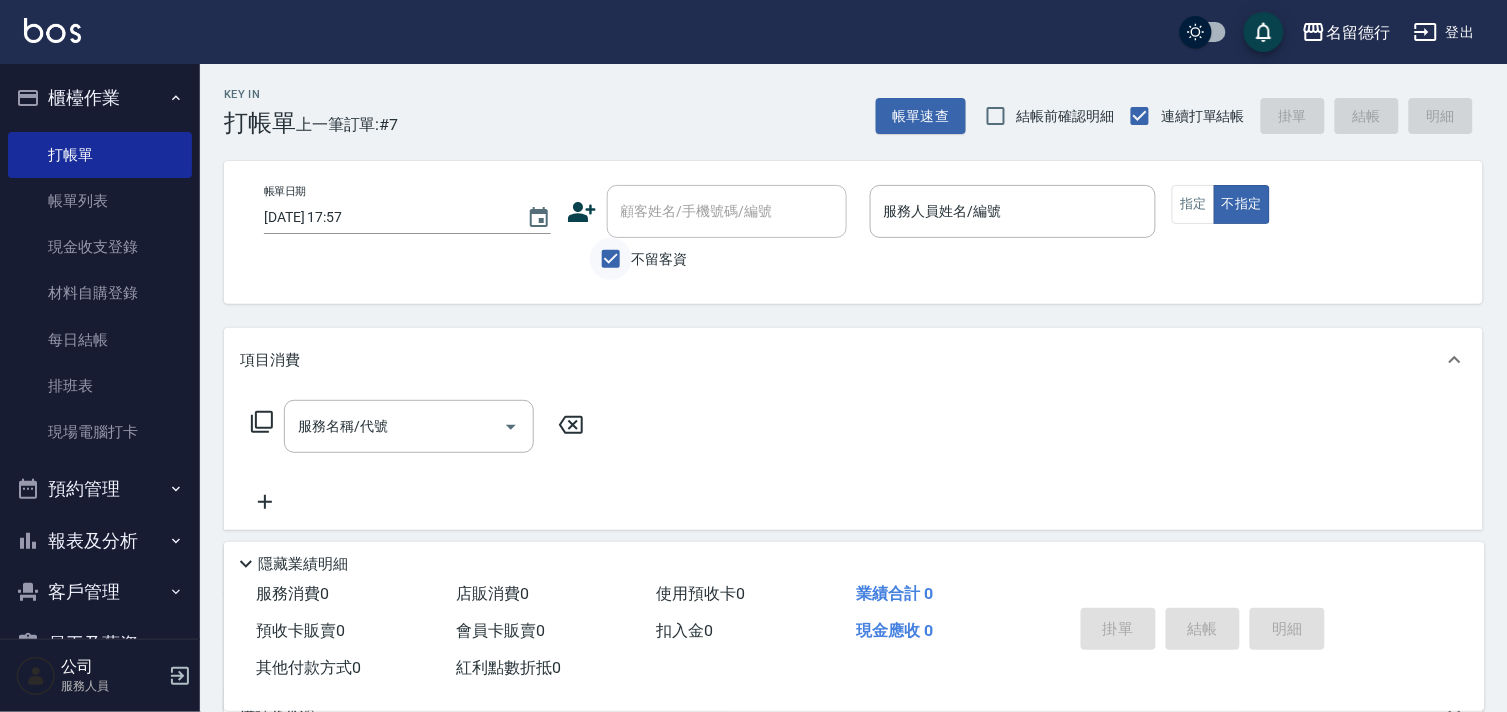 click on "不留客資" at bounding box center [611, 259] 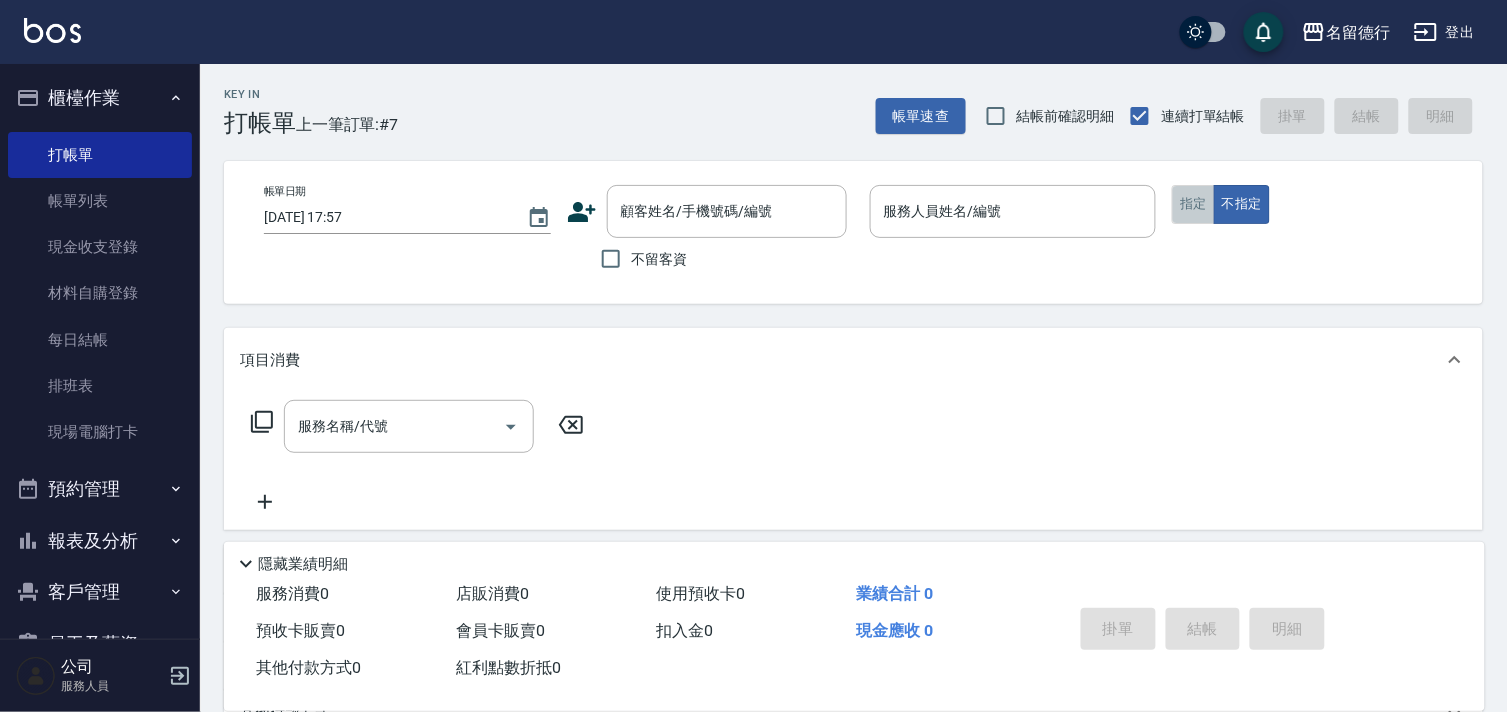 click on "指定" at bounding box center [1193, 204] 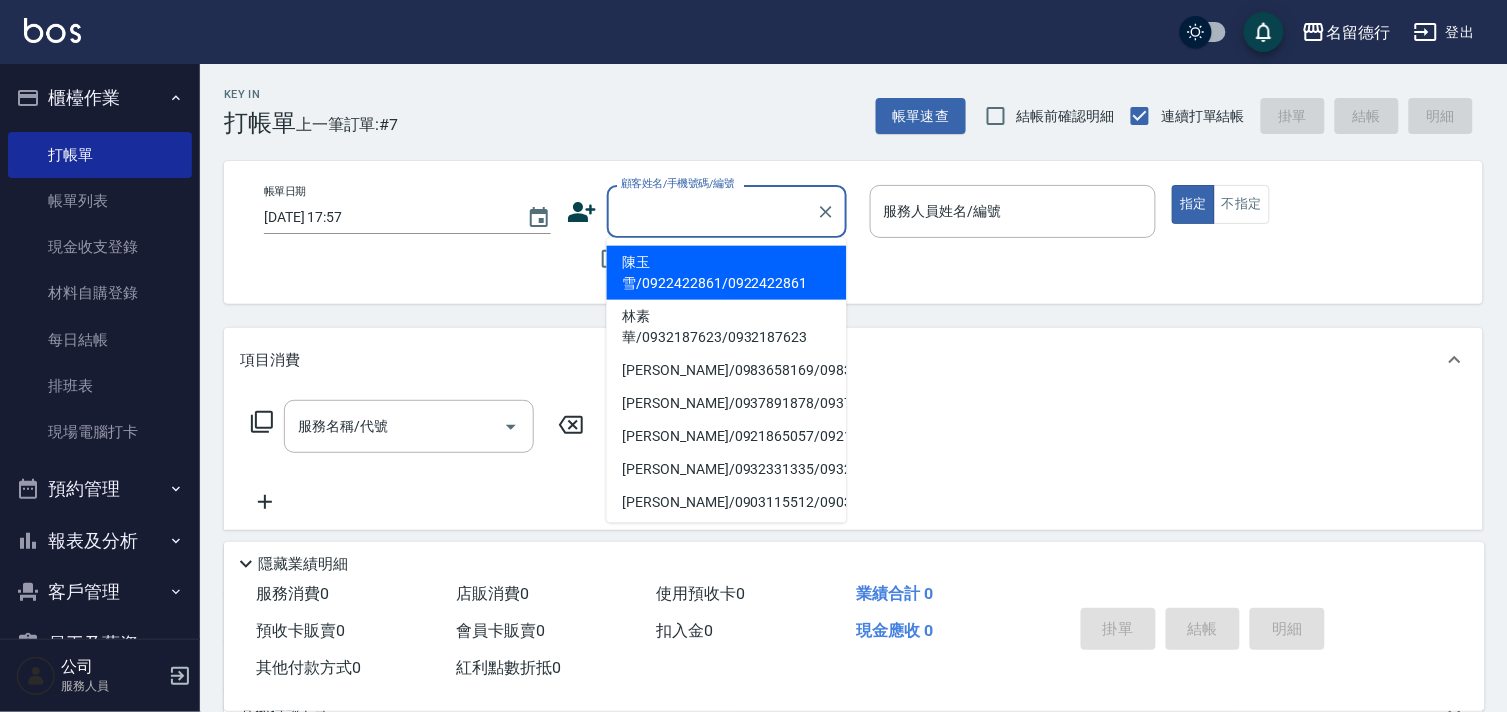 click on "顧客姓名/手機號碼/編號 顧客姓名/手機號碼/編號" at bounding box center [727, 211] 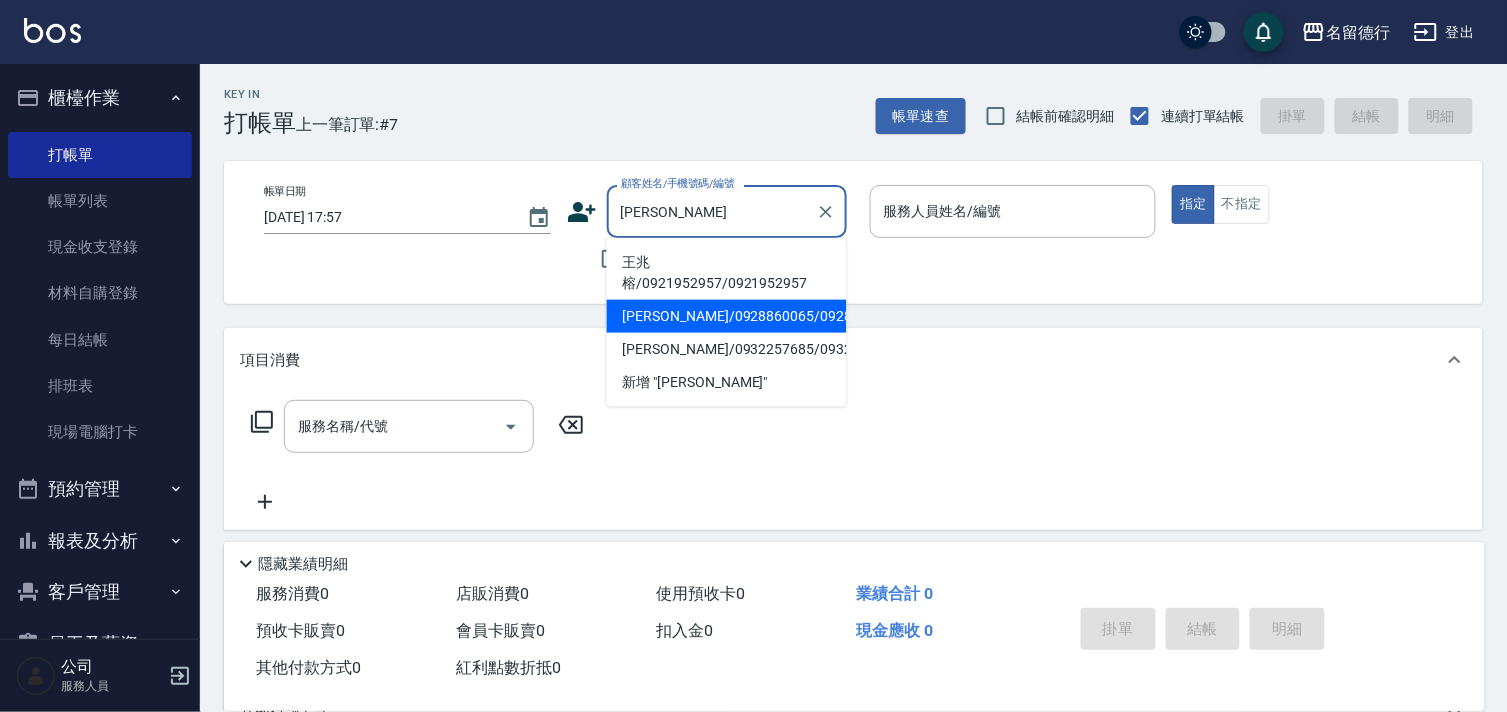 click on "[PERSON_NAME]/0928860065/0928860065" at bounding box center [727, 316] 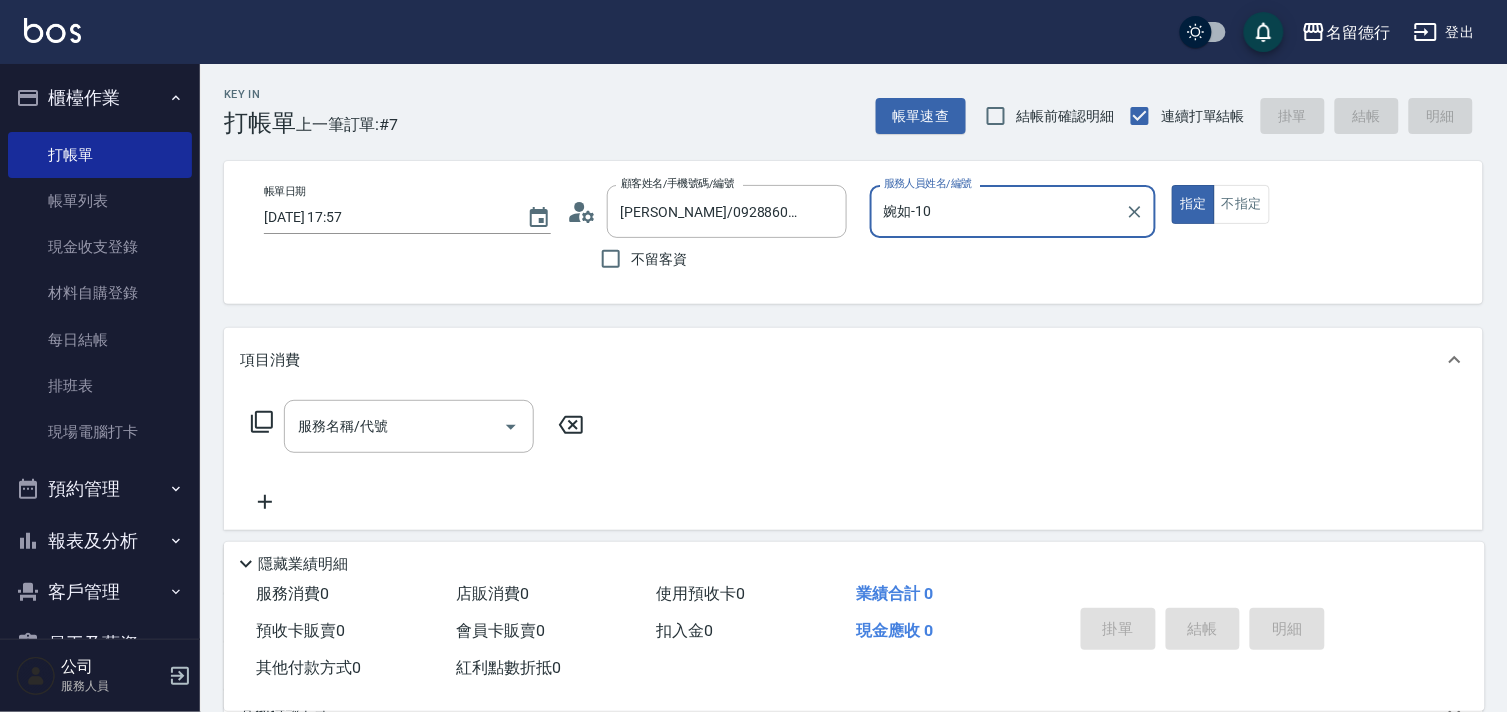 type on "婉如-10" 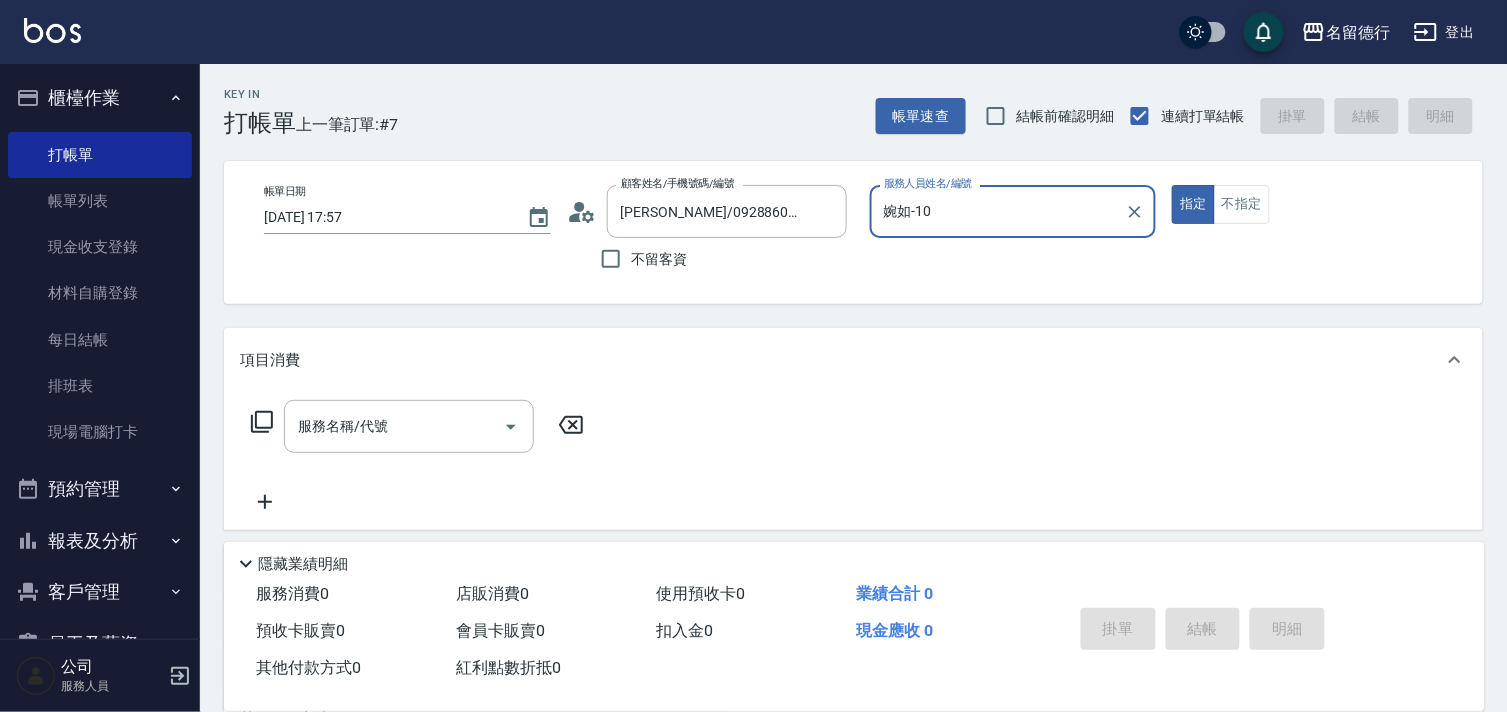 scroll, scrollTop: 268, scrollLeft: 0, axis: vertical 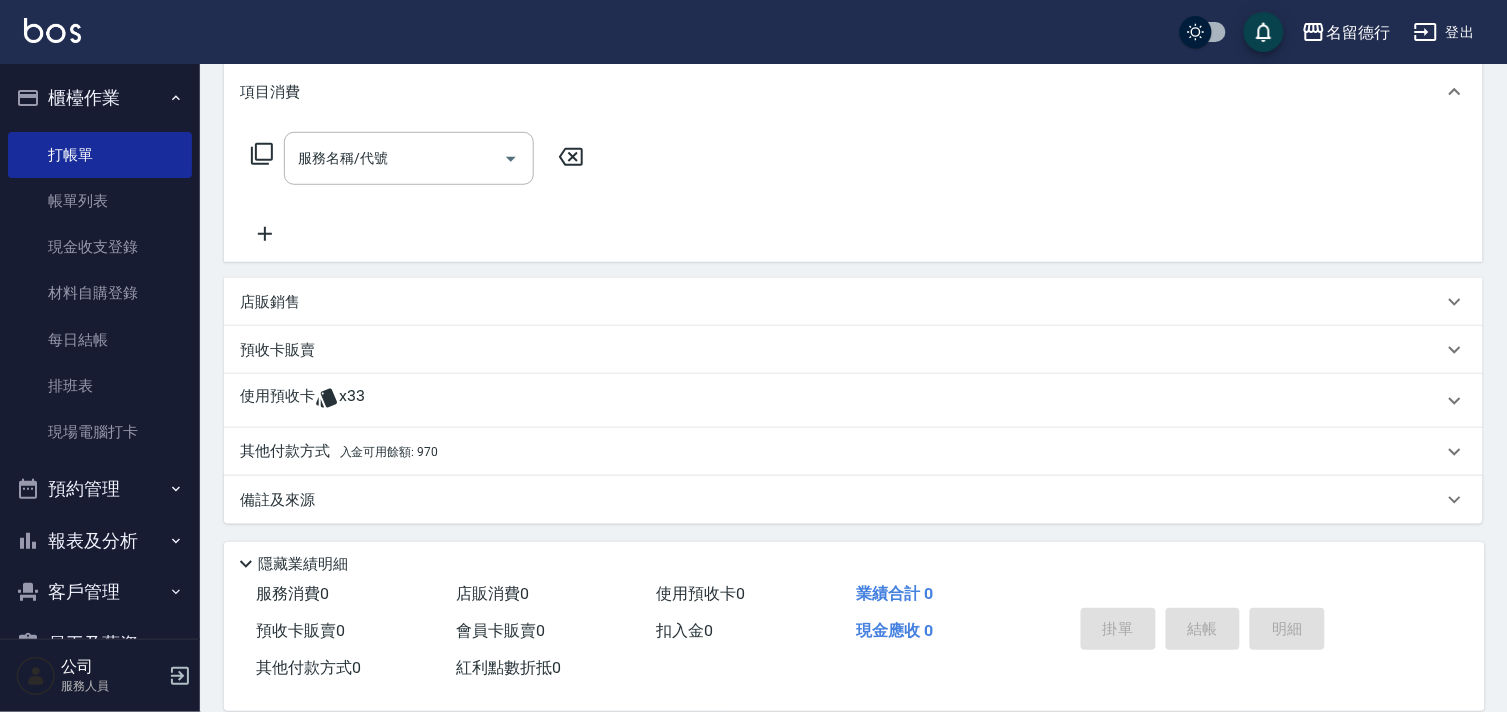 click on "入金可用餘額: 970" at bounding box center (389, 452) 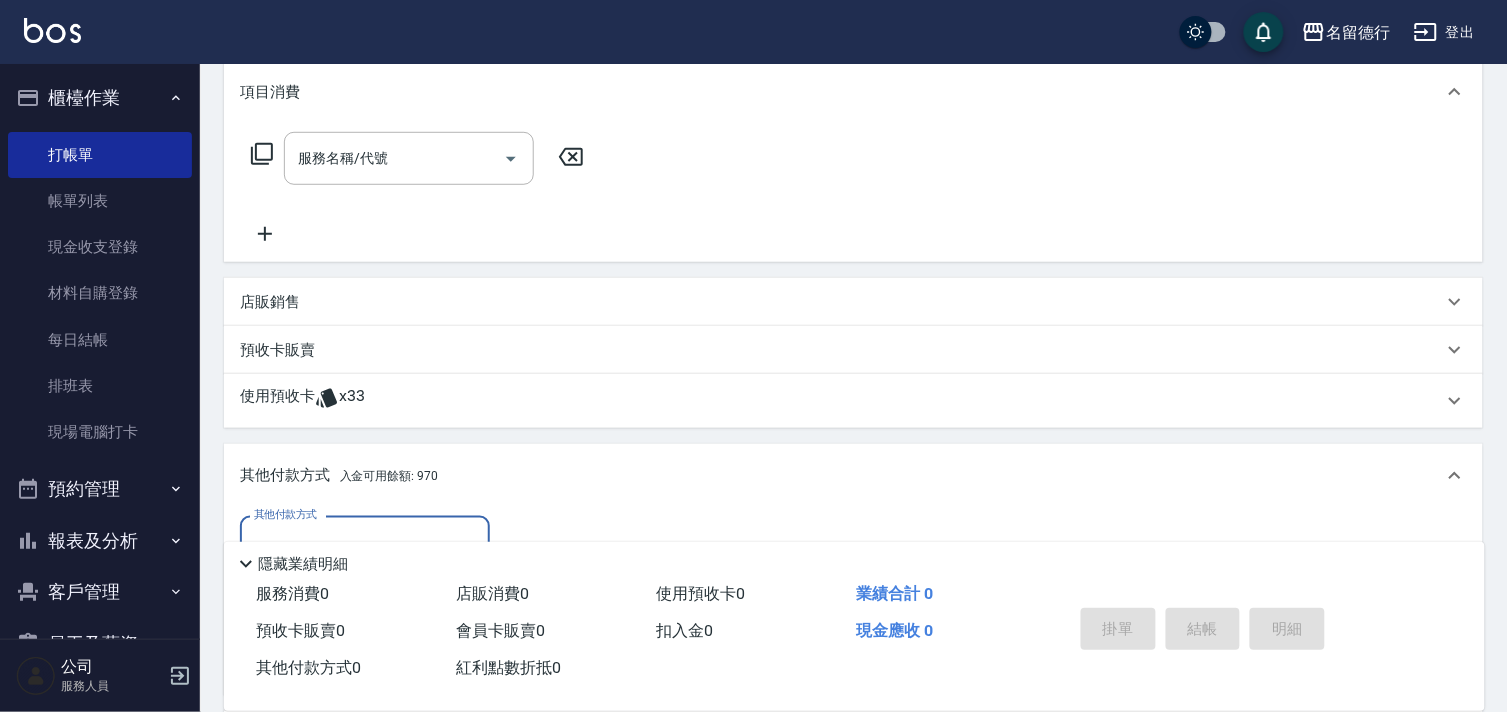 scroll, scrollTop: 0, scrollLeft: 0, axis: both 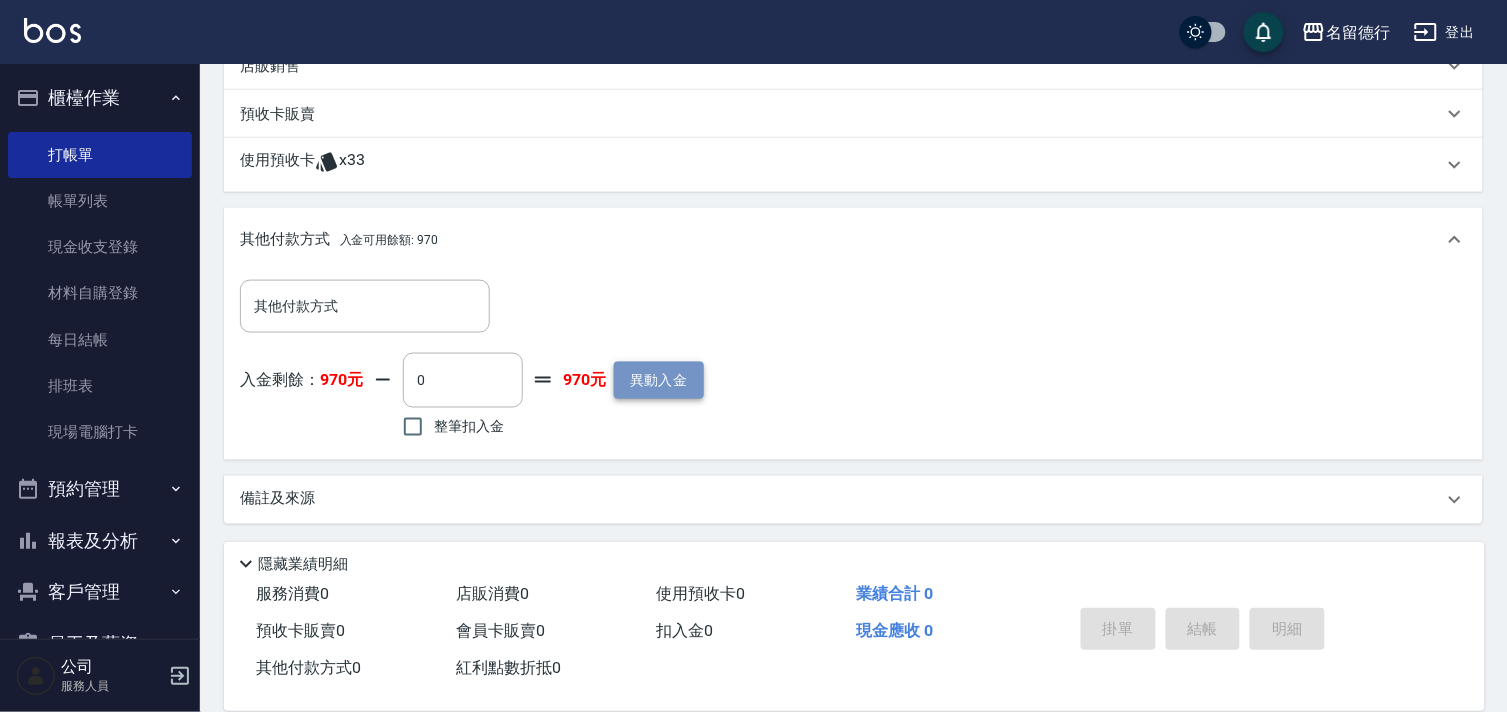 click on "異動入金" at bounding box center (659, 380) 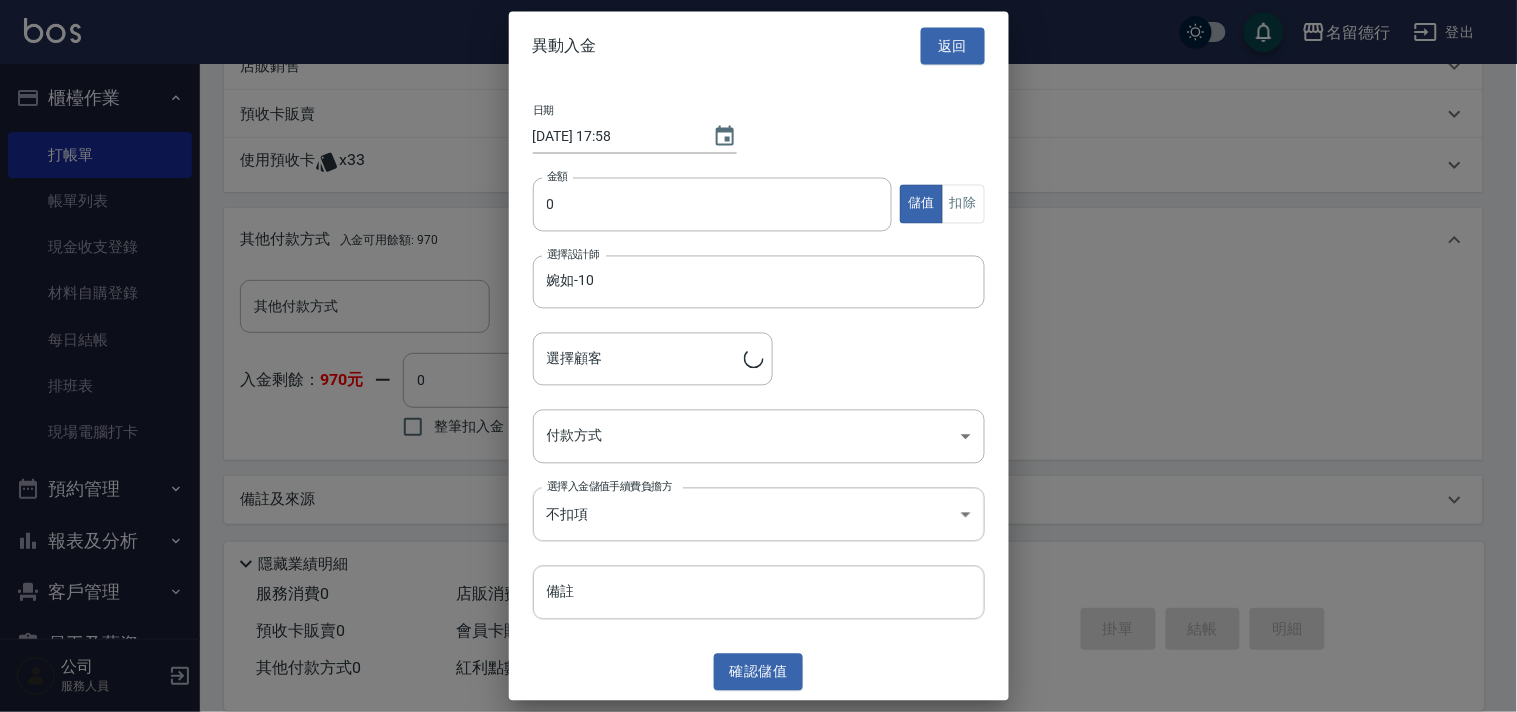 type on "[PERSON_NAME]/0928860065/0928860065" 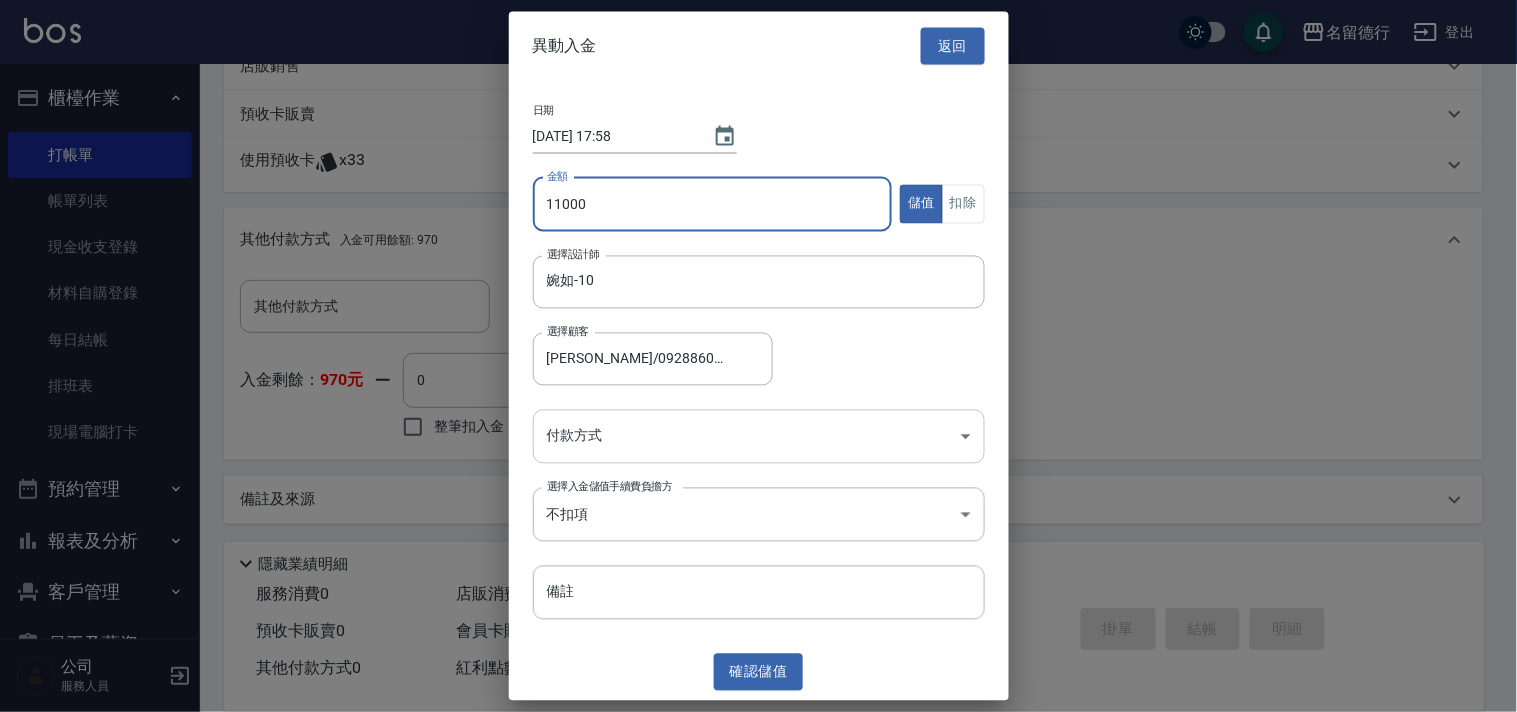 type on "11000" 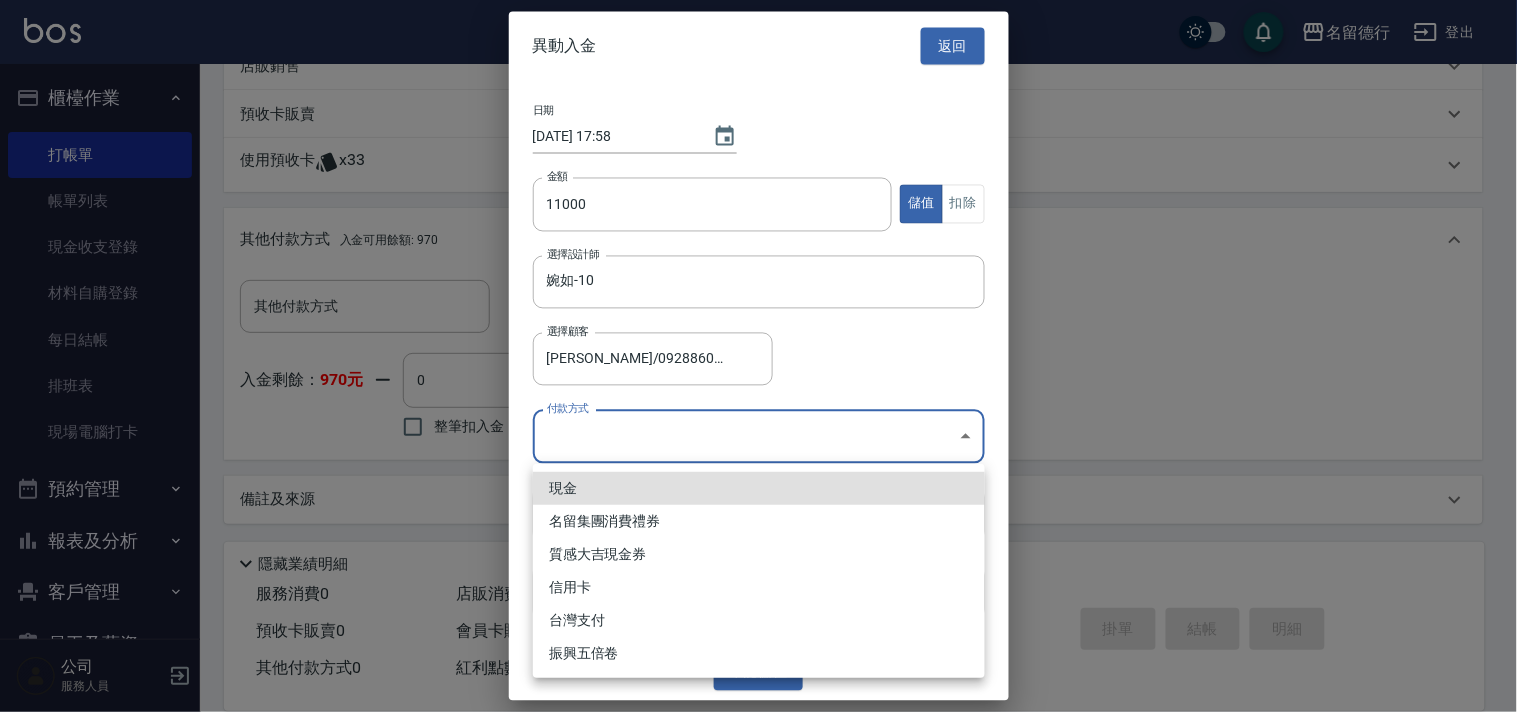 click on "現金" at bounding box center (759, 488) 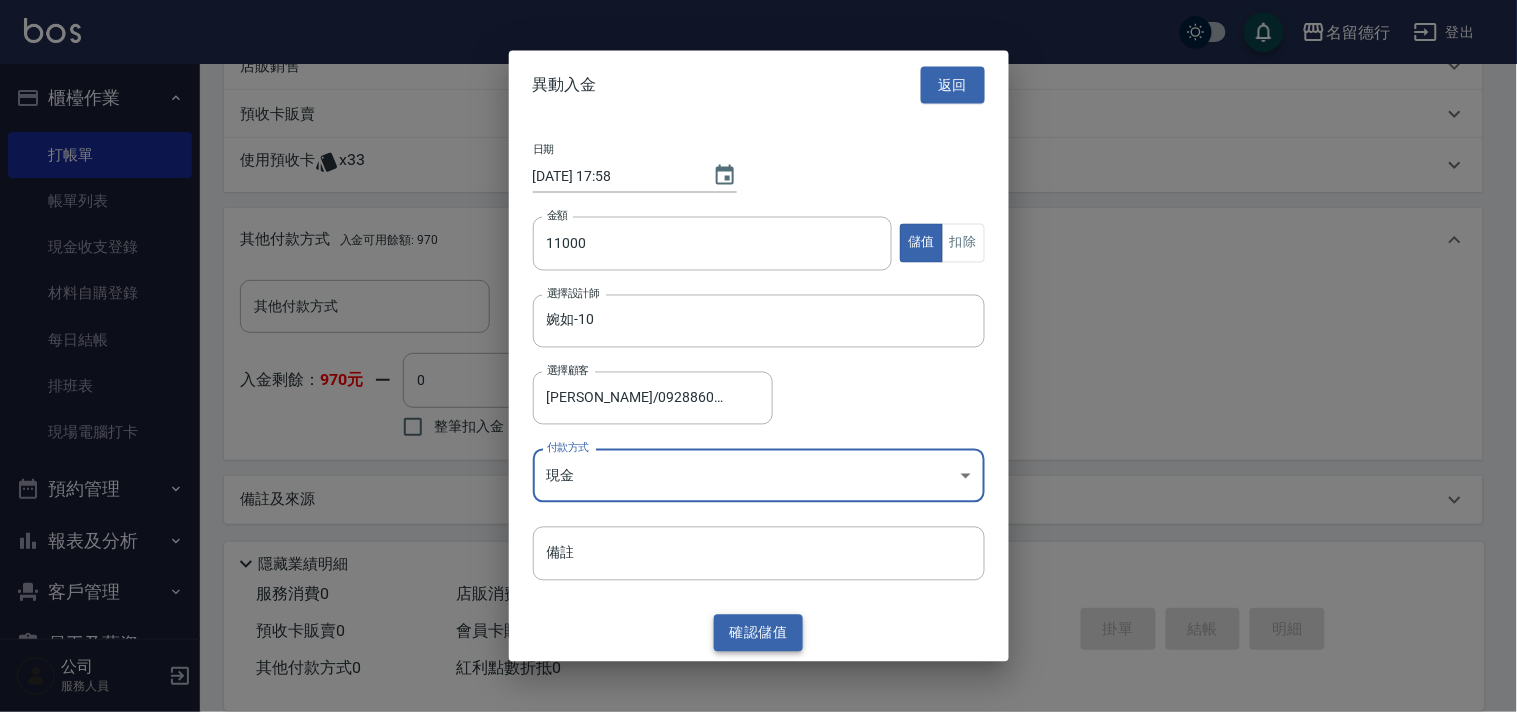 click on "確認 儲值" at bounding box center [759, 633] 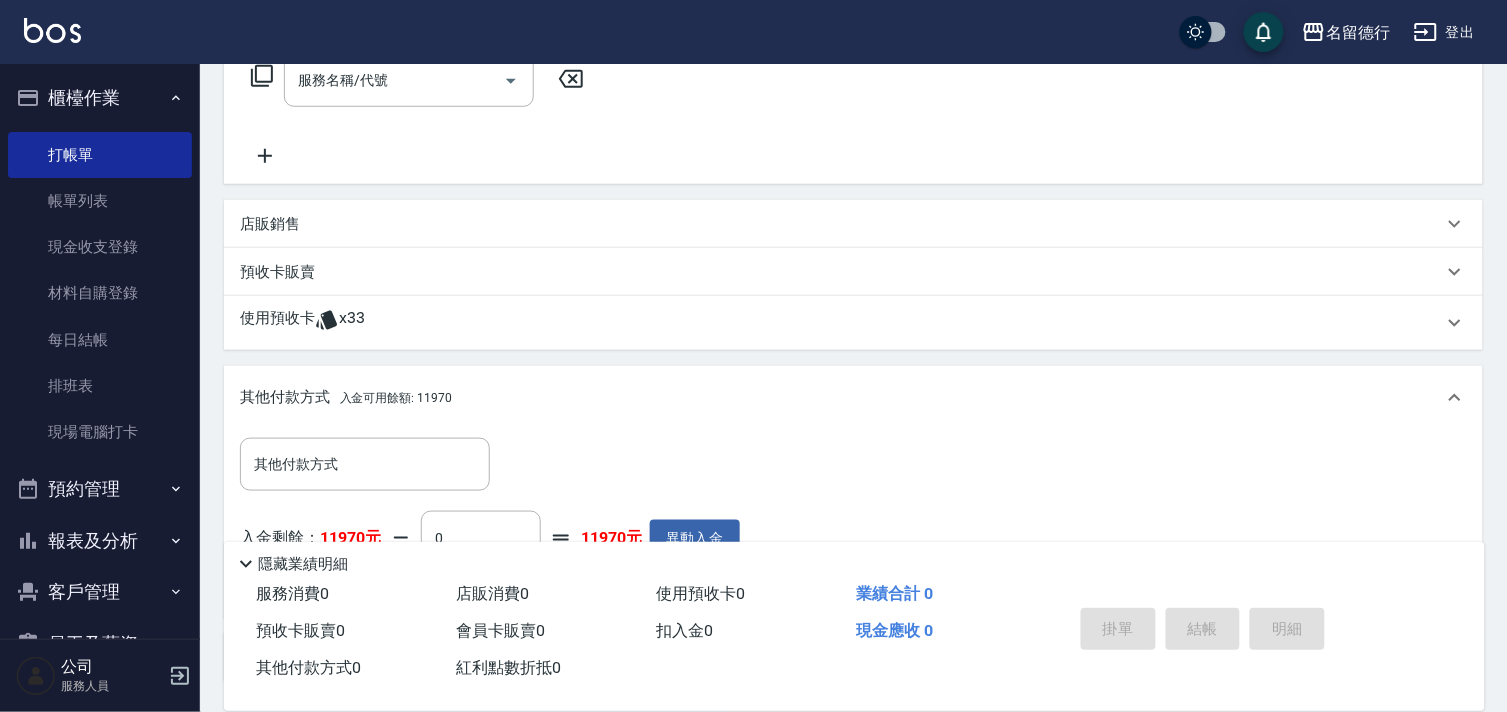 scroll, scrollTop: 504, scrollLeft: 0, axis: vertical 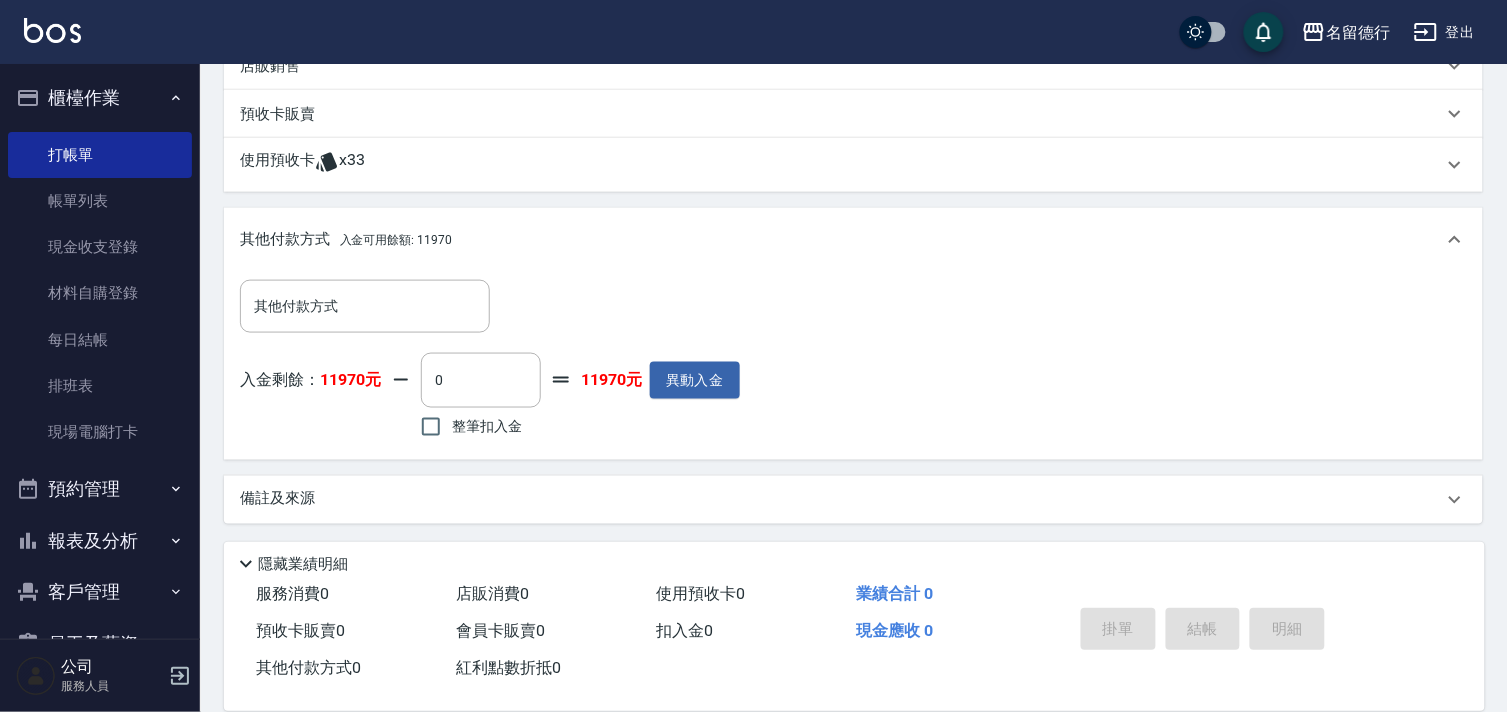 click on "預收卡販賣" at bounding box center (277, 114) 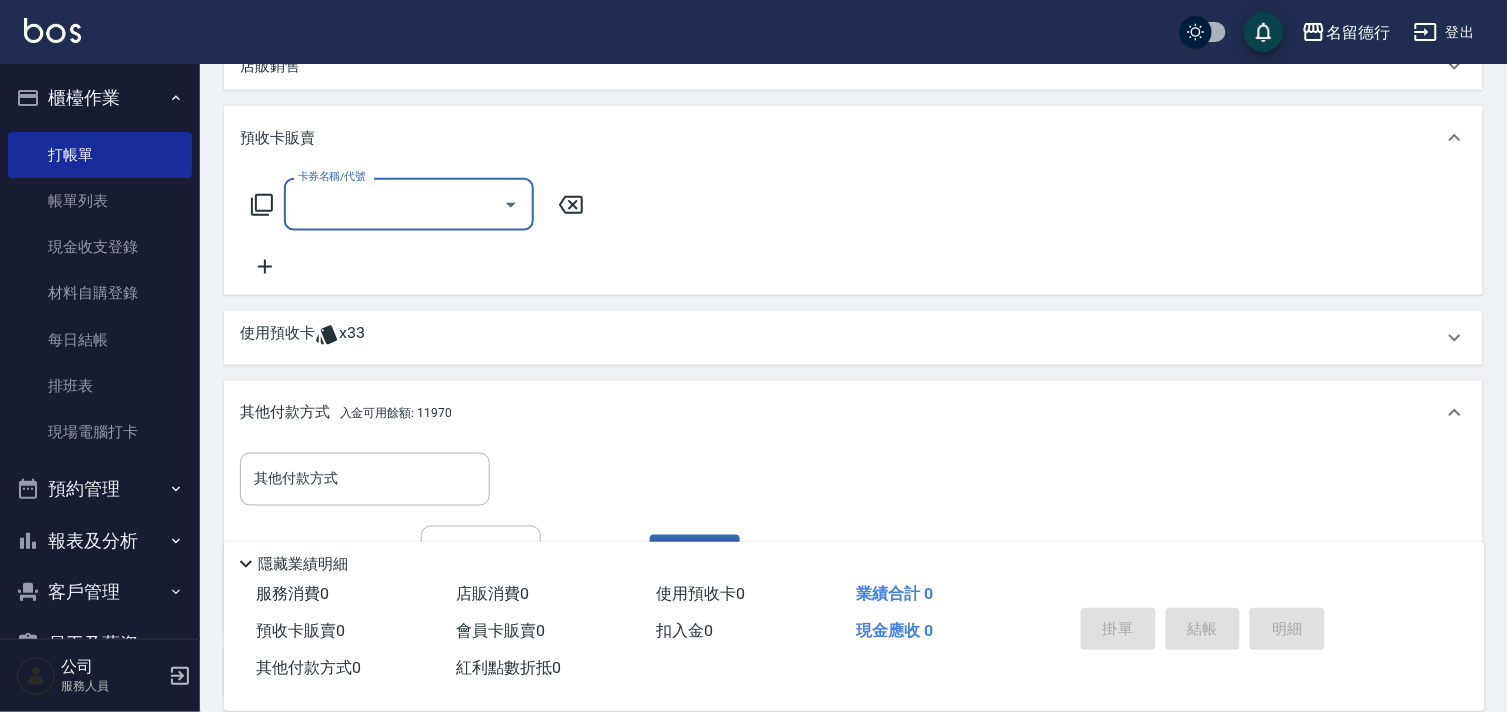 scroll, scrollTop: 1, scrollLeft: 0, axis: vertical 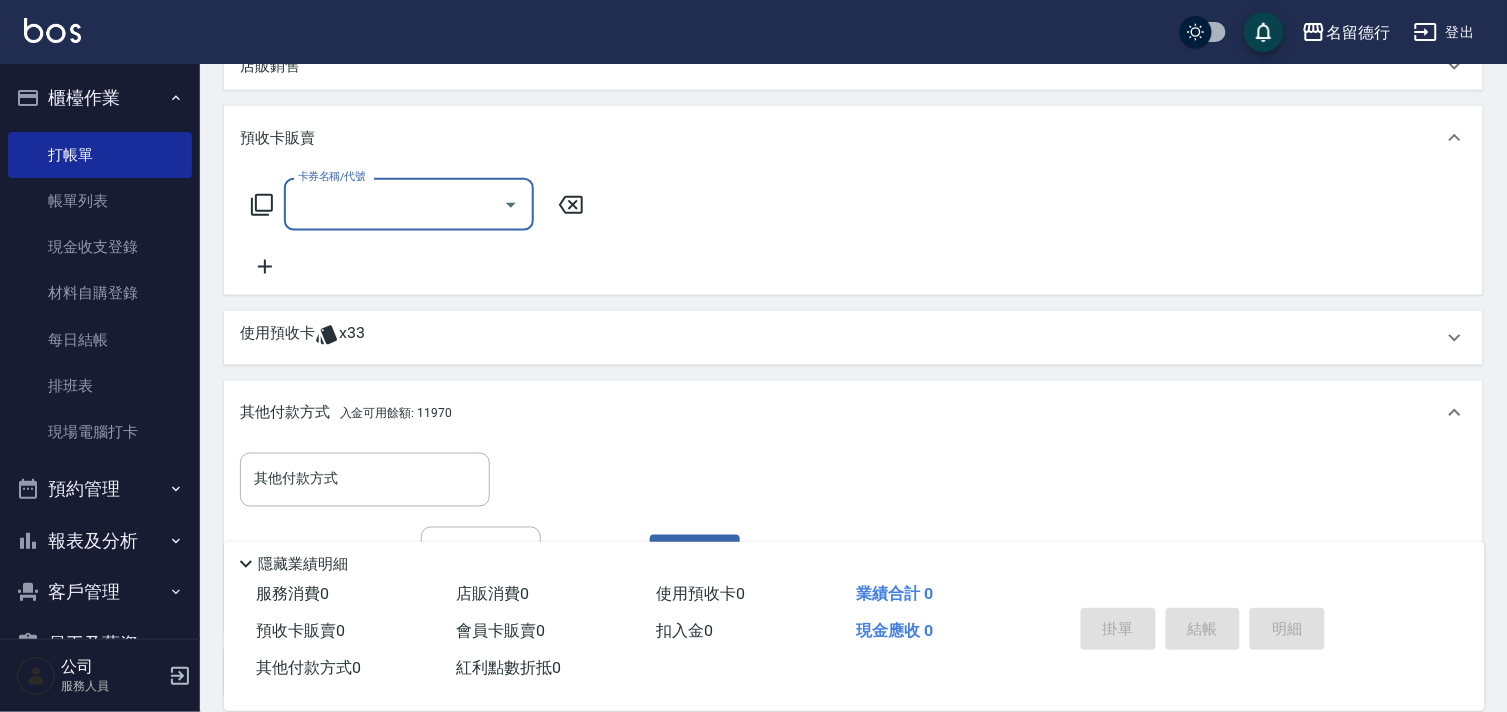 click 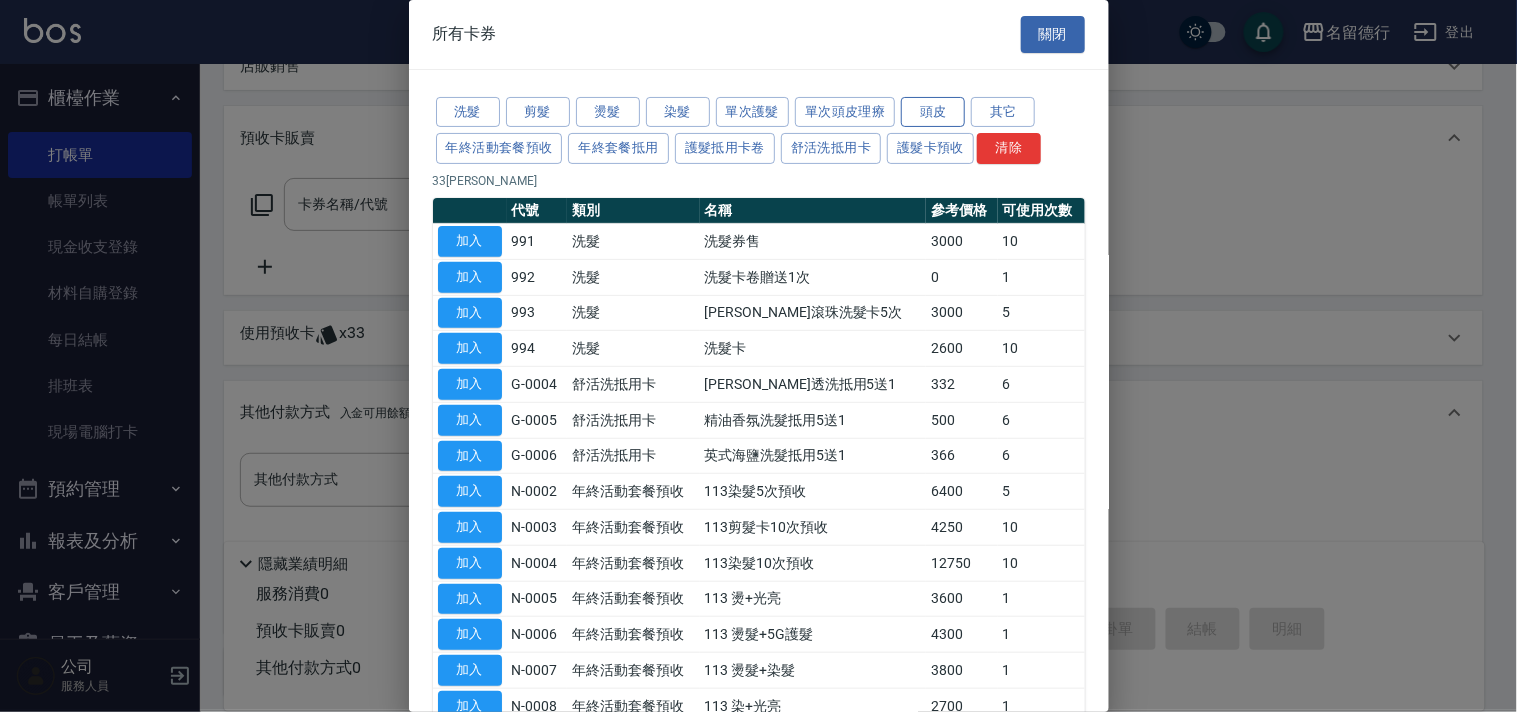 click on "頭皮" at bounding box center (933, 112) 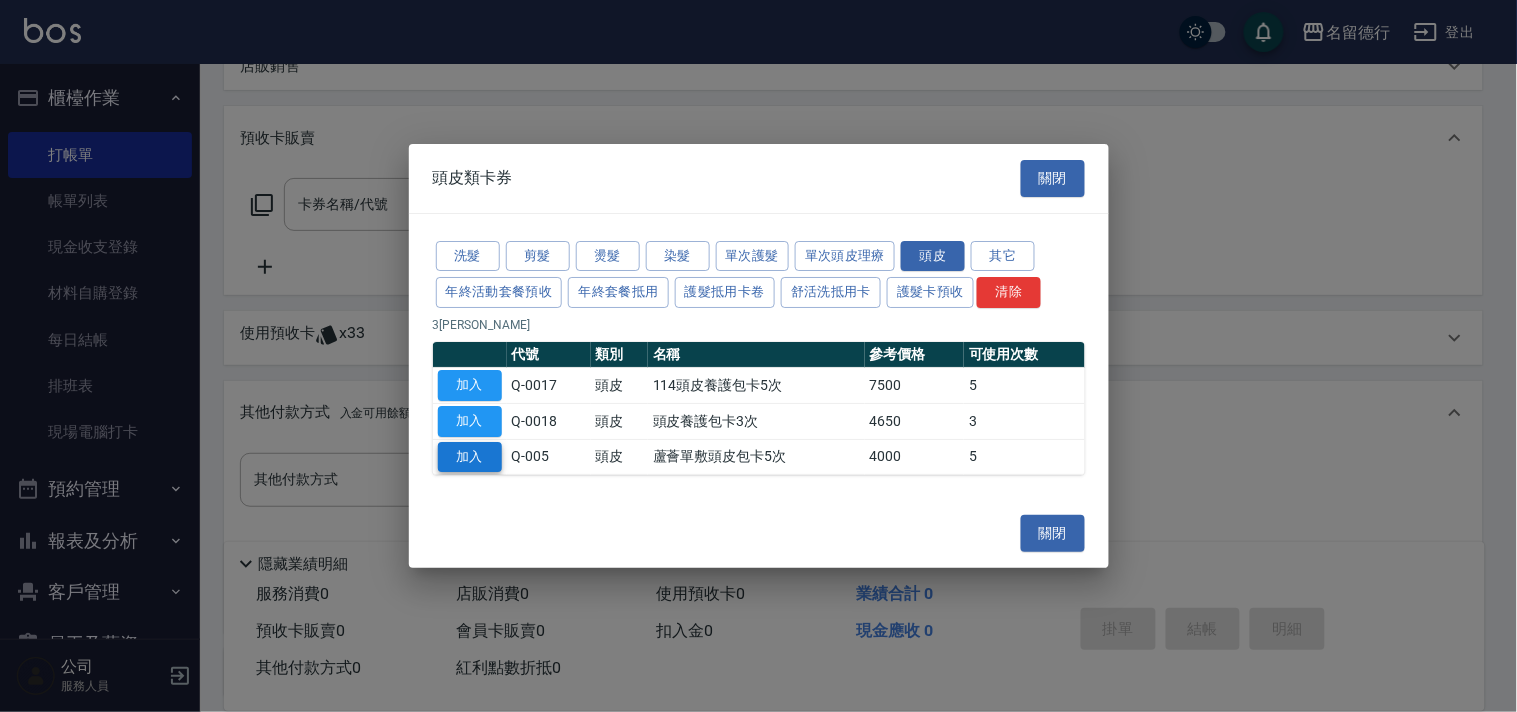 click on "加入" at bounding box center [470, 457] 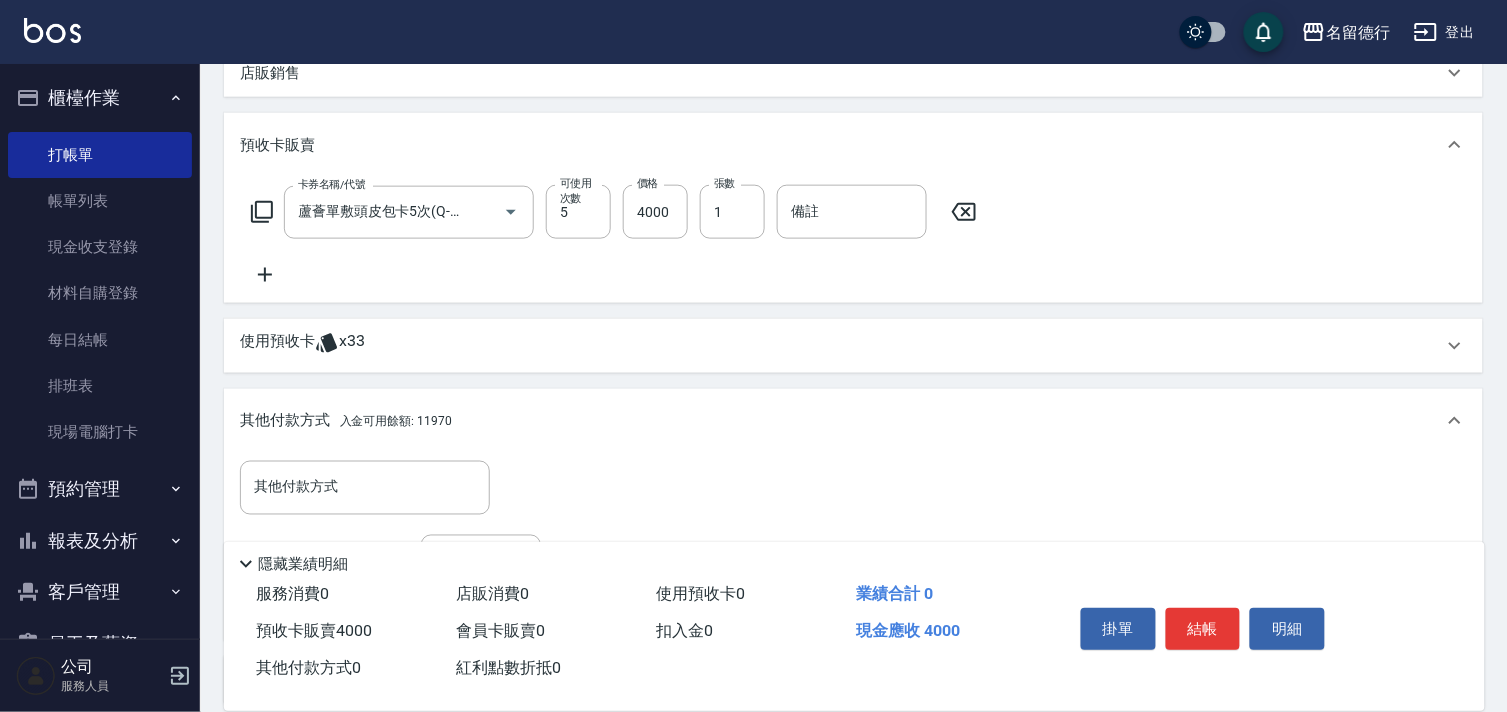 scroll, scrollTop: 567, scrollLeft: 0, axis: vertical 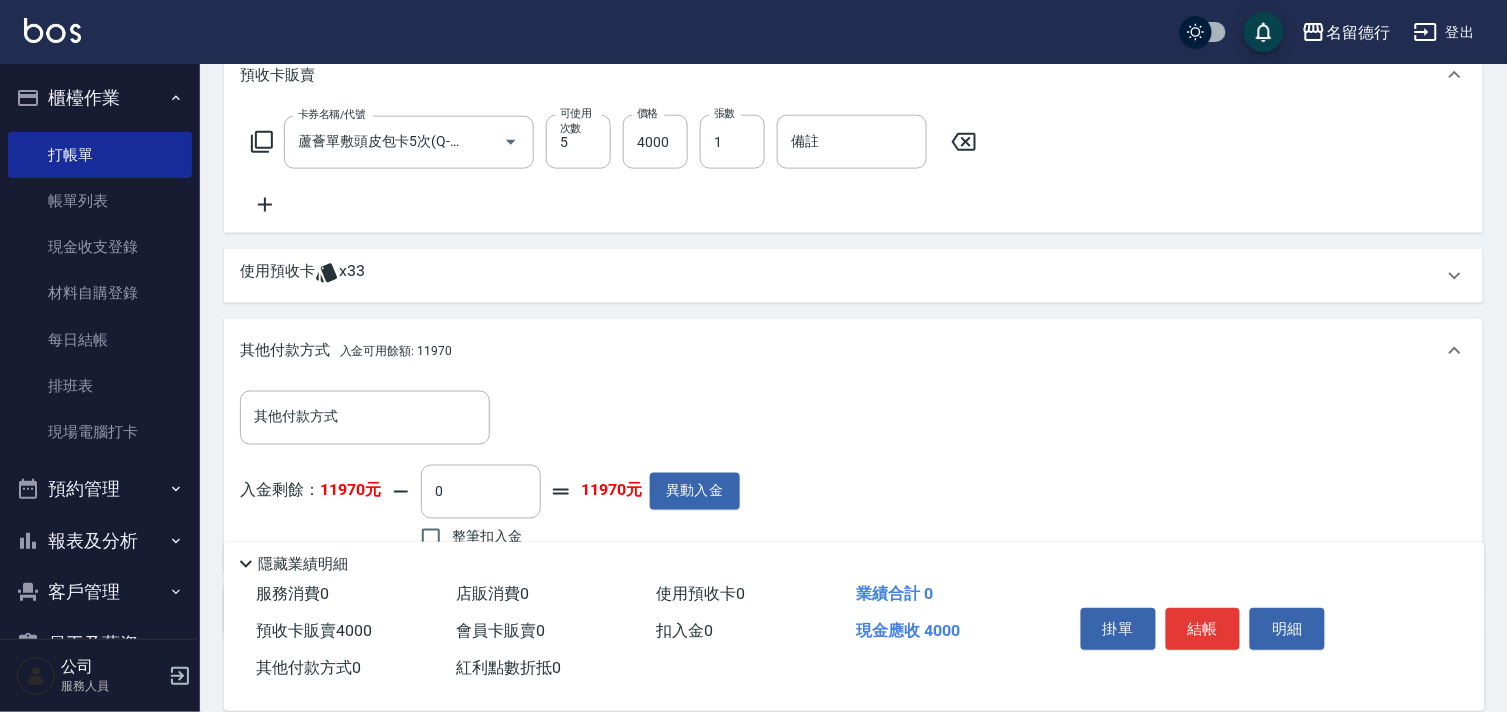 click 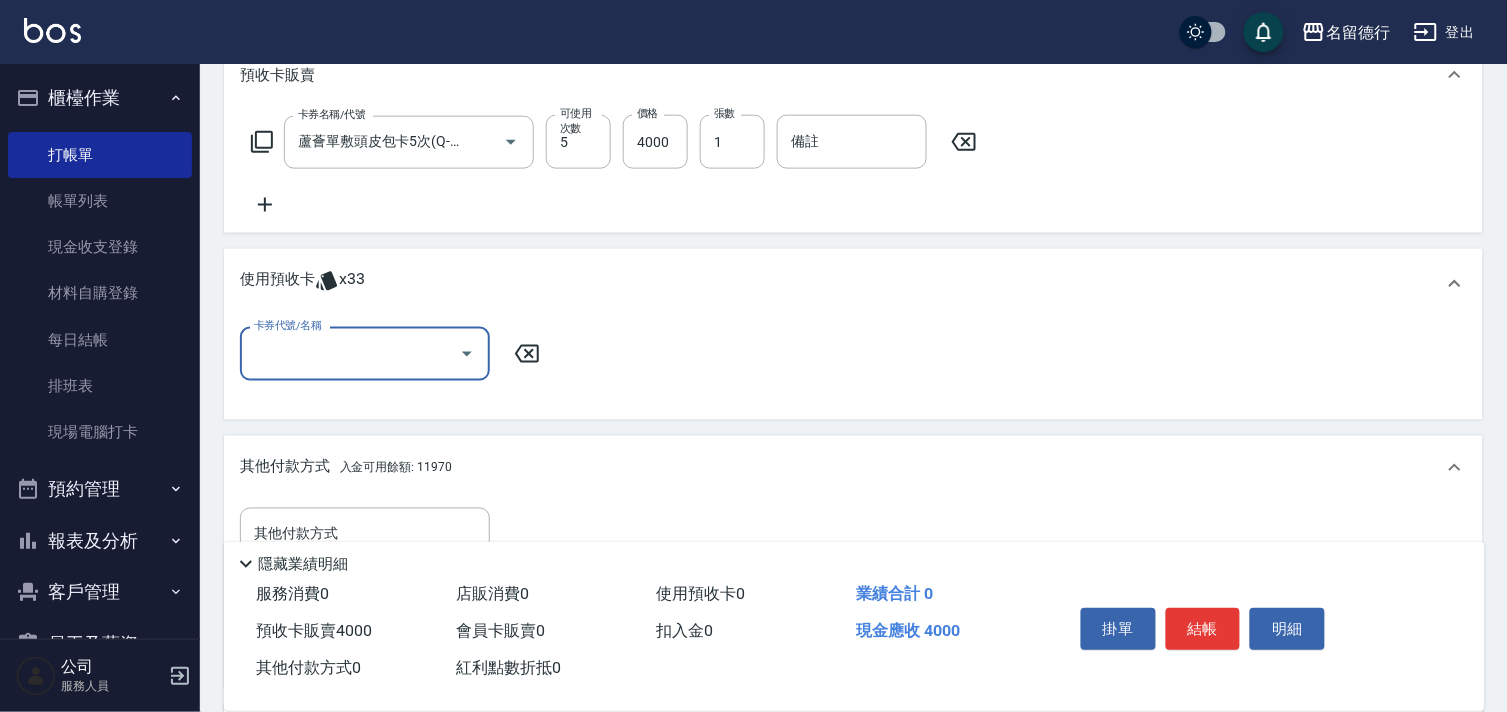 scroll, scrollTop: 0, scrollLeft: 0, axis: both 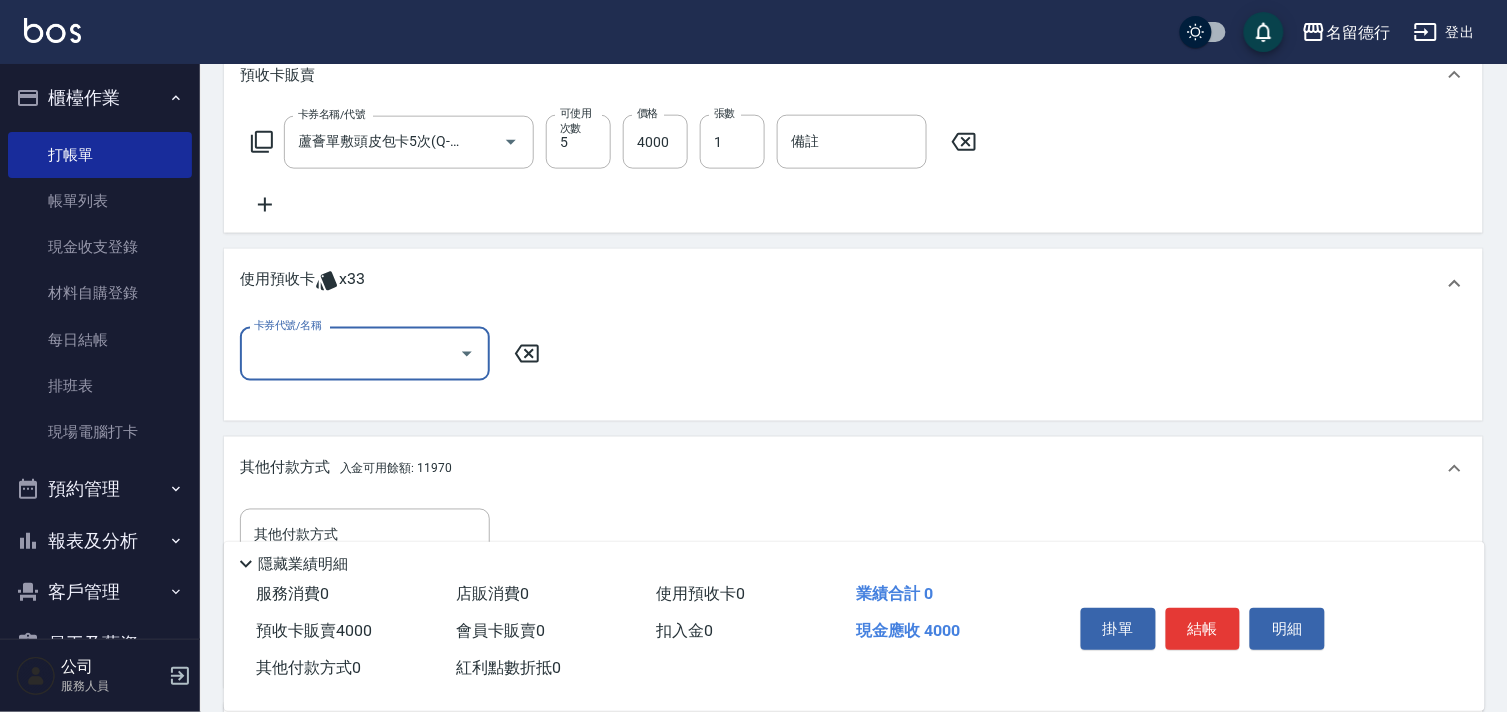 click on "卡券代號/名稱" at bounding box center (350, 353) 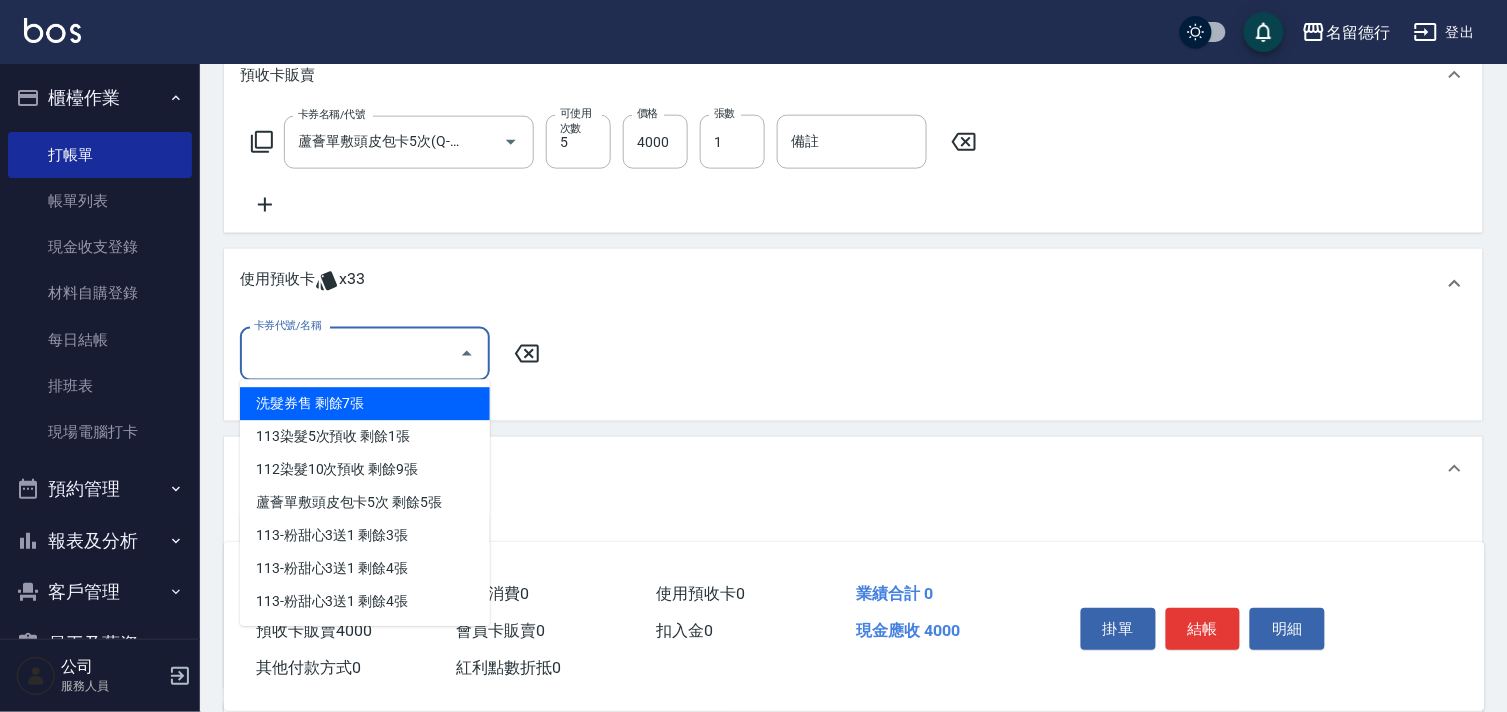 click on "洗髮券售 剩餘7張" at bounding box center (365, 404) 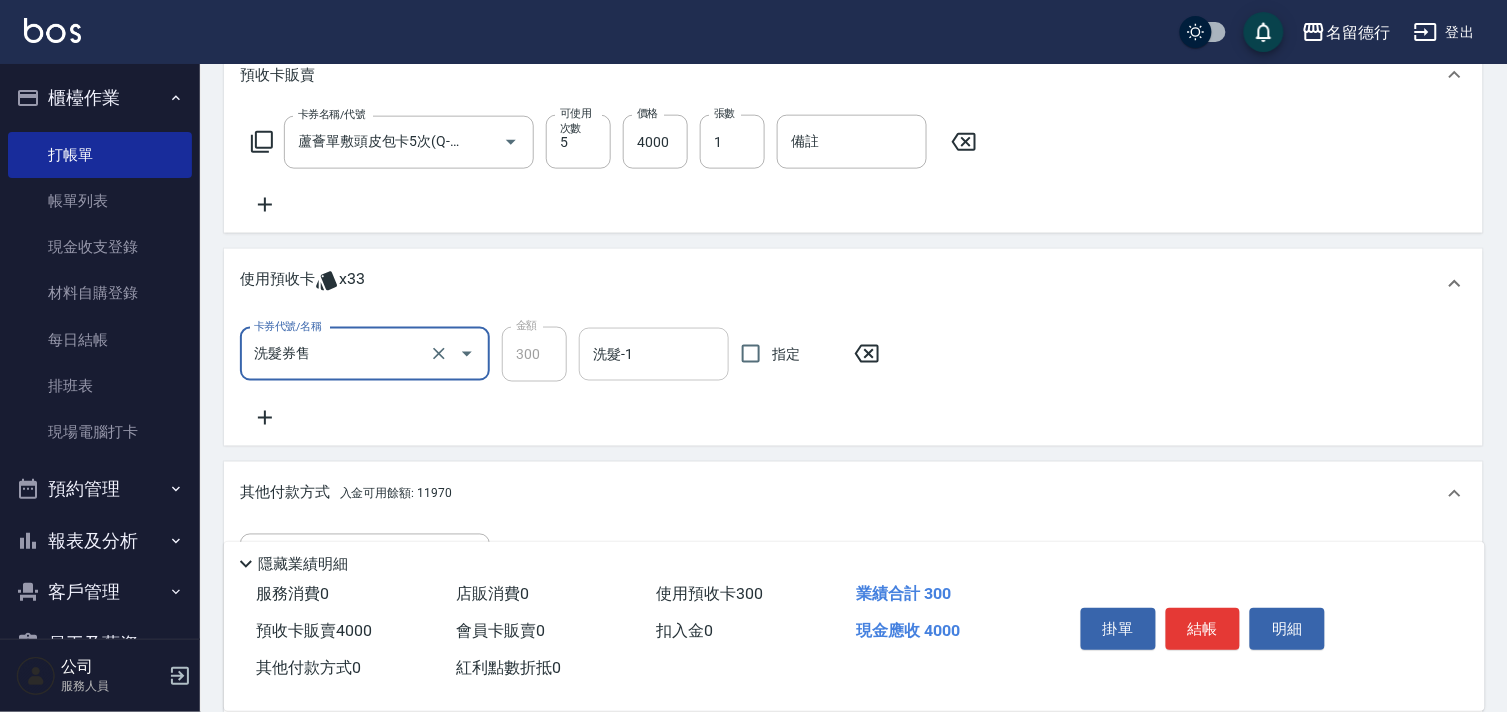 click on "洗髮-1" at bounding box center (654, 354) 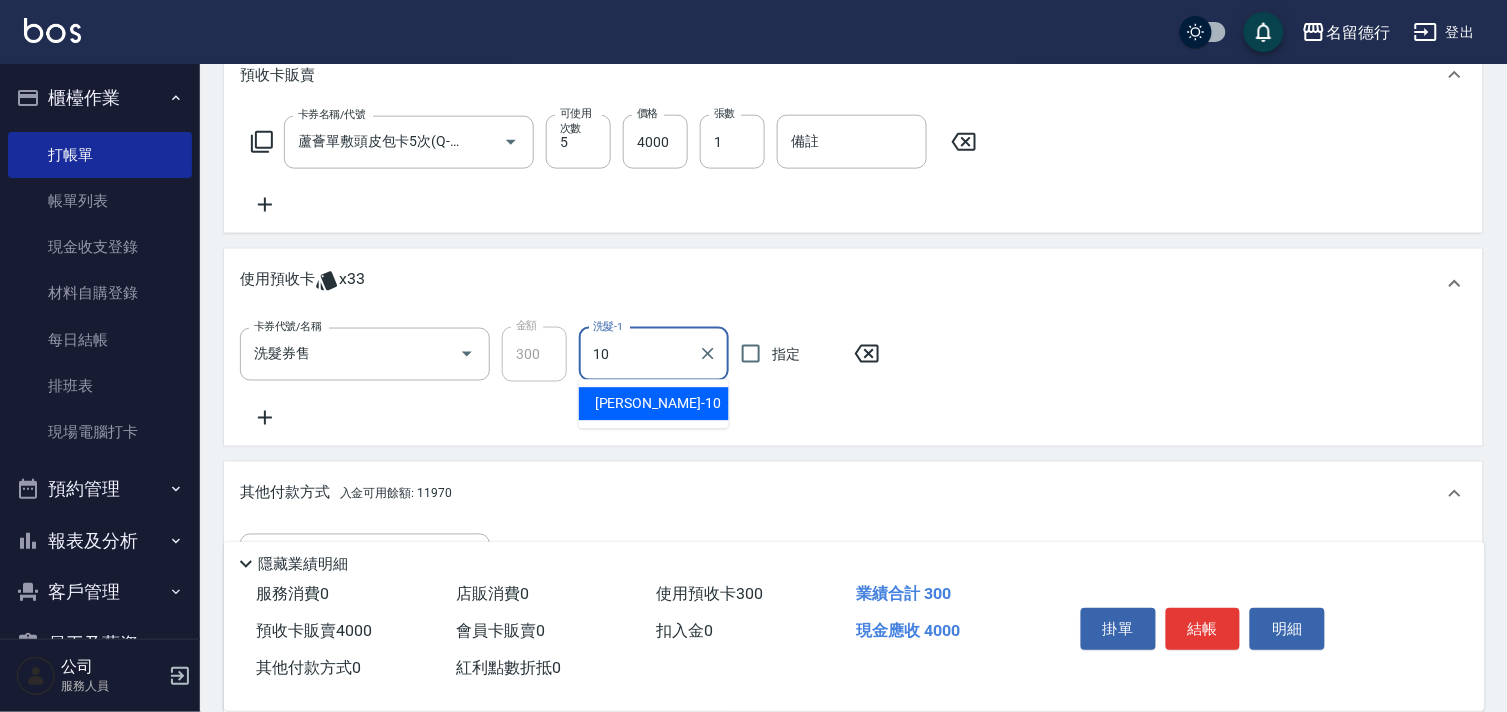 type on "婉如-10" 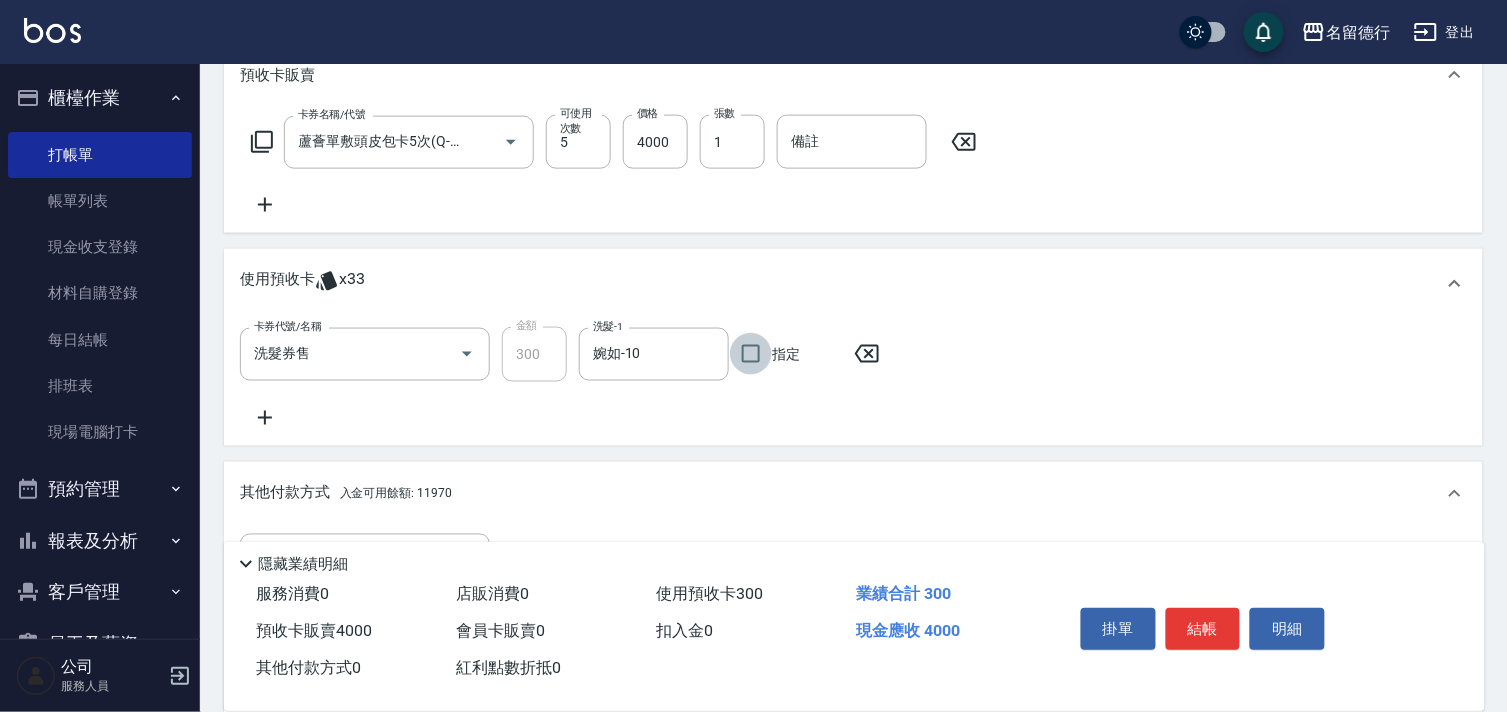 click on "指定" at bounding box center (751, 354) 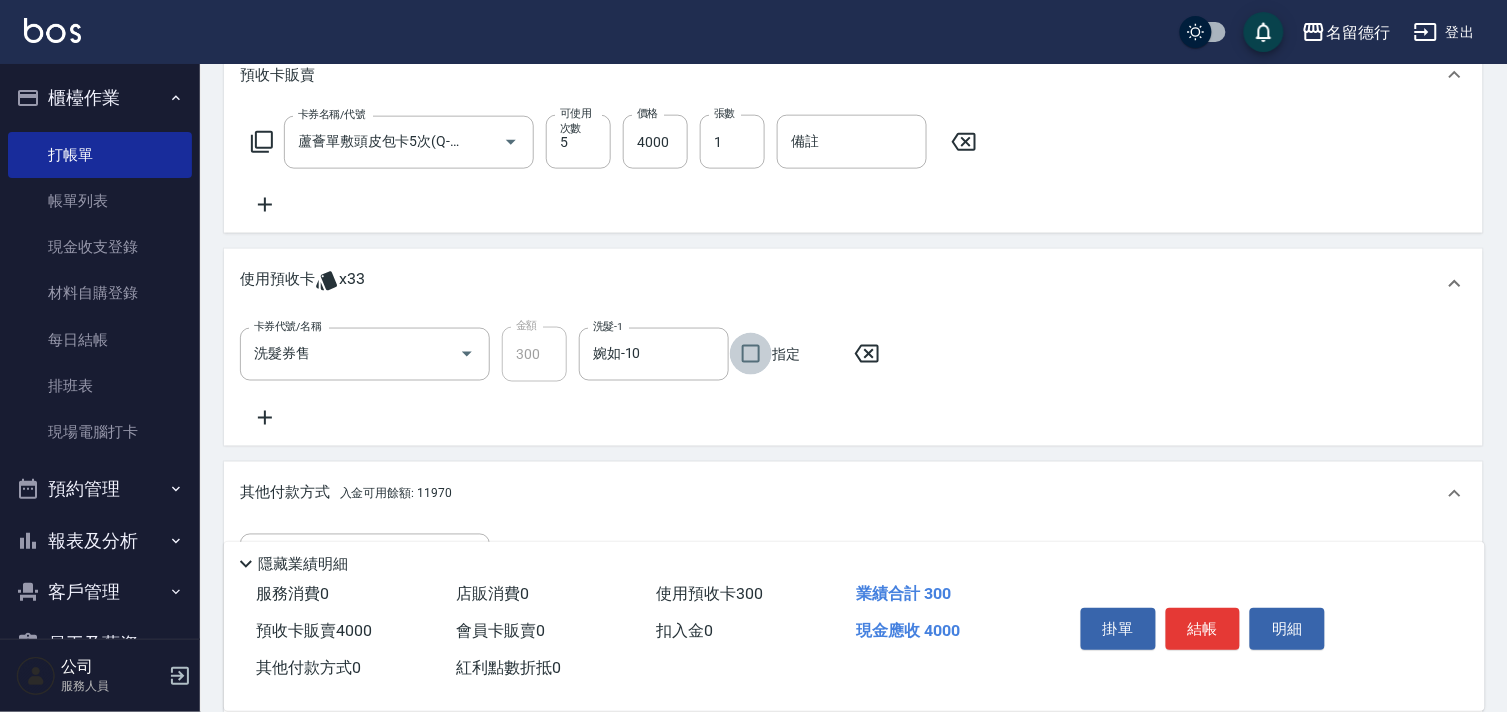 checkbox on "true" 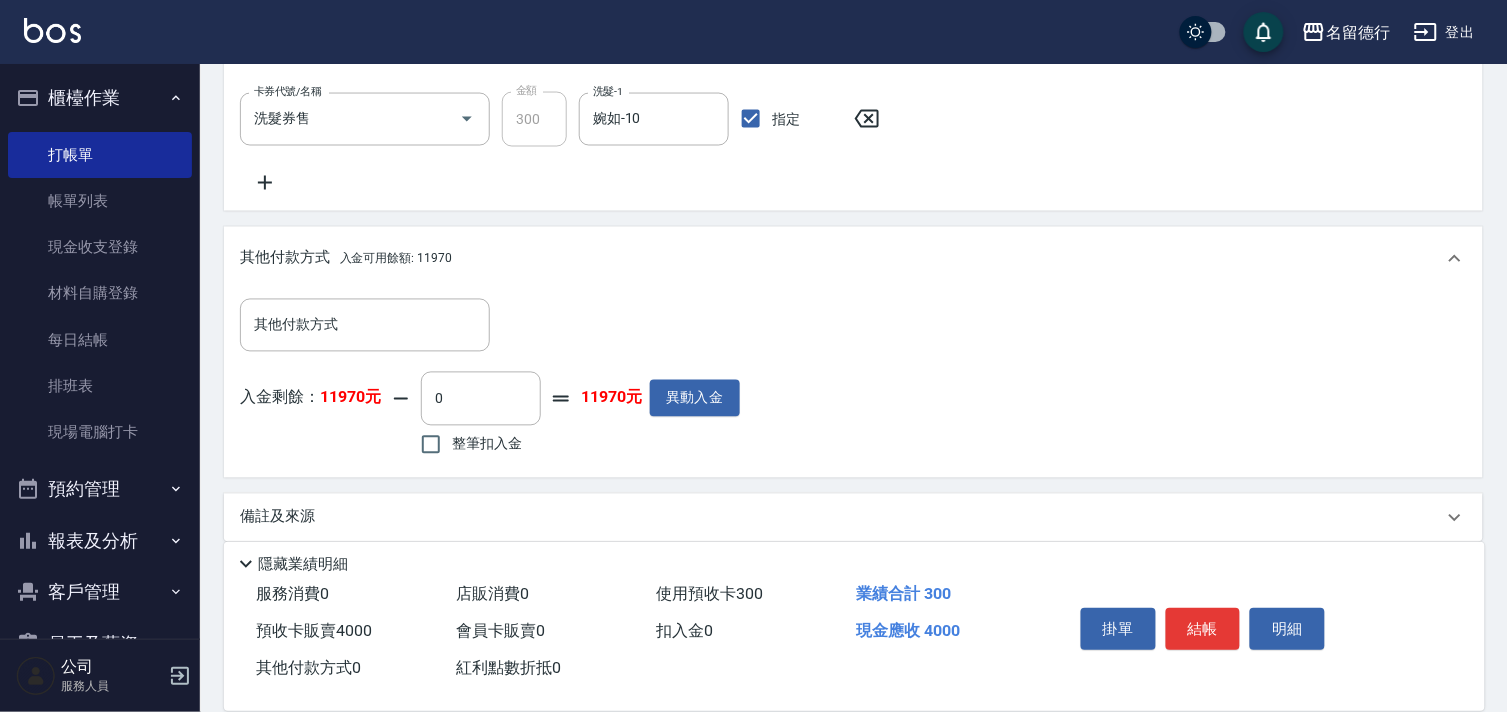 scroll, scrollTop: 820, scrollLeft: 0, axis: vertical 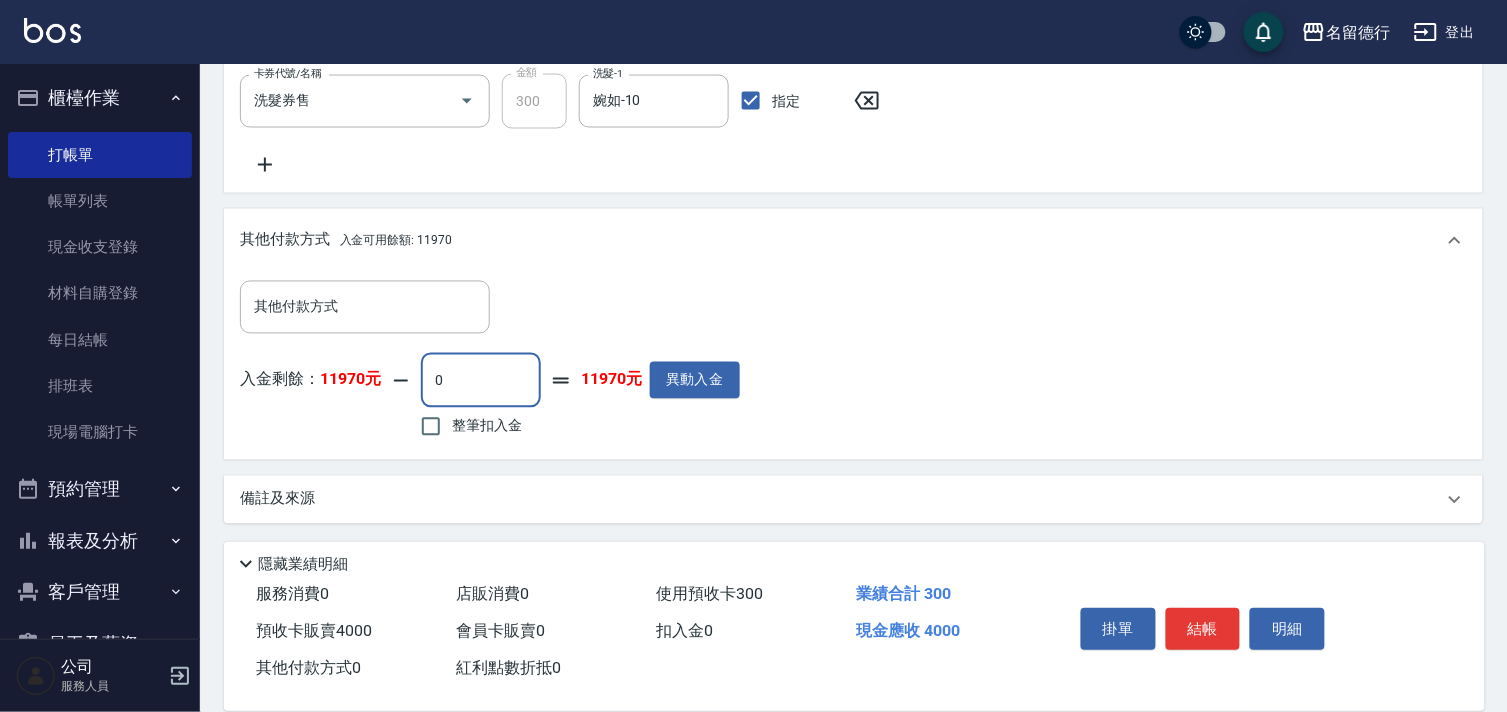 drag, startPoint x: 443, startPoint y: 377, endPoint x: 375, endPoint y: 391, distance: 69.426216 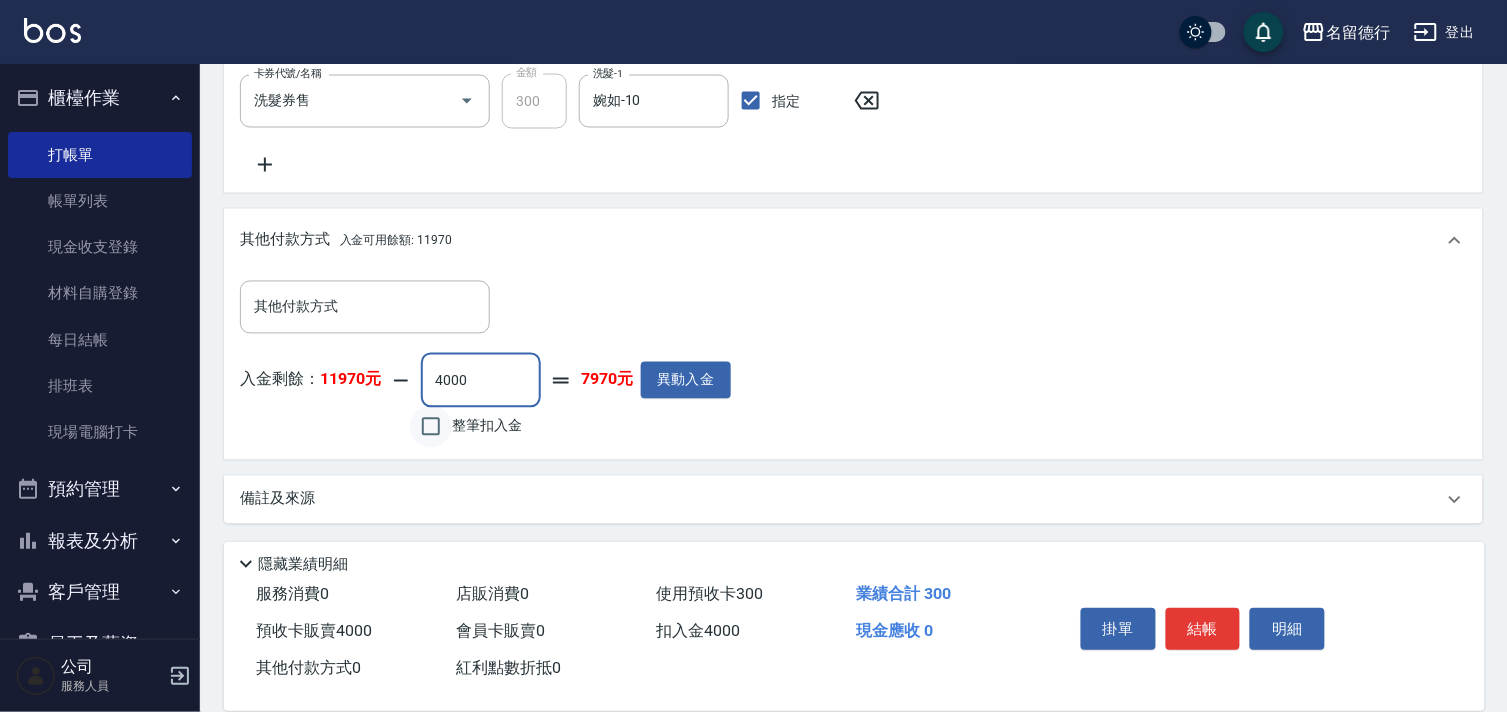 type on "4000" 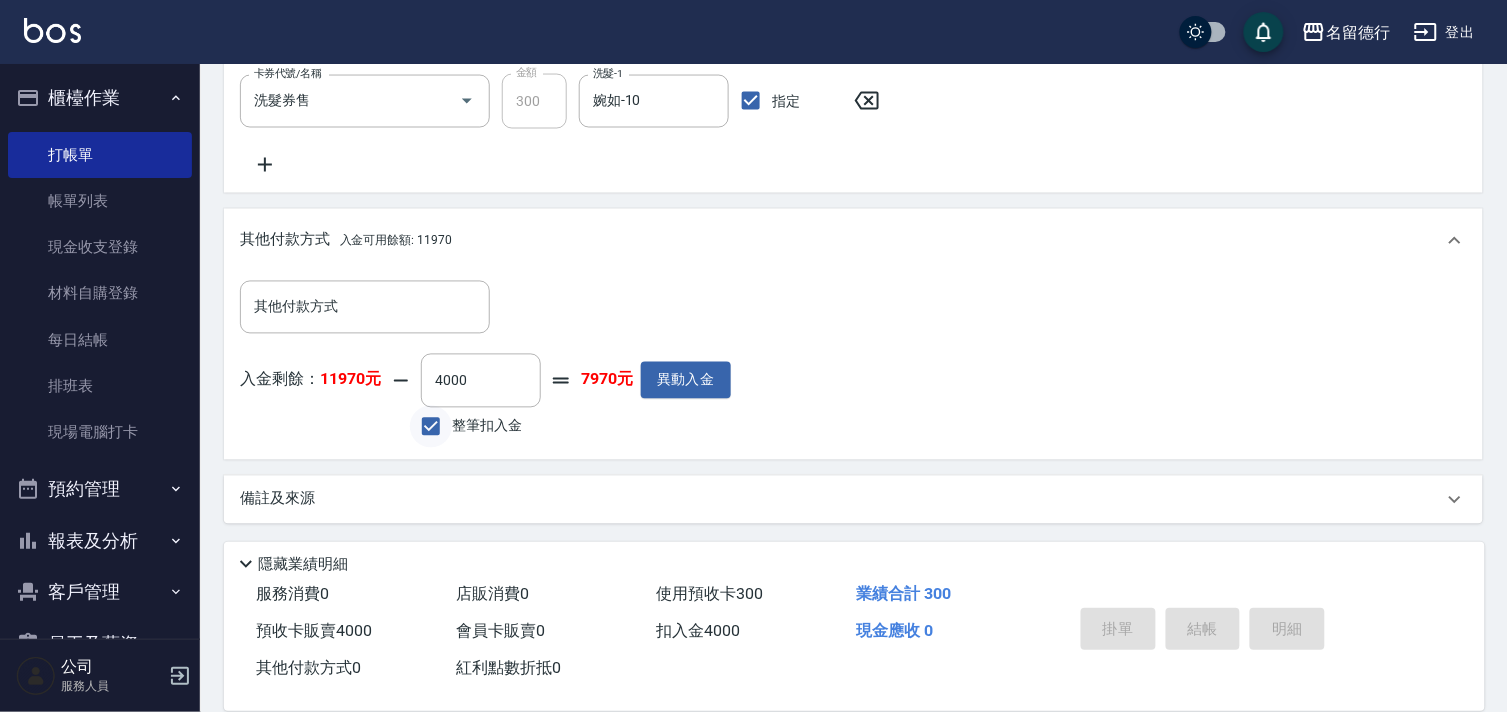 type on "[DATE] 17:58" 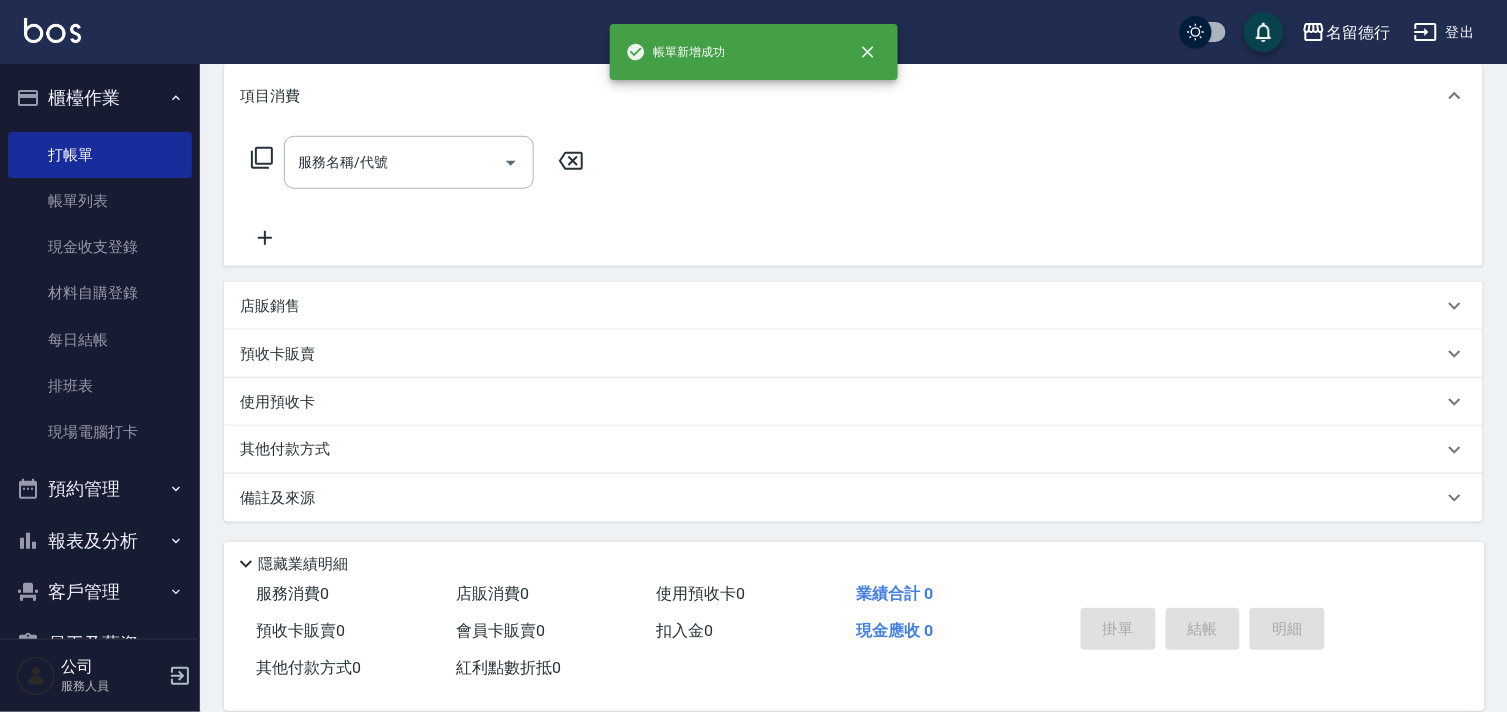 scroll, scrollTop: 0, scrollLeft: 0, axis: both 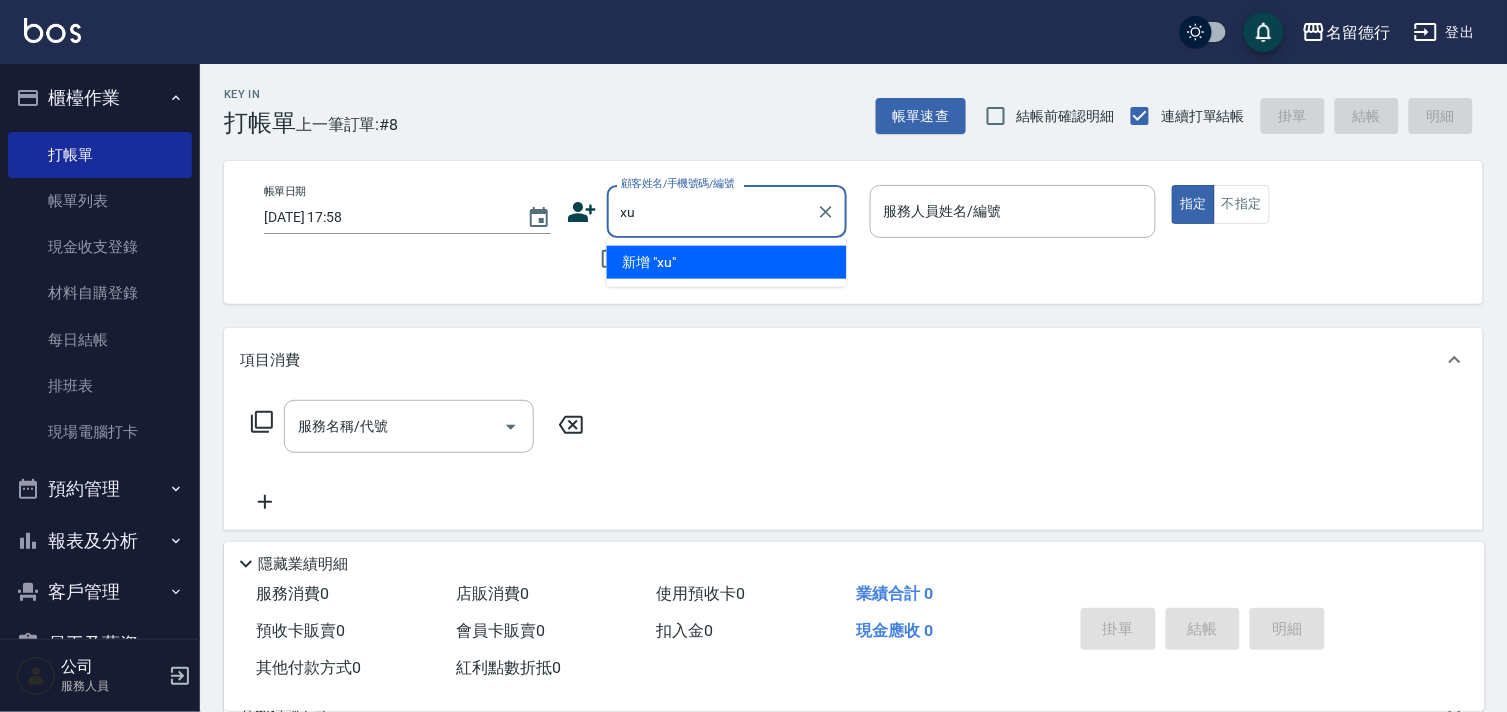 type on "x" 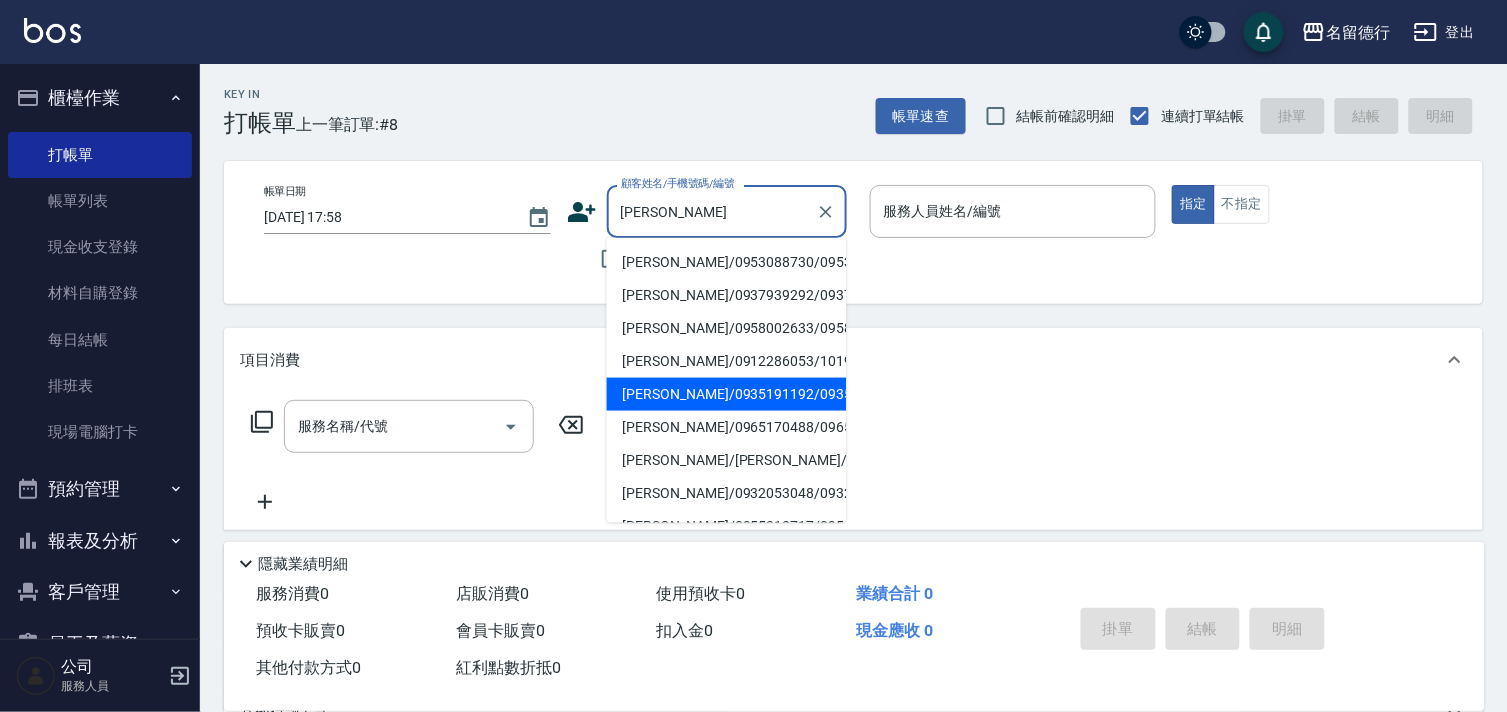 click on "[PERSON_NAME]/0935191192/0935191192" at bounding box center (727, 394) 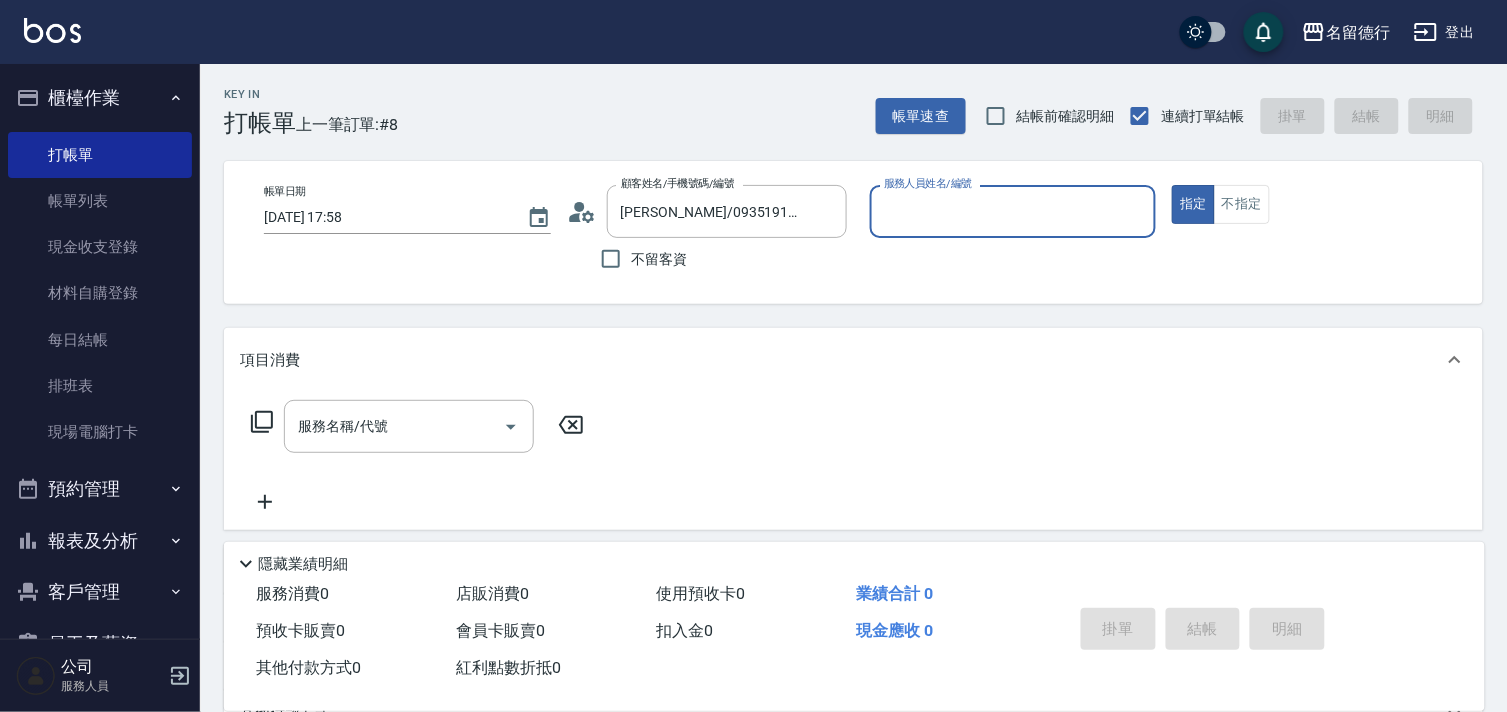 type on "婉如-10" 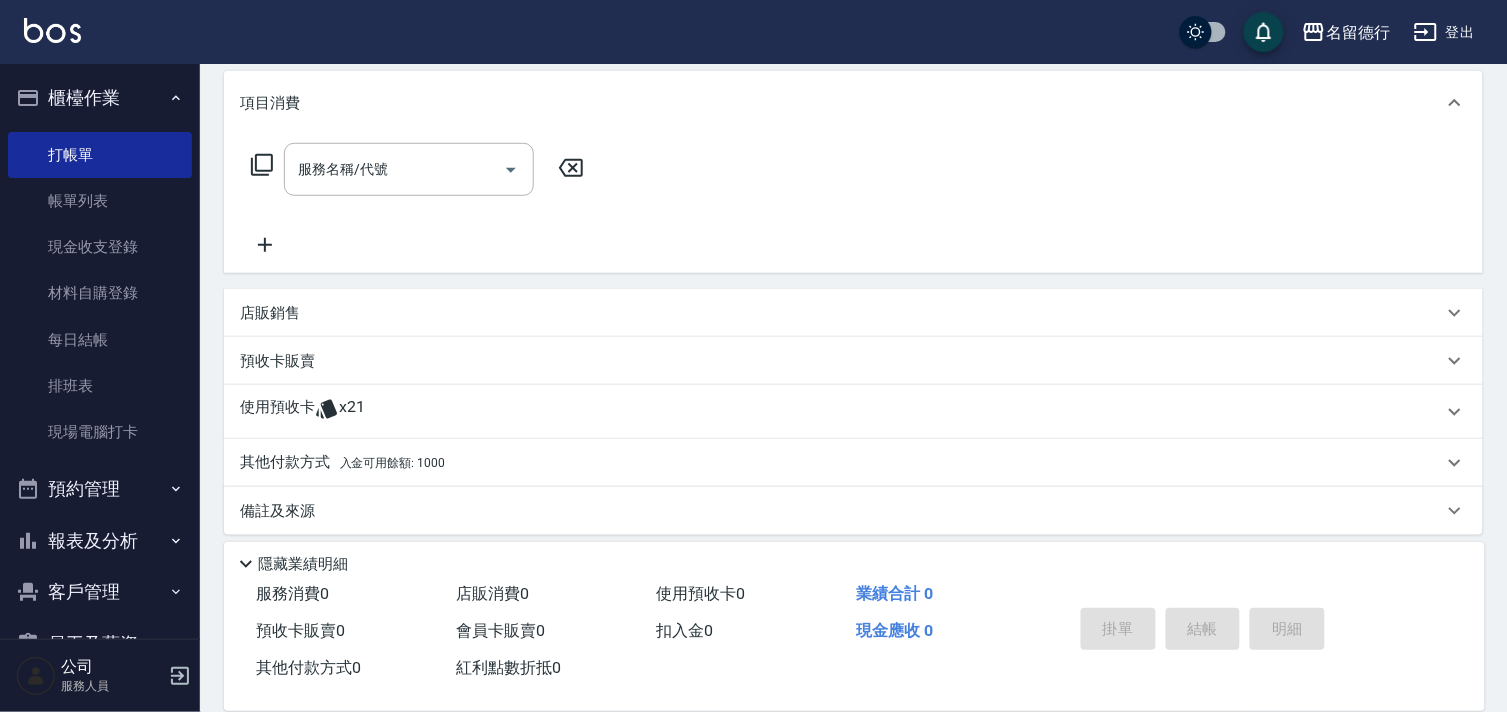 scroll, scrollTop: 268, scrollLeft: 0, axis: vertical 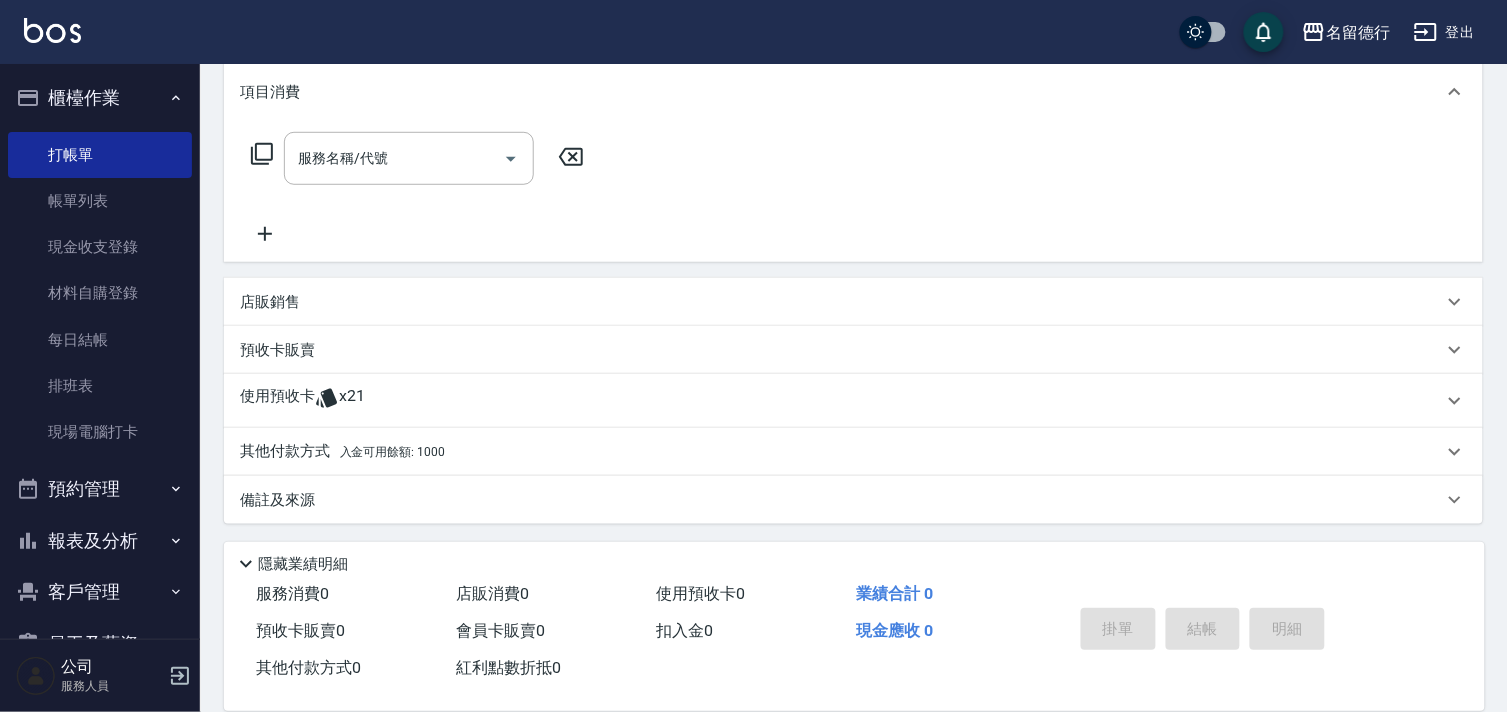 click on "其他付款方式 入金可用餘額: 1000" at bounding box center [342, 452] 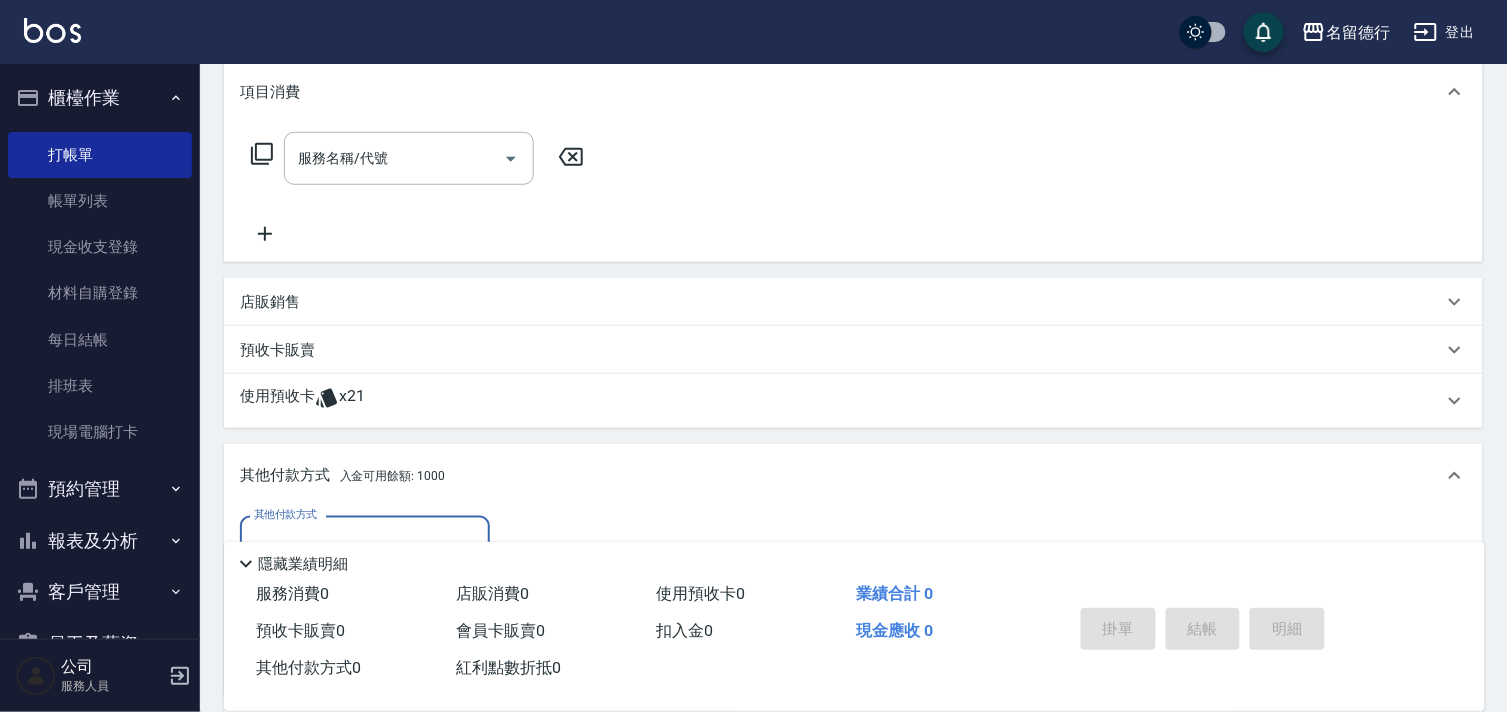 scroll, scrollTop: 0, scrollLeft: 0, axis: both 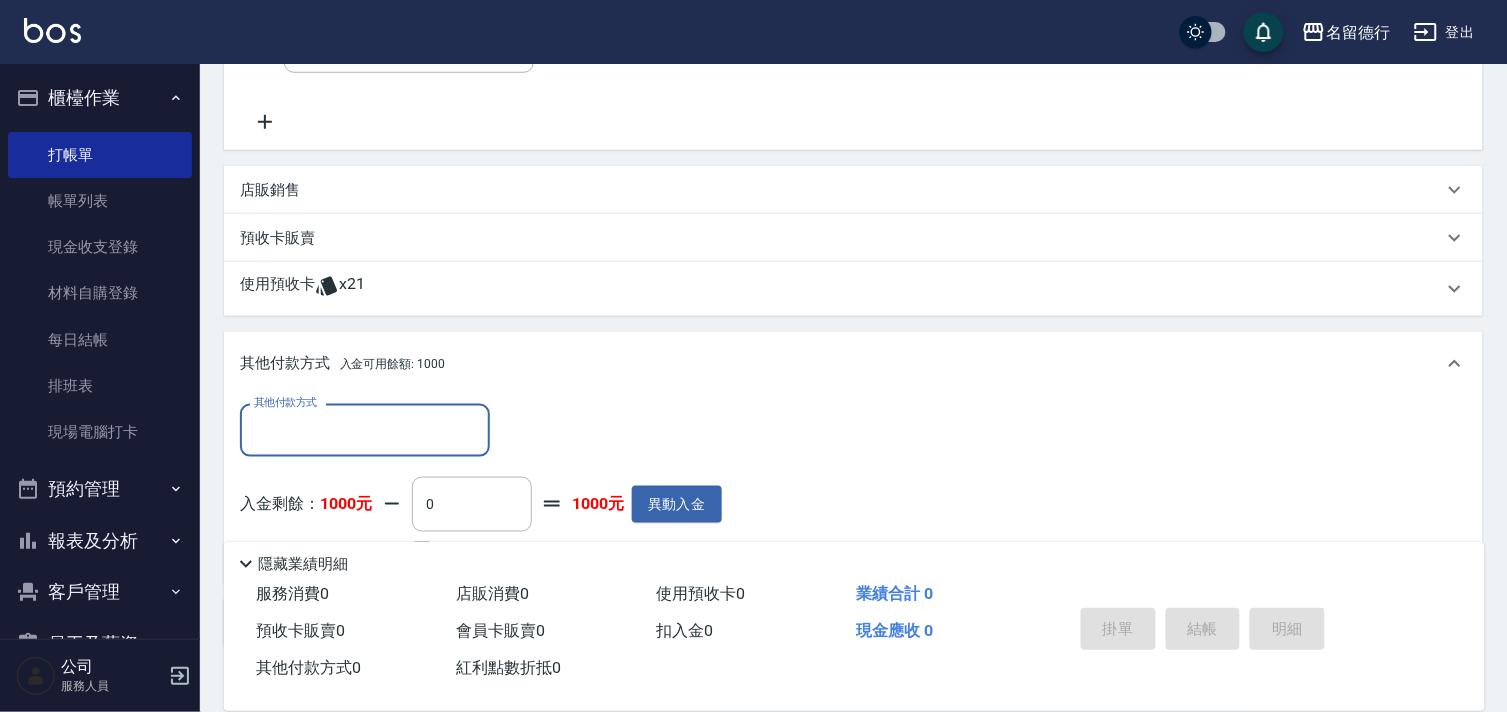 click on "其他付款方式" at bounding box center [365, 430] 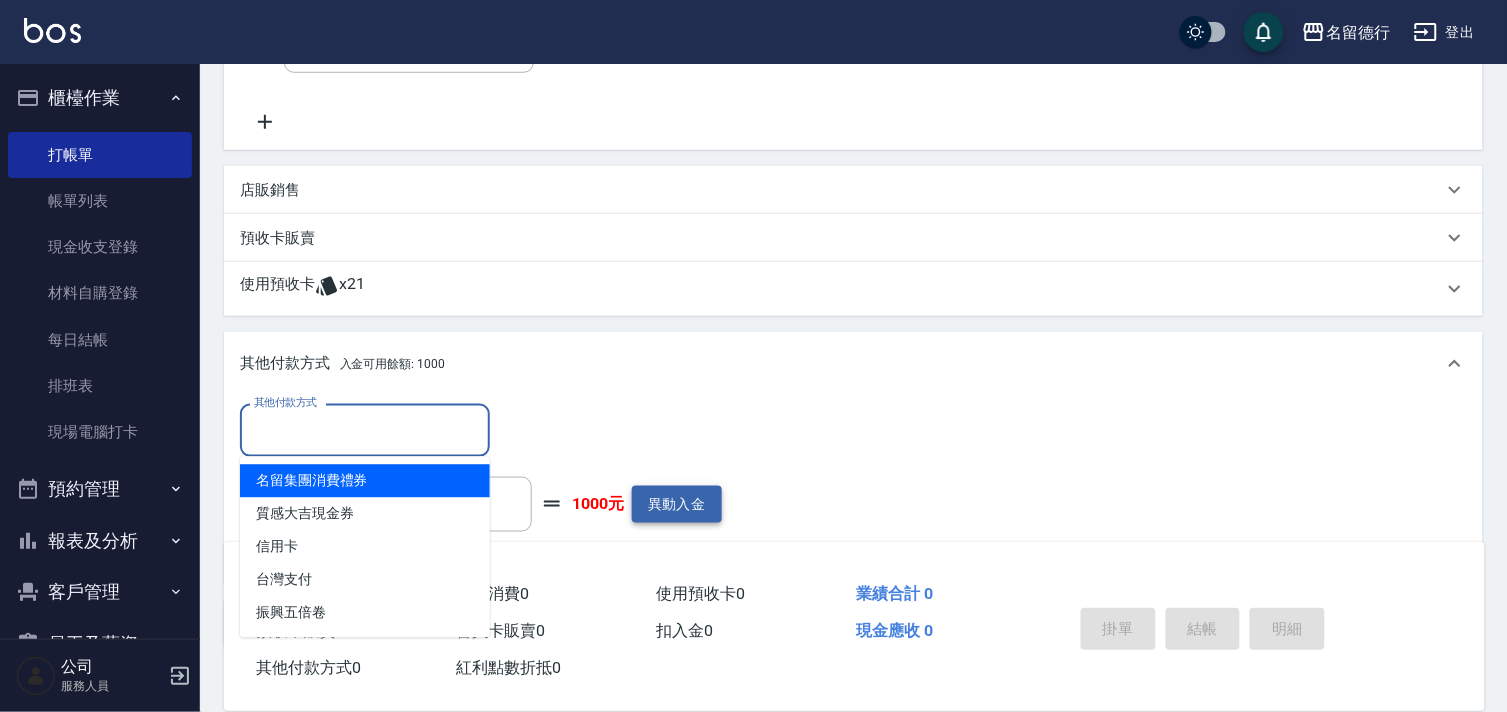 click on "異動入金" at bounding box center [677, 504] 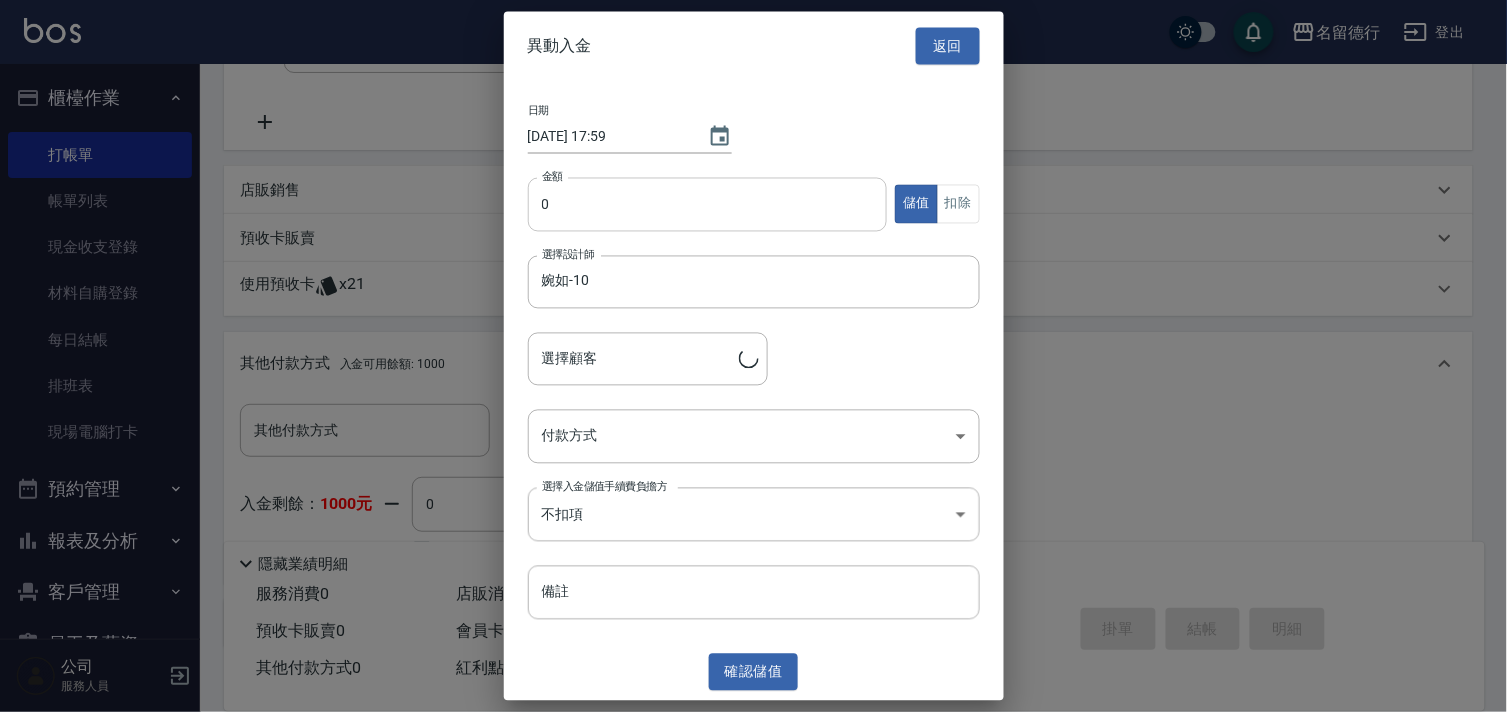 type on "[PERSON_NAME]/0935191192/0935191192" 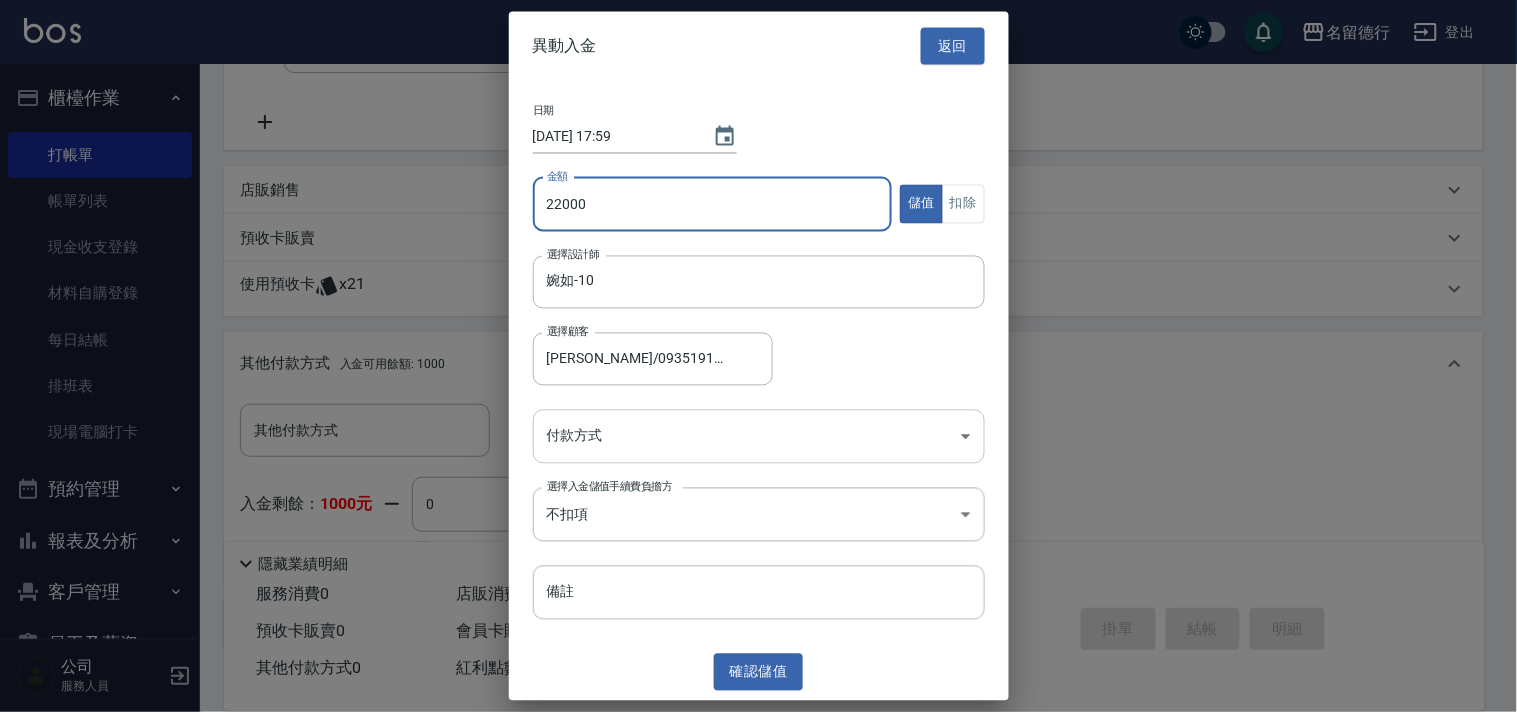 type on "22000" 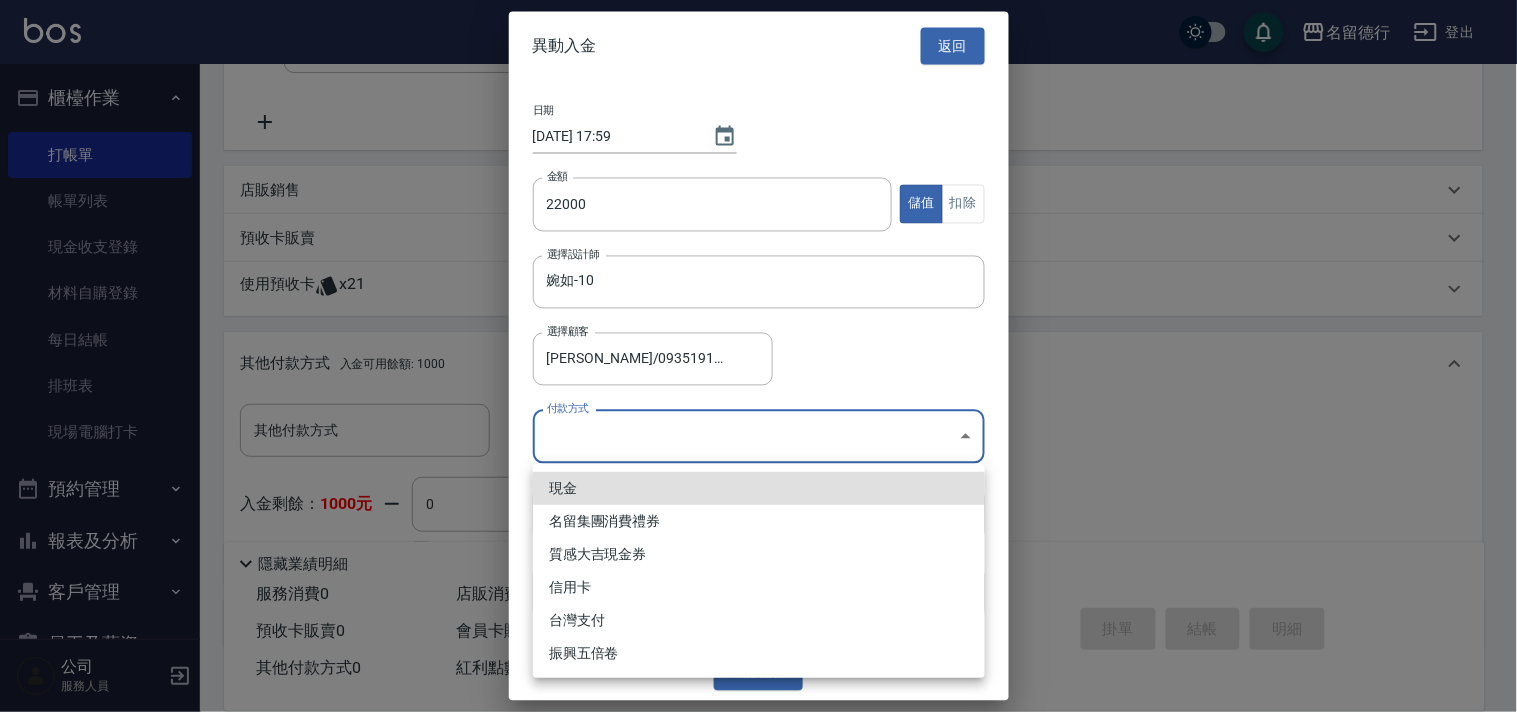 click on "現金" at bounding box center (759, 488) 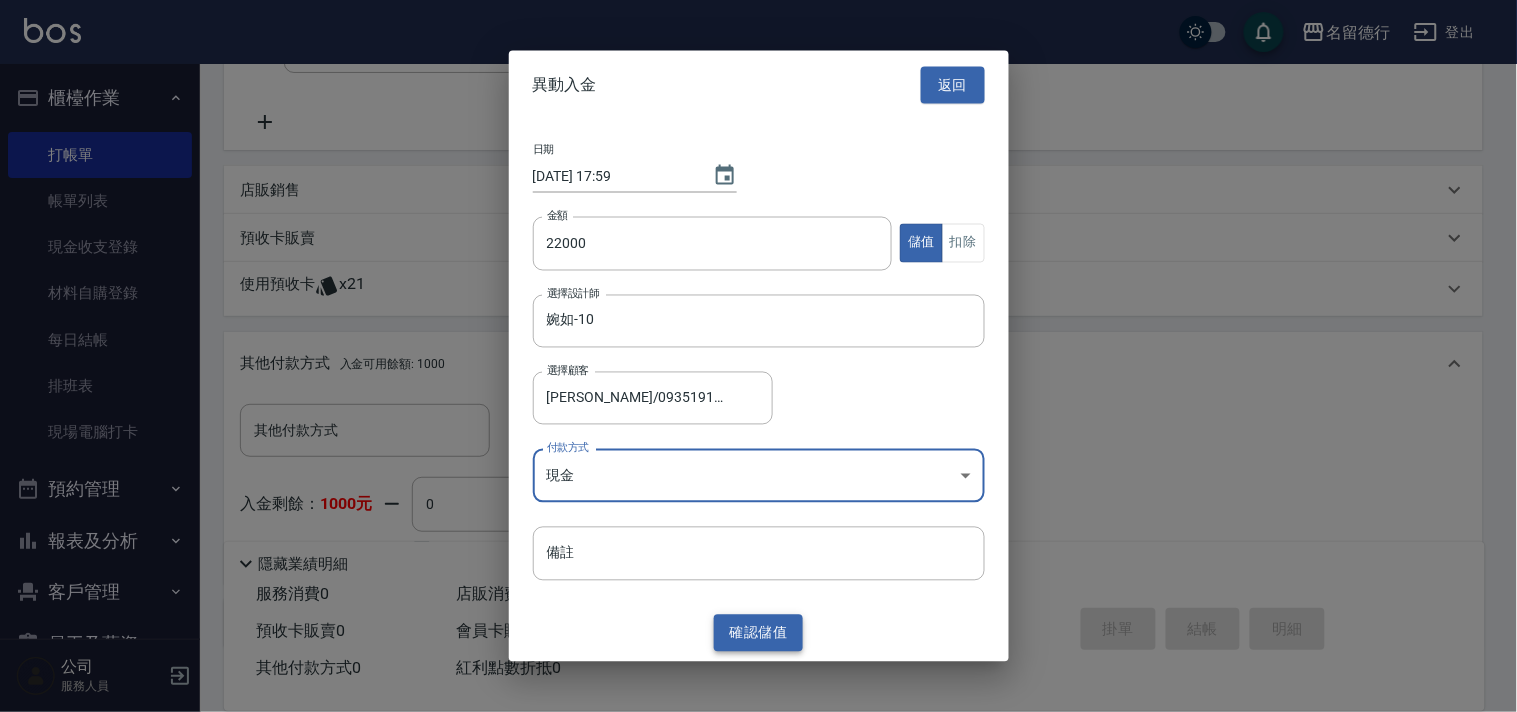 click on "確認 儲值" at bounding box center [759, 633] 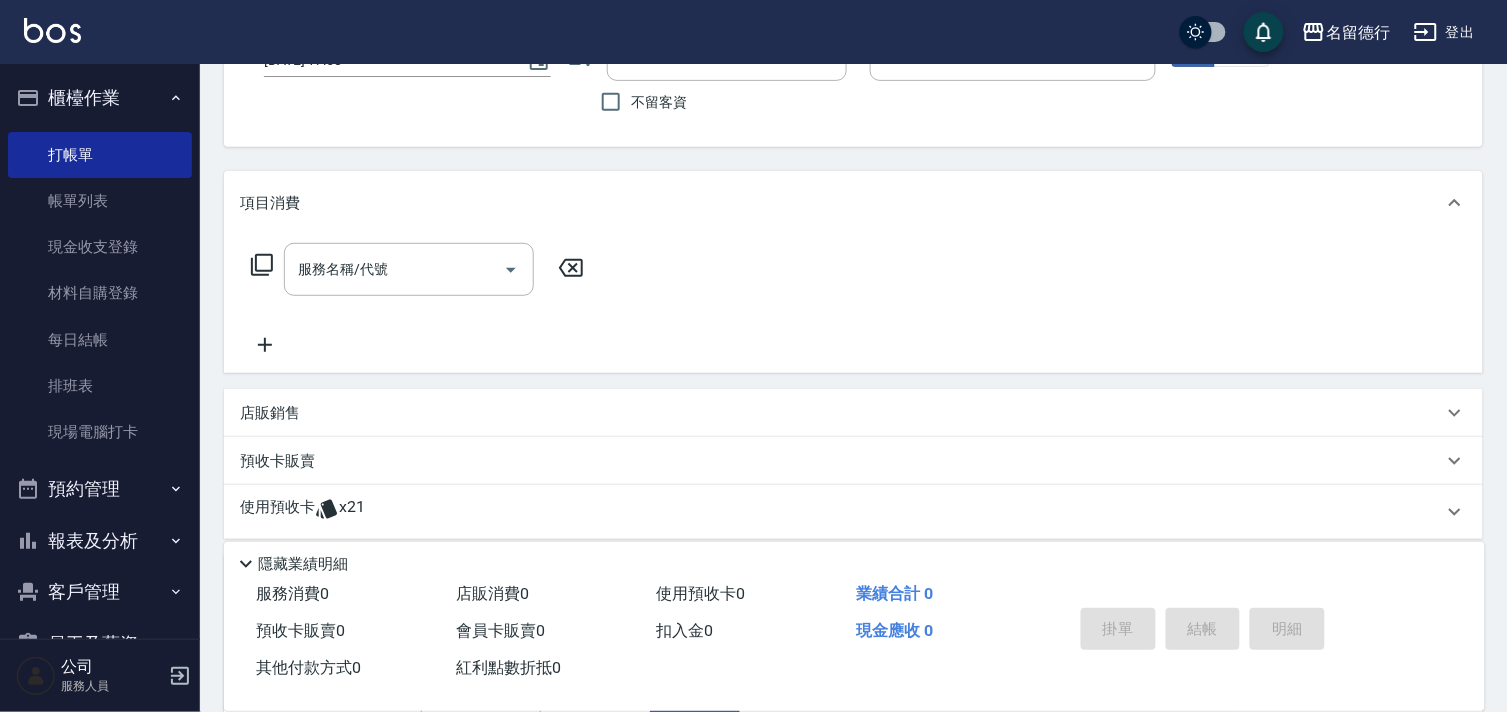 scroll, scrollTop: 268, scrollLeft: 0, axis: vertical 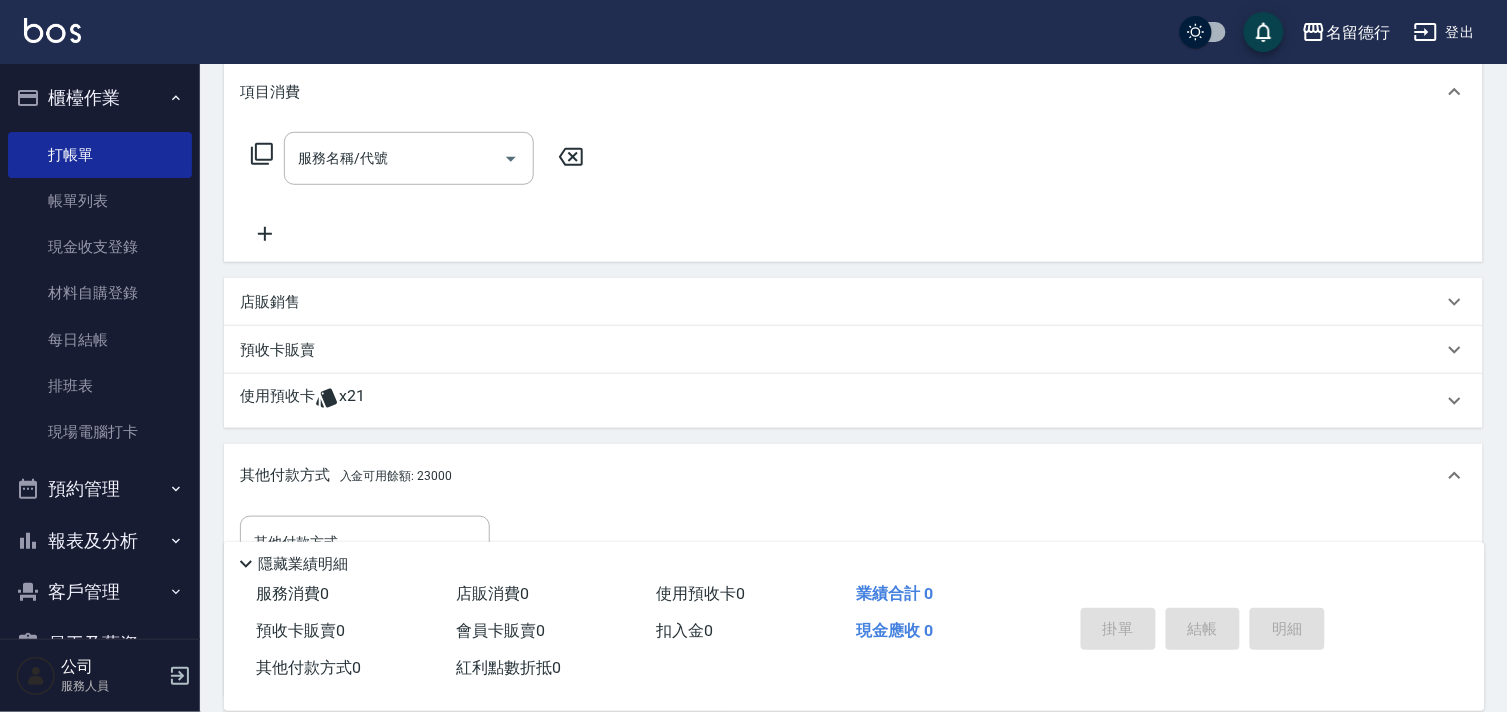 click on "預收卡販賣" at bounding box center (277, 350) 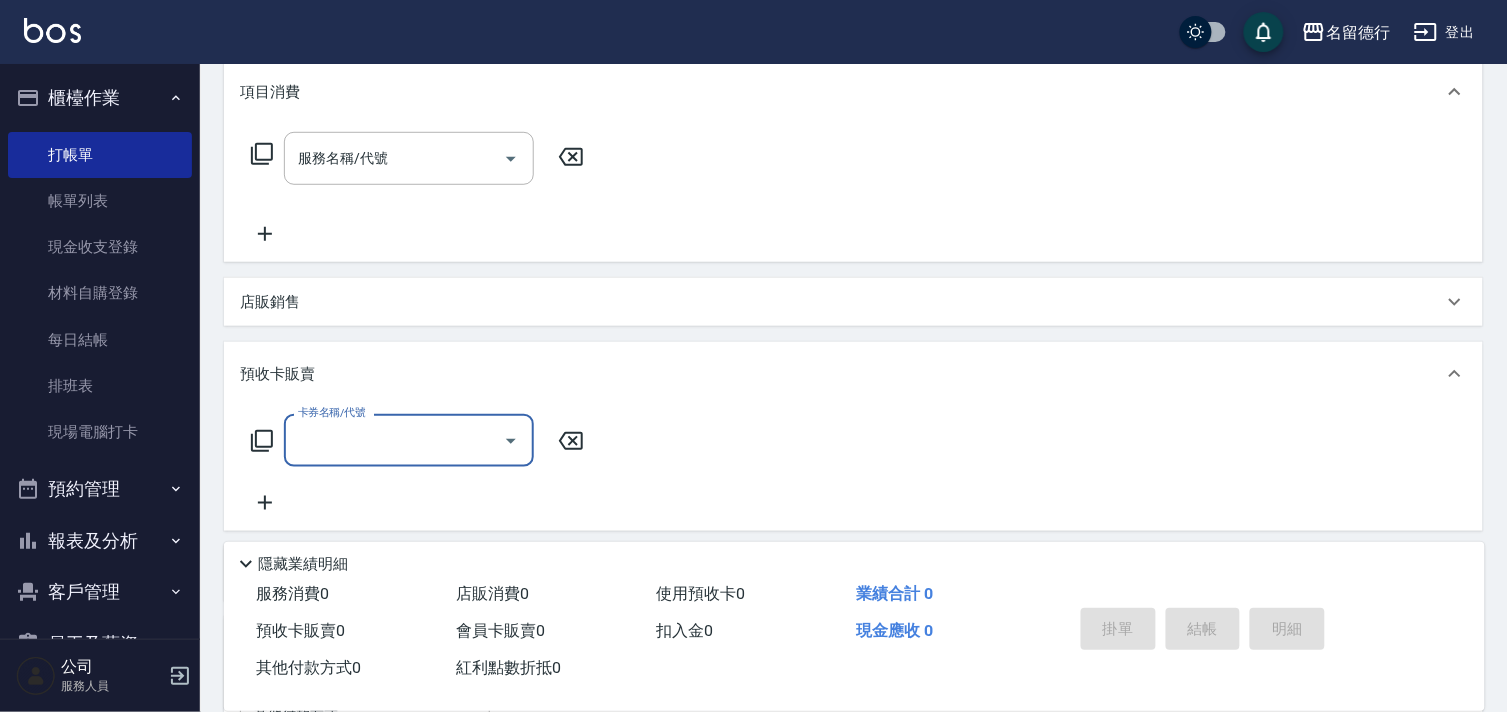 scroll, scrollTop: 0, scrollLeft: 0, axis: both 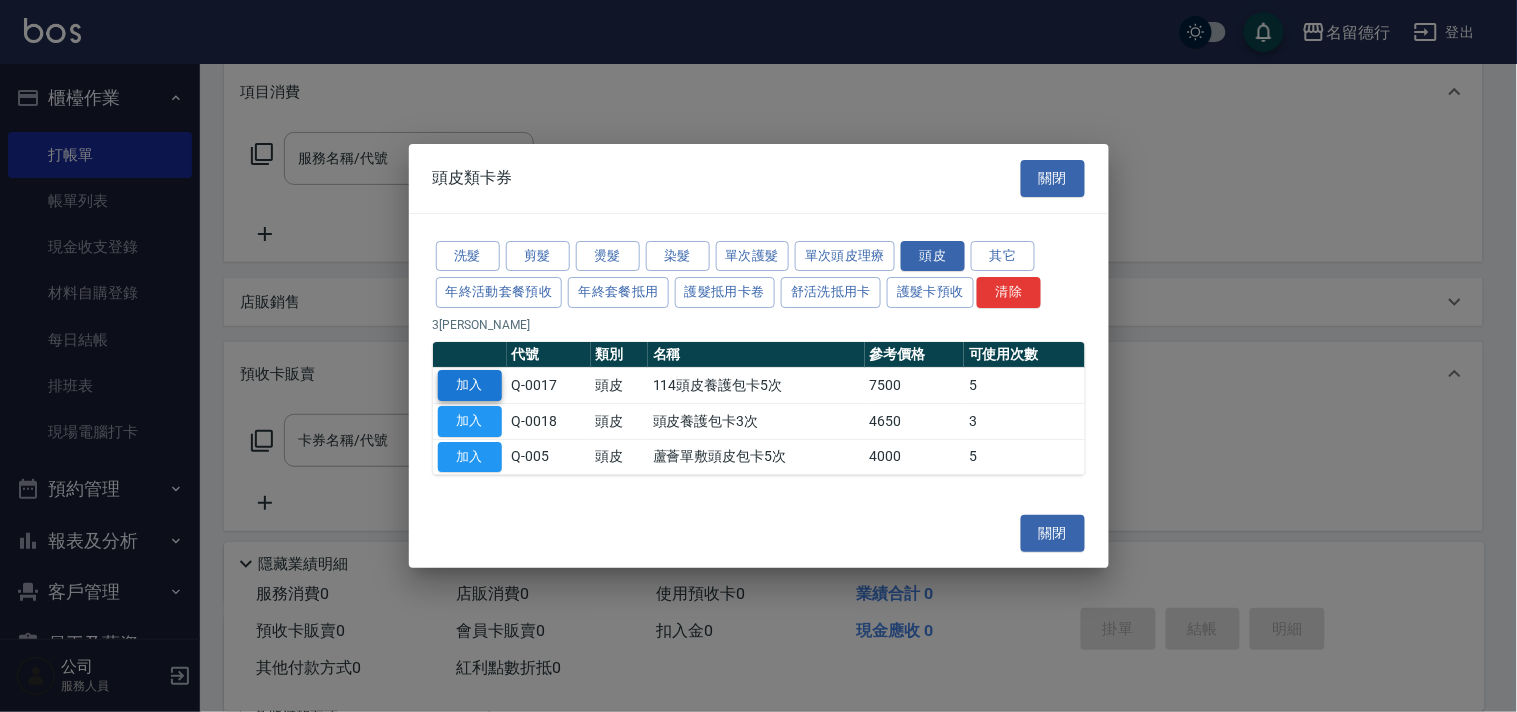 click on "加入" at bounding box center [470, 385] 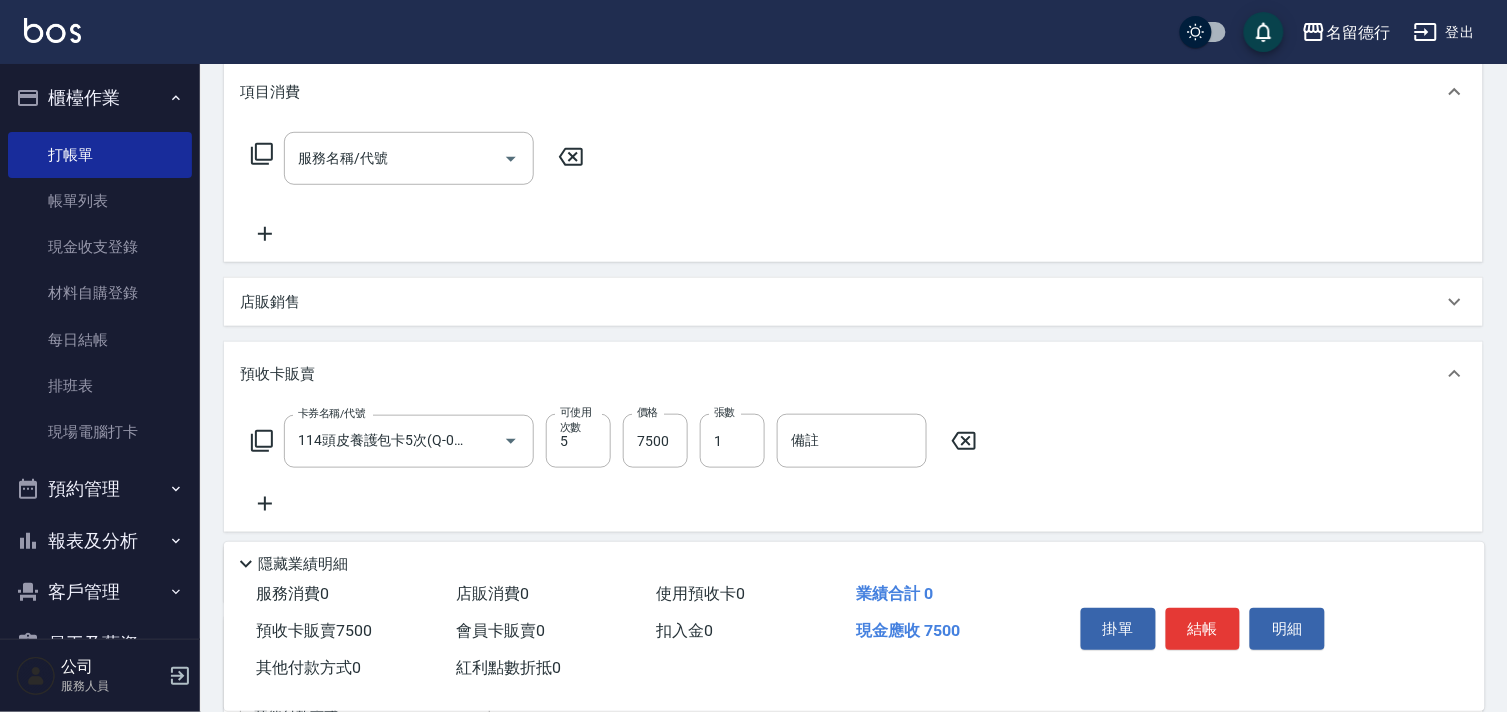 click 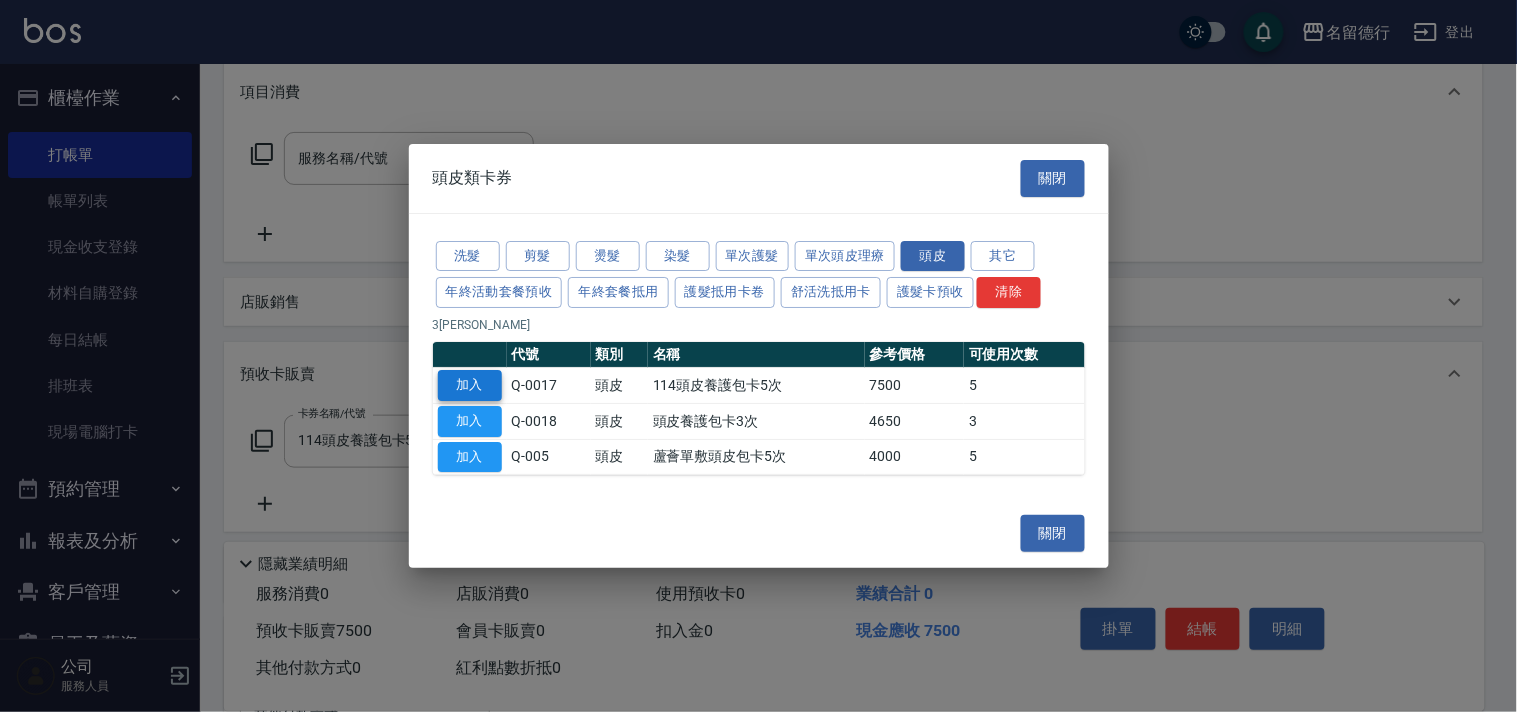 click on "加入" at bounding box center [470, 385] 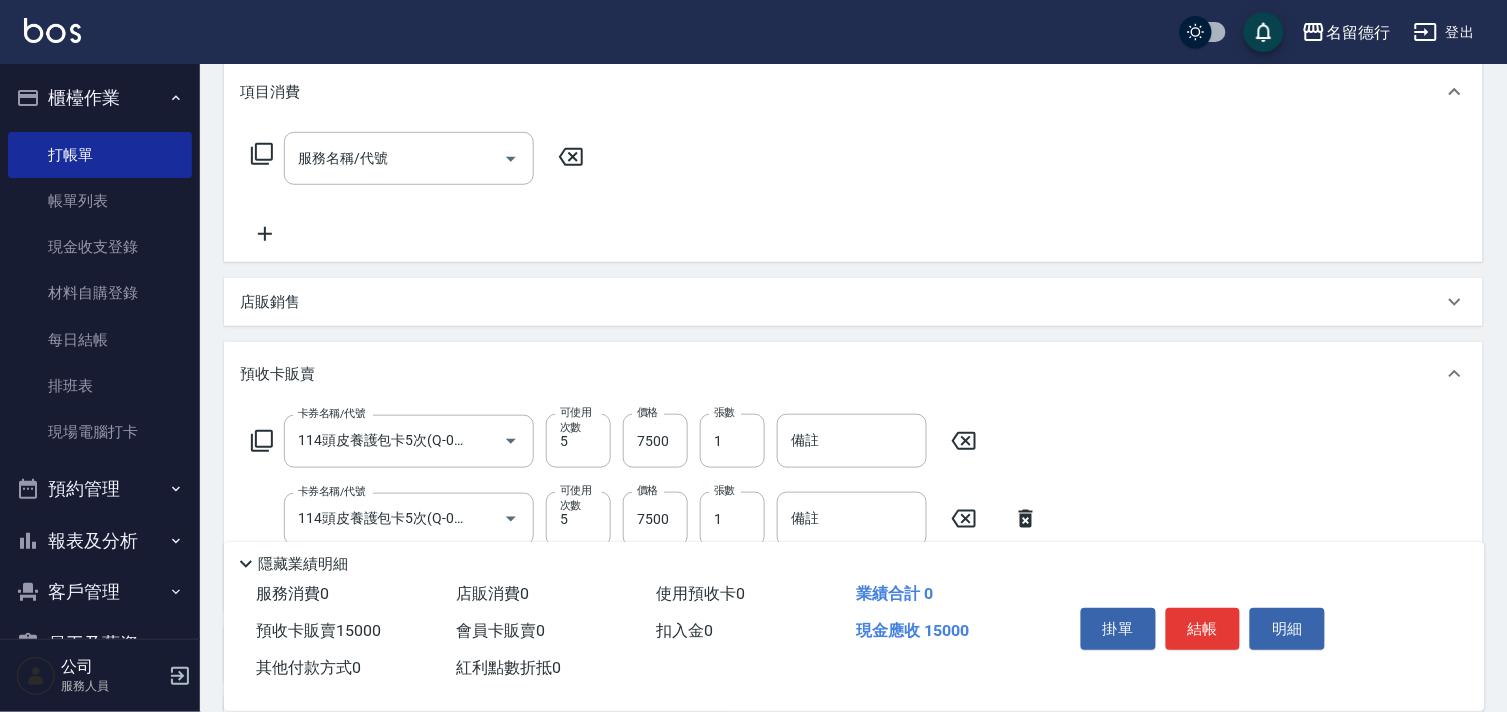scroll, scrollTop: 602, scrollLeft: 0, axis: vertical 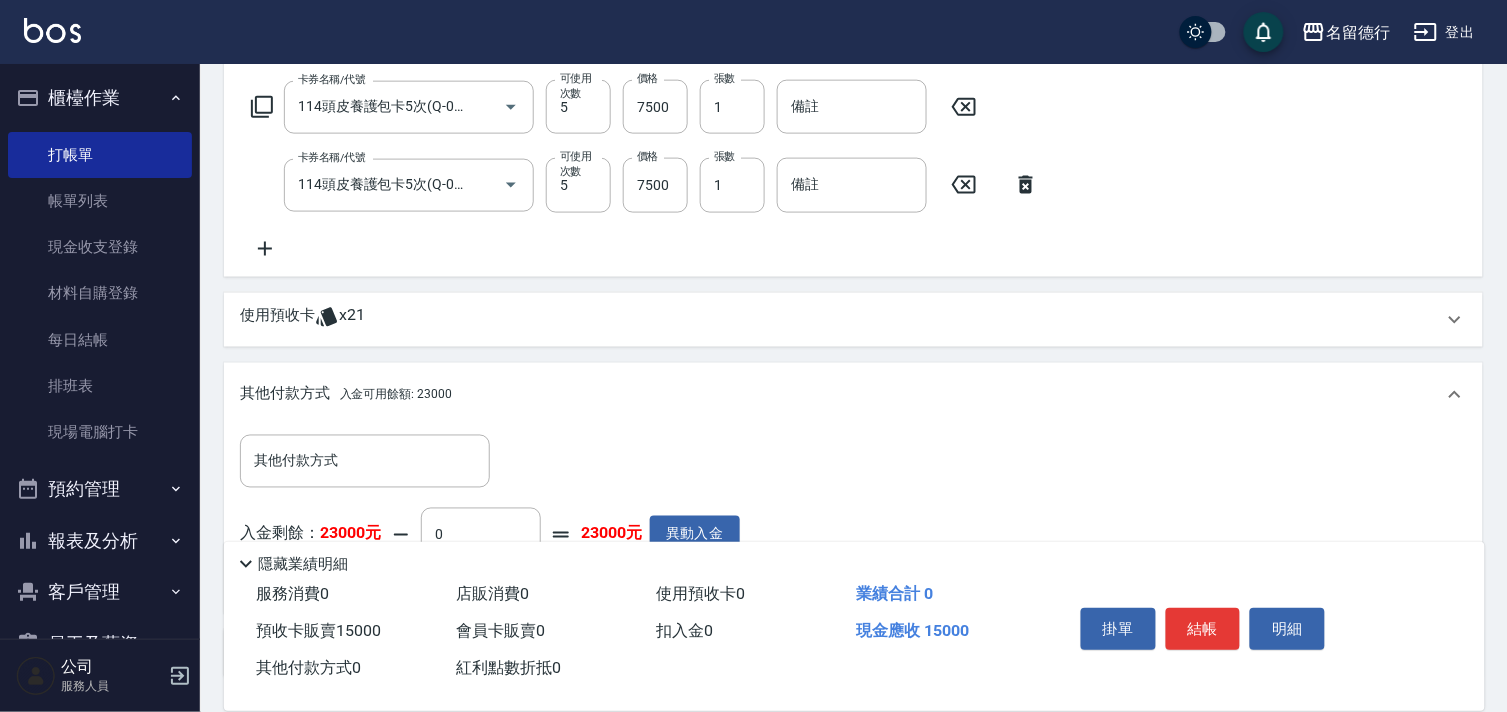 click 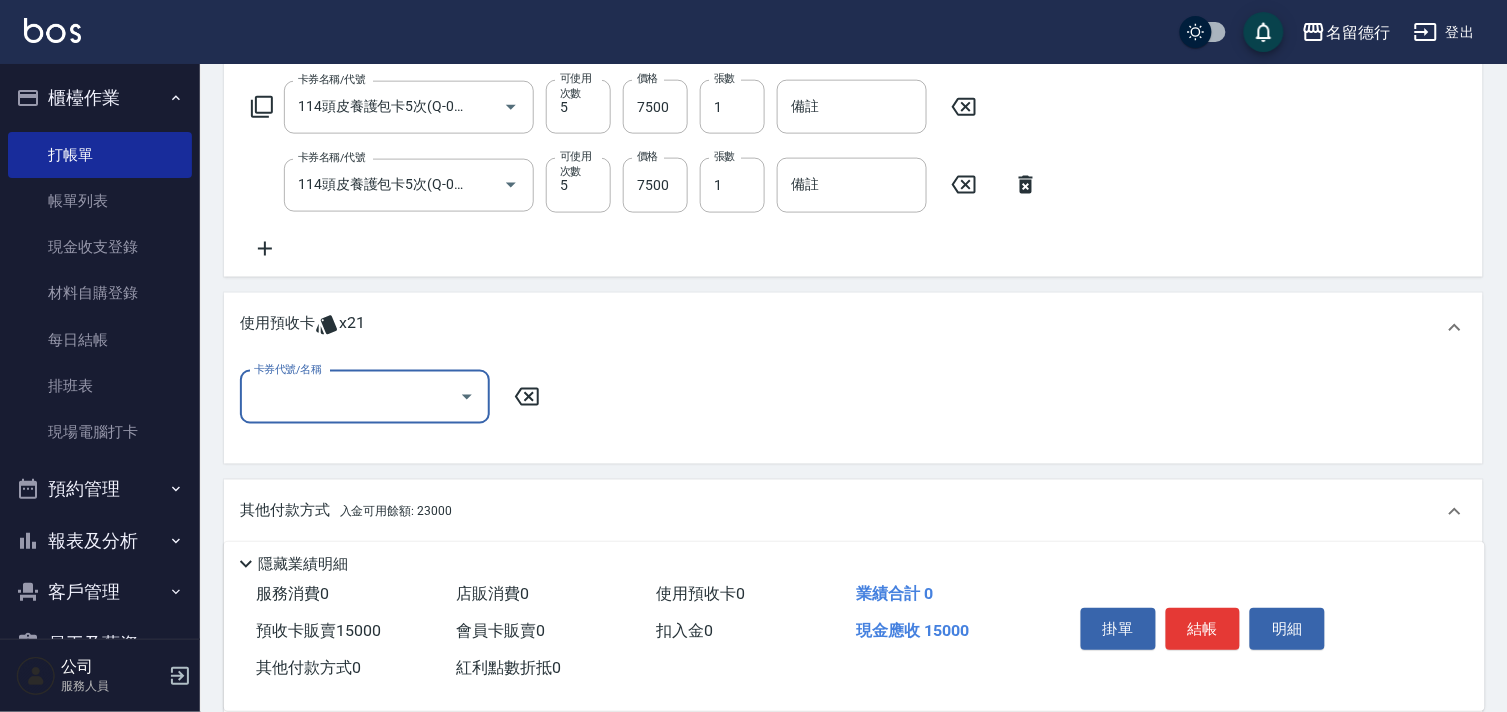 scroll, scrollTop: 0, scrollLeft: 0, axis: both 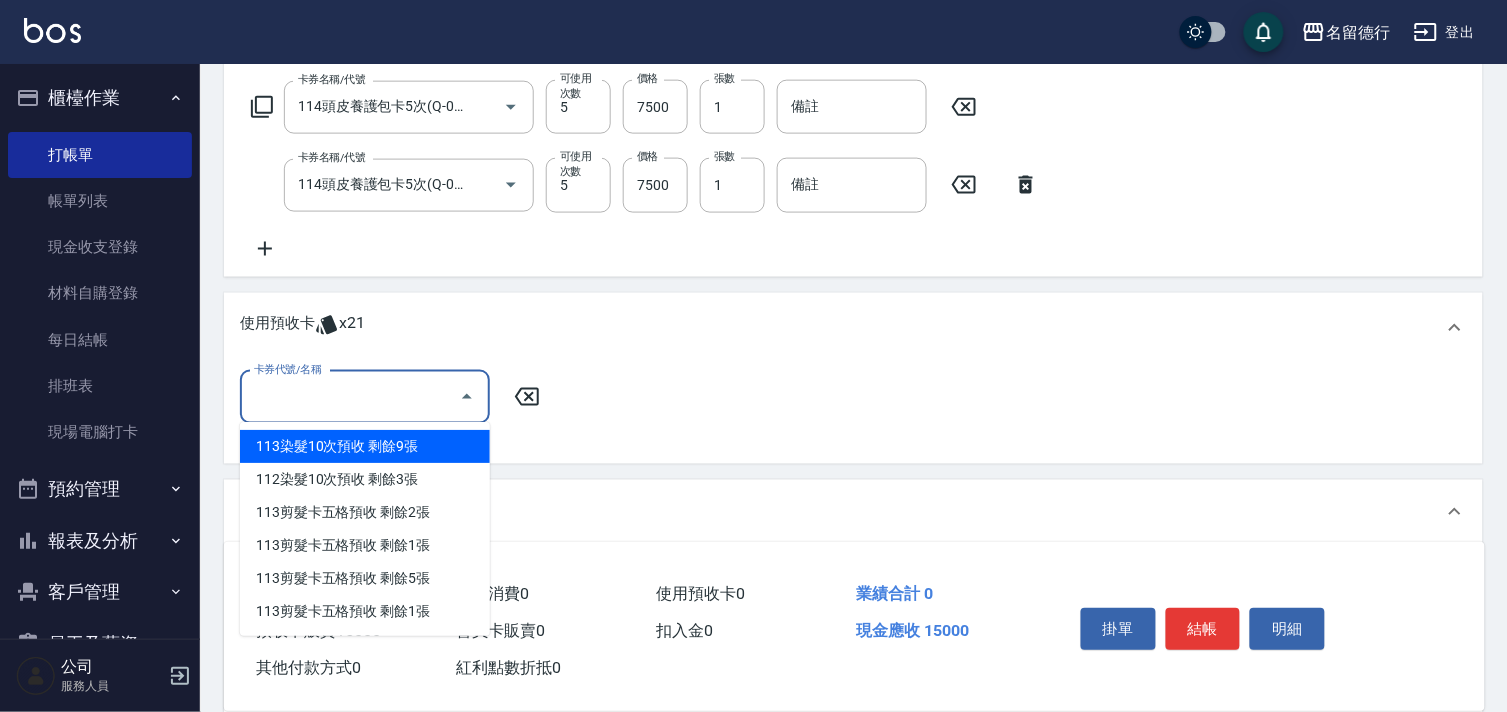 click on "卡券代號/名稱" at bounding box center (350, 397) 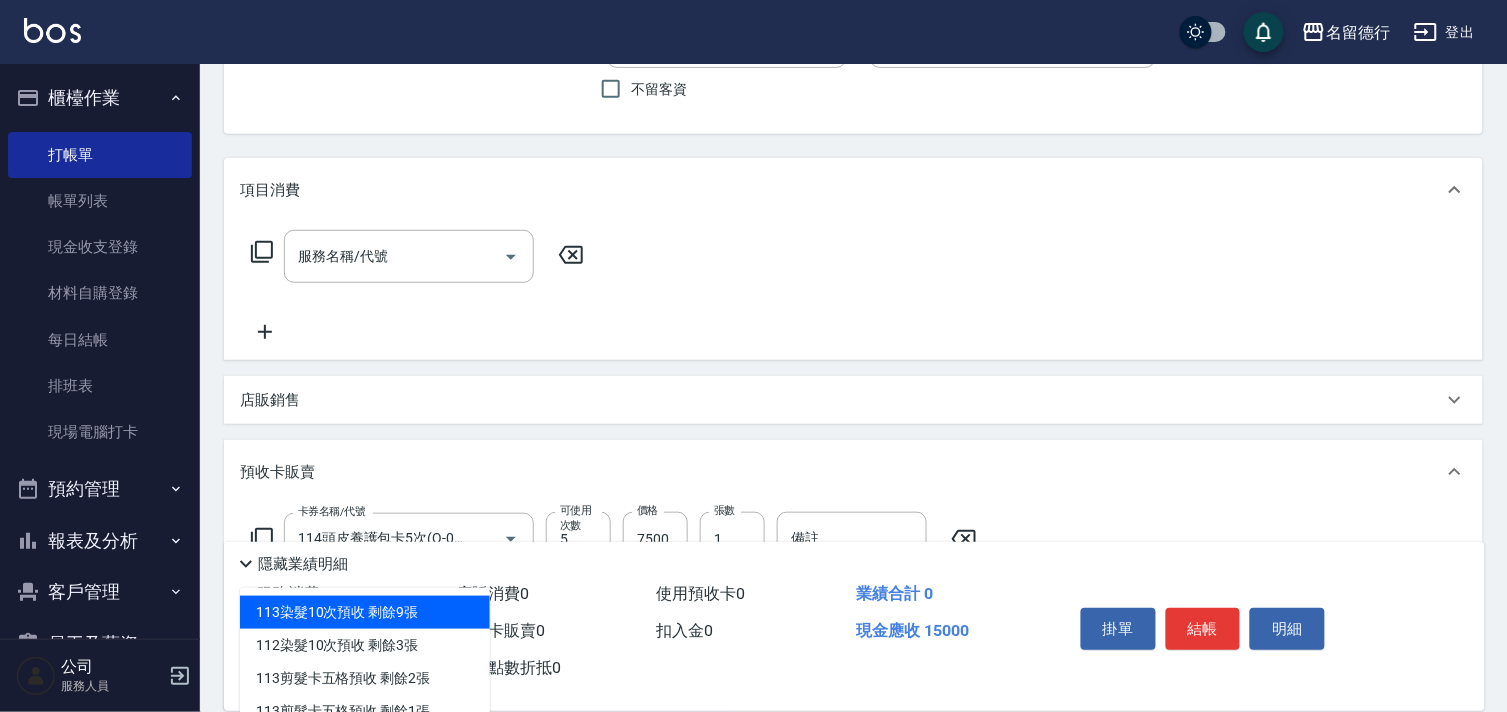 scroll, scrollTop: 157, scrollLeft: 0, axis: vertical 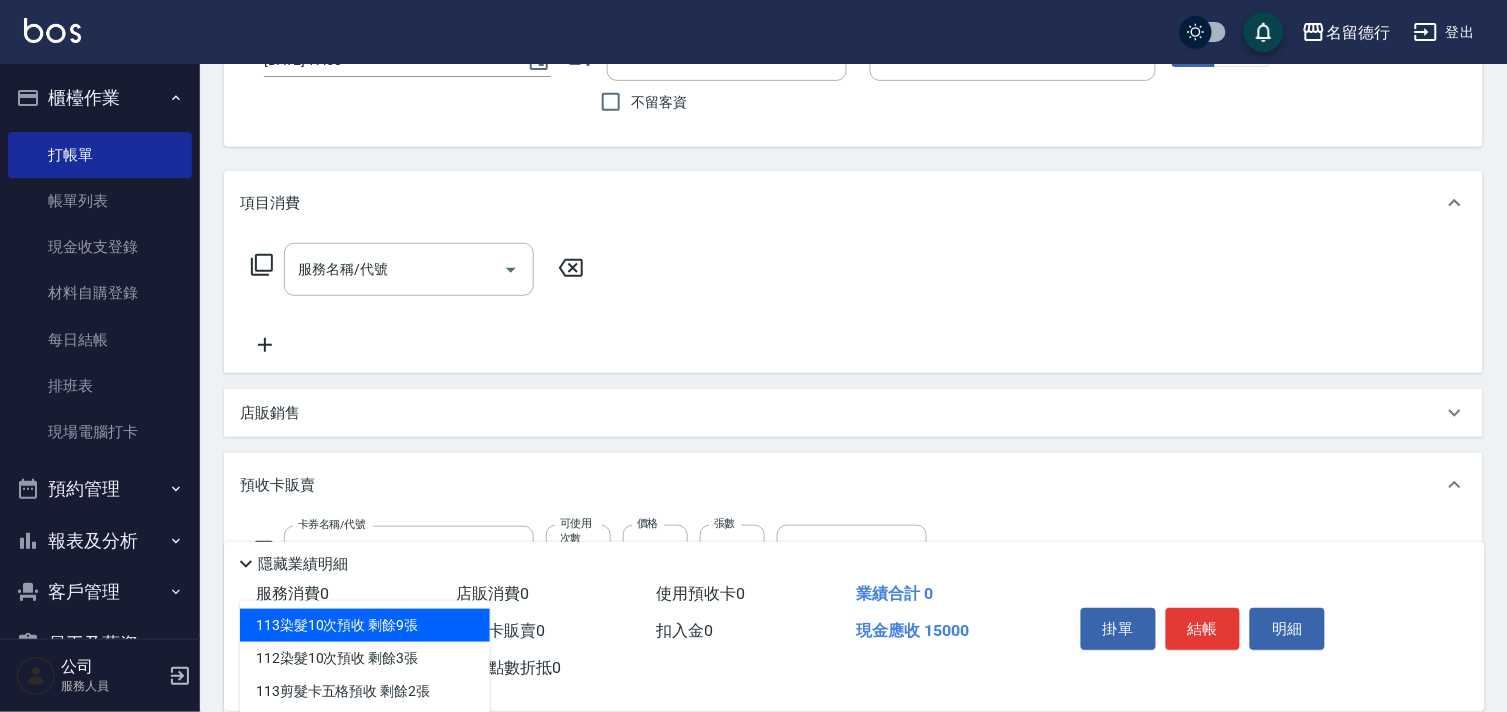 click on "服務名稱/代號 服務名稱/代號" at bounding box center [409, 269] 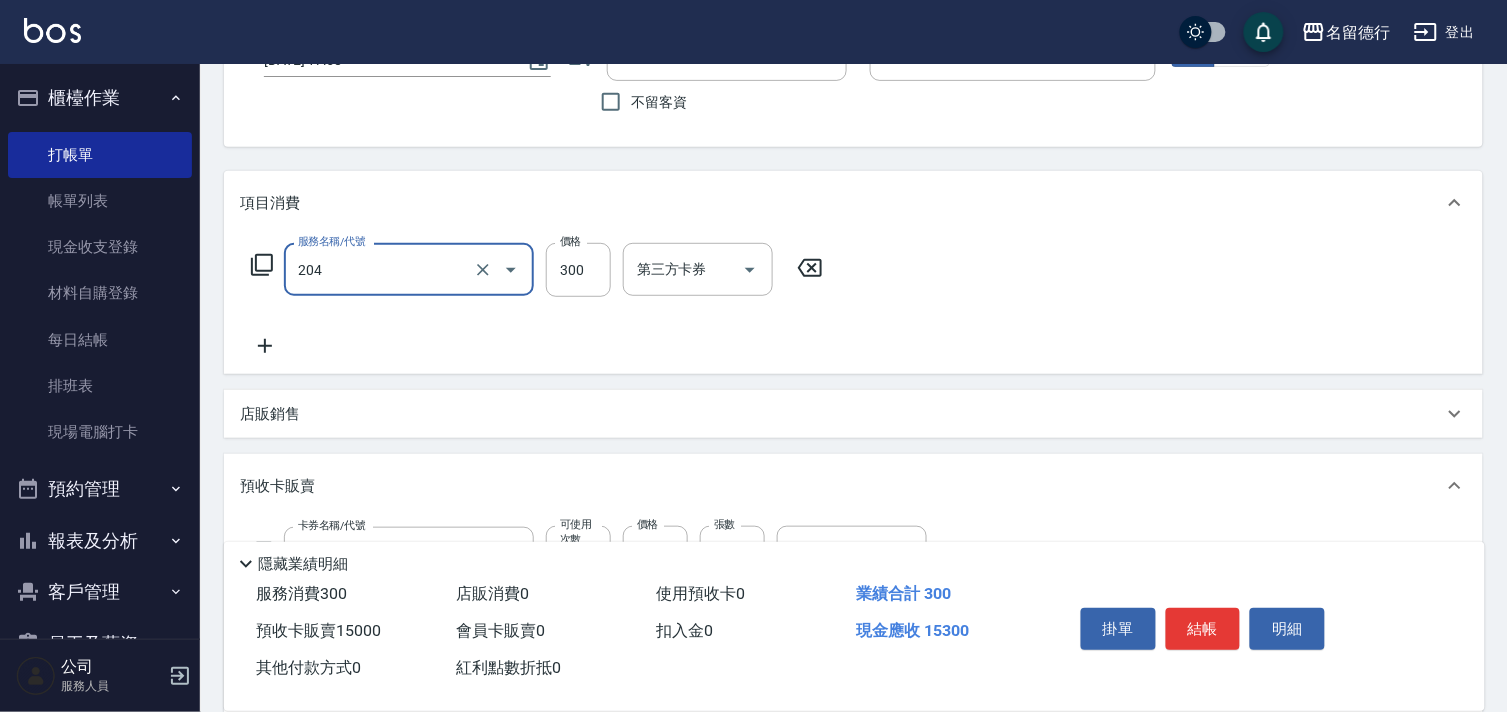 type on "洗髮(204)" 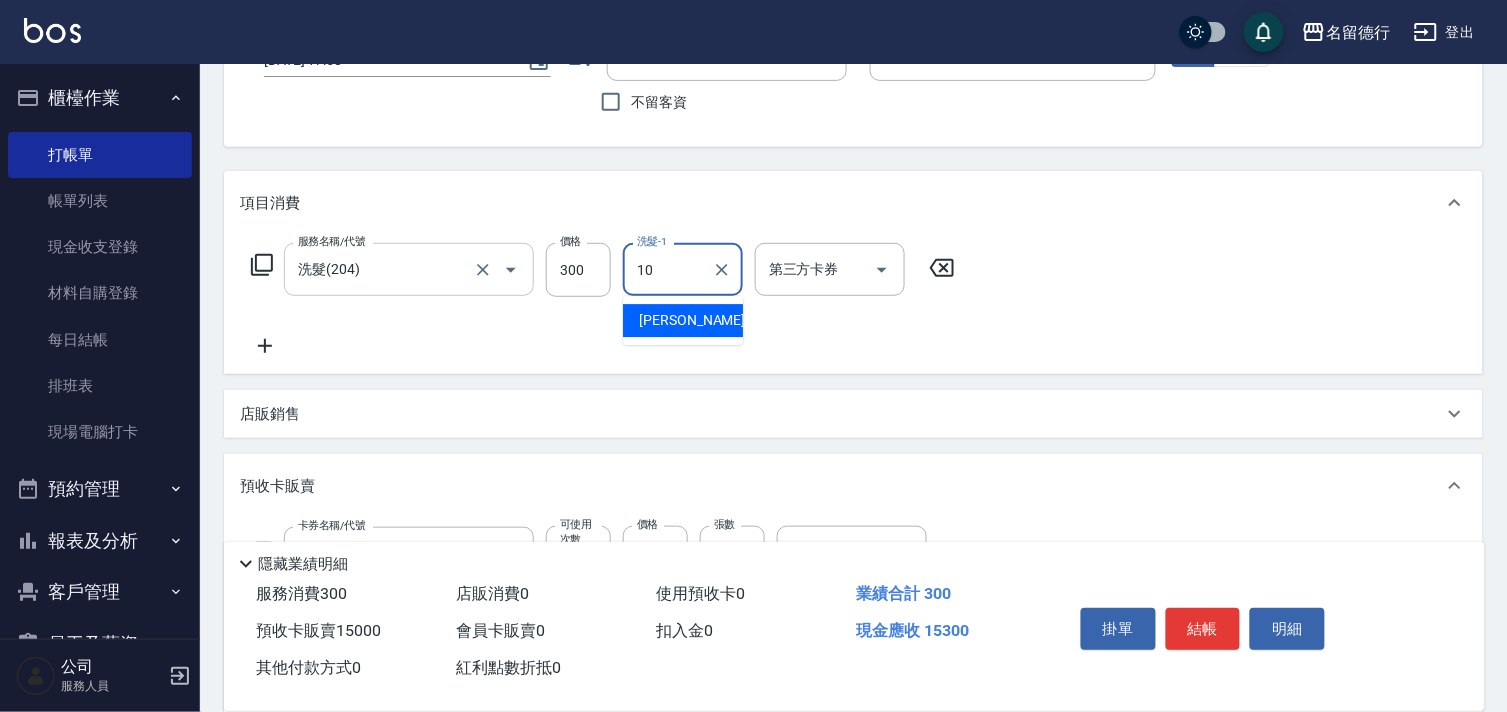 type on "婉如-10" 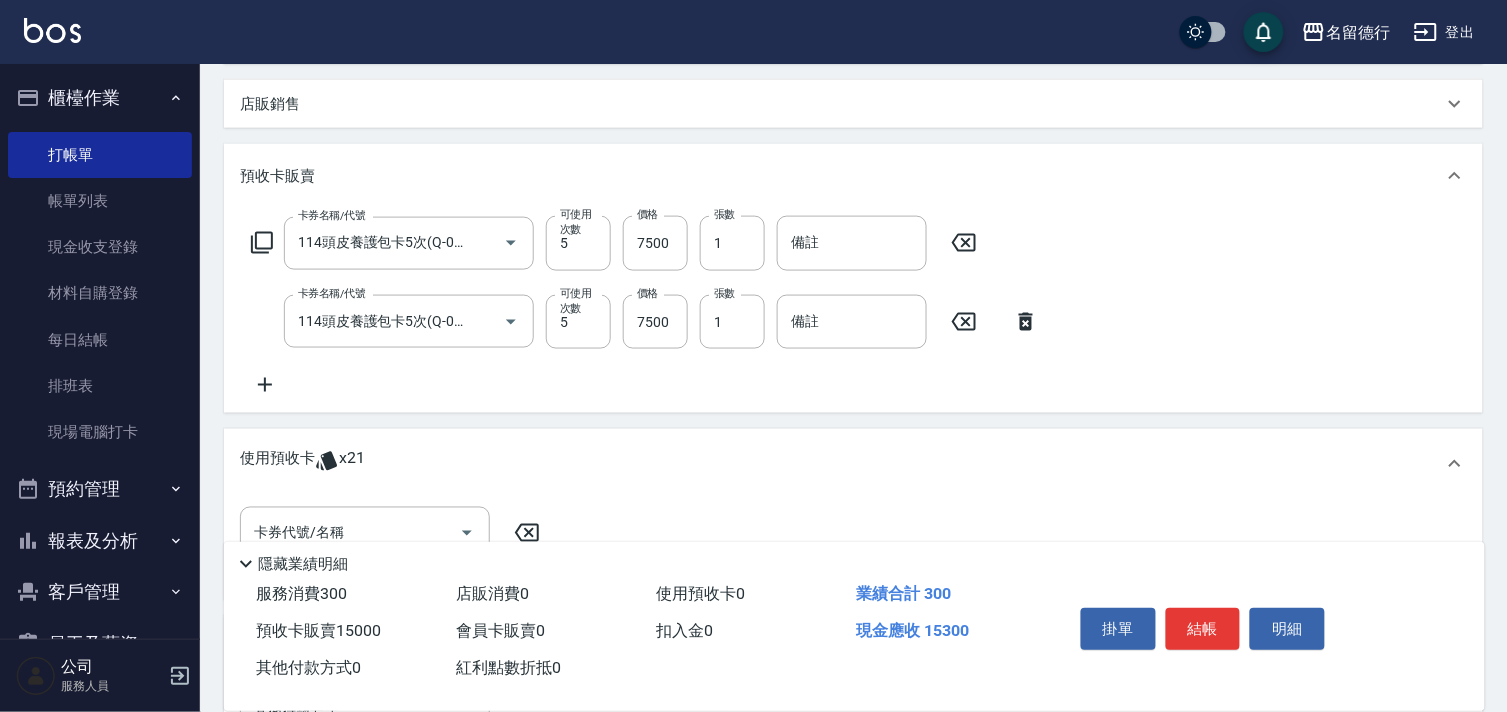scroll, scrollTop: 713, scrollLeft: 0, axis: vertical 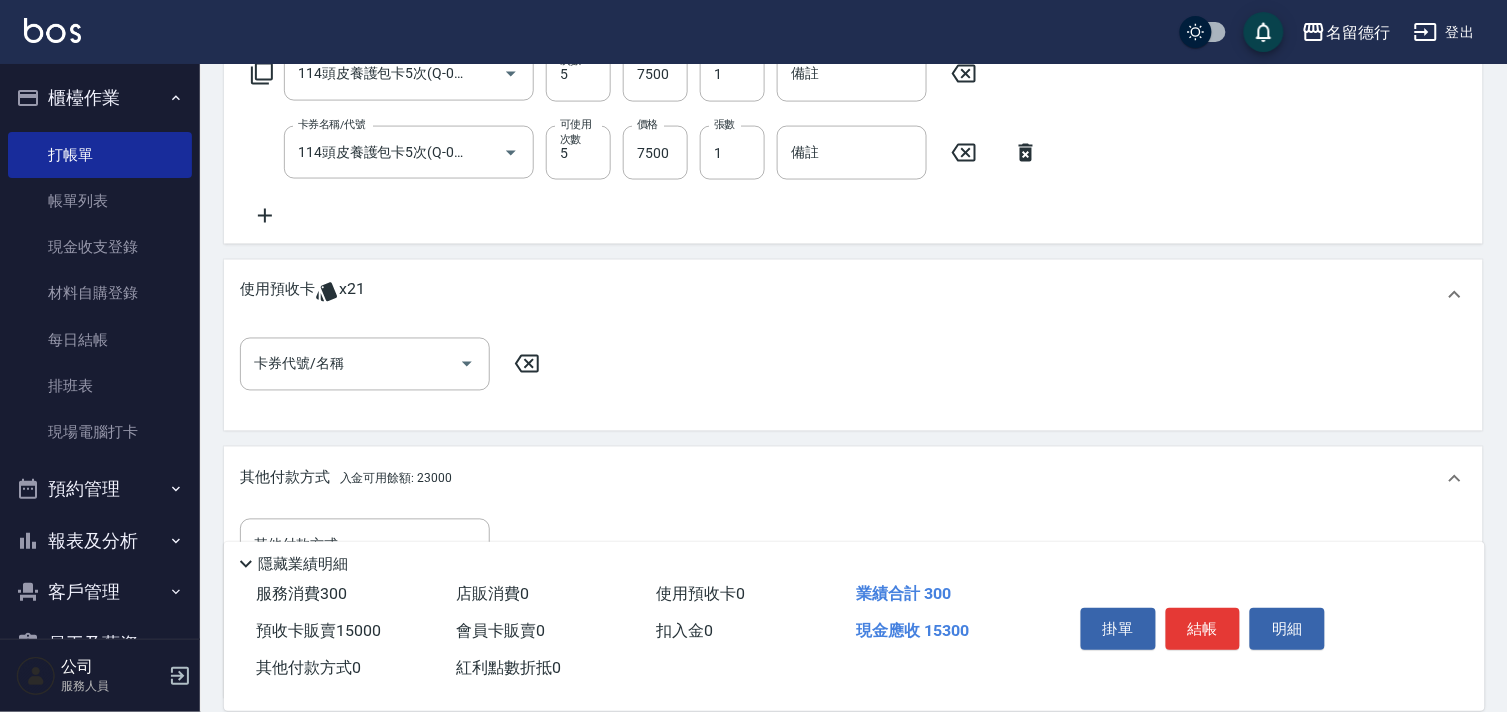 click on "使用預收卡" at bounding box center [277, 295] 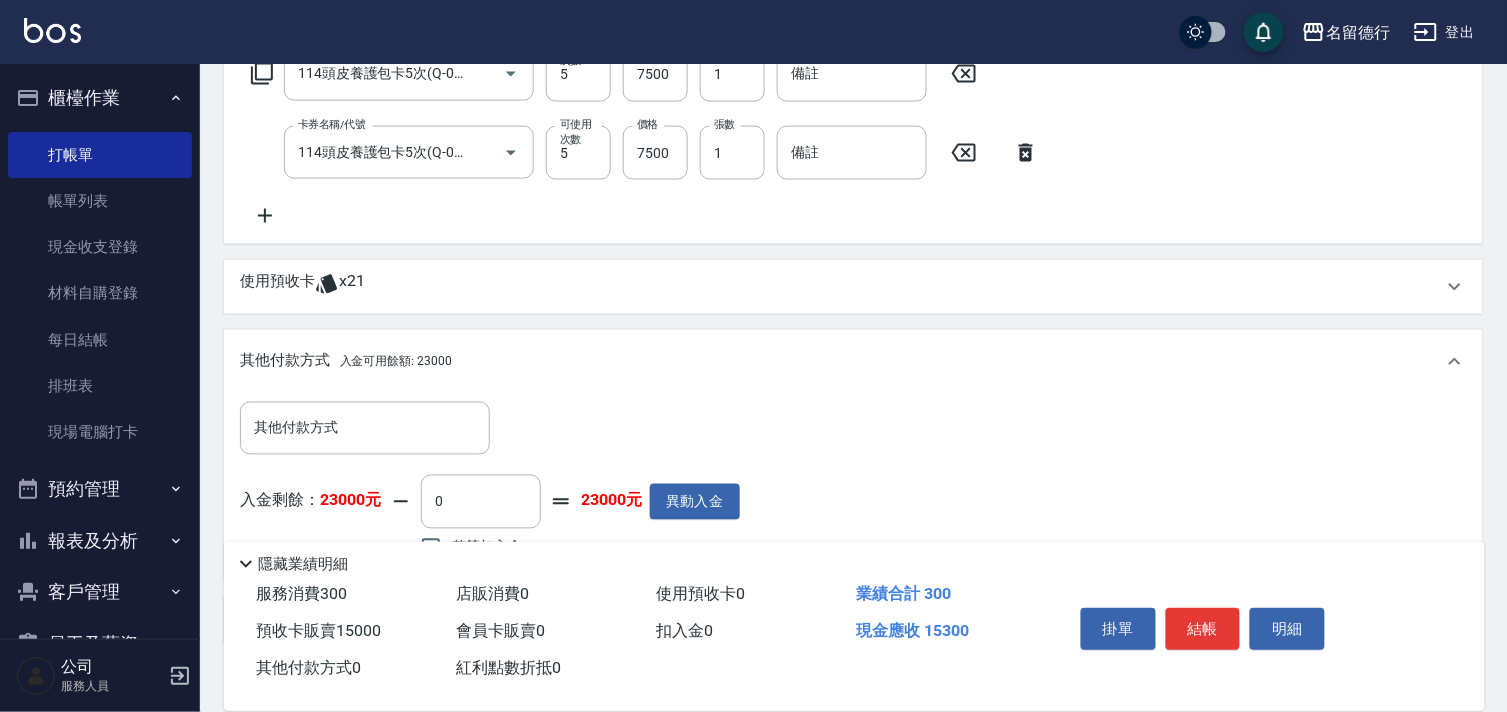 click on "使用預收卡" at bounding box center [277, 287] 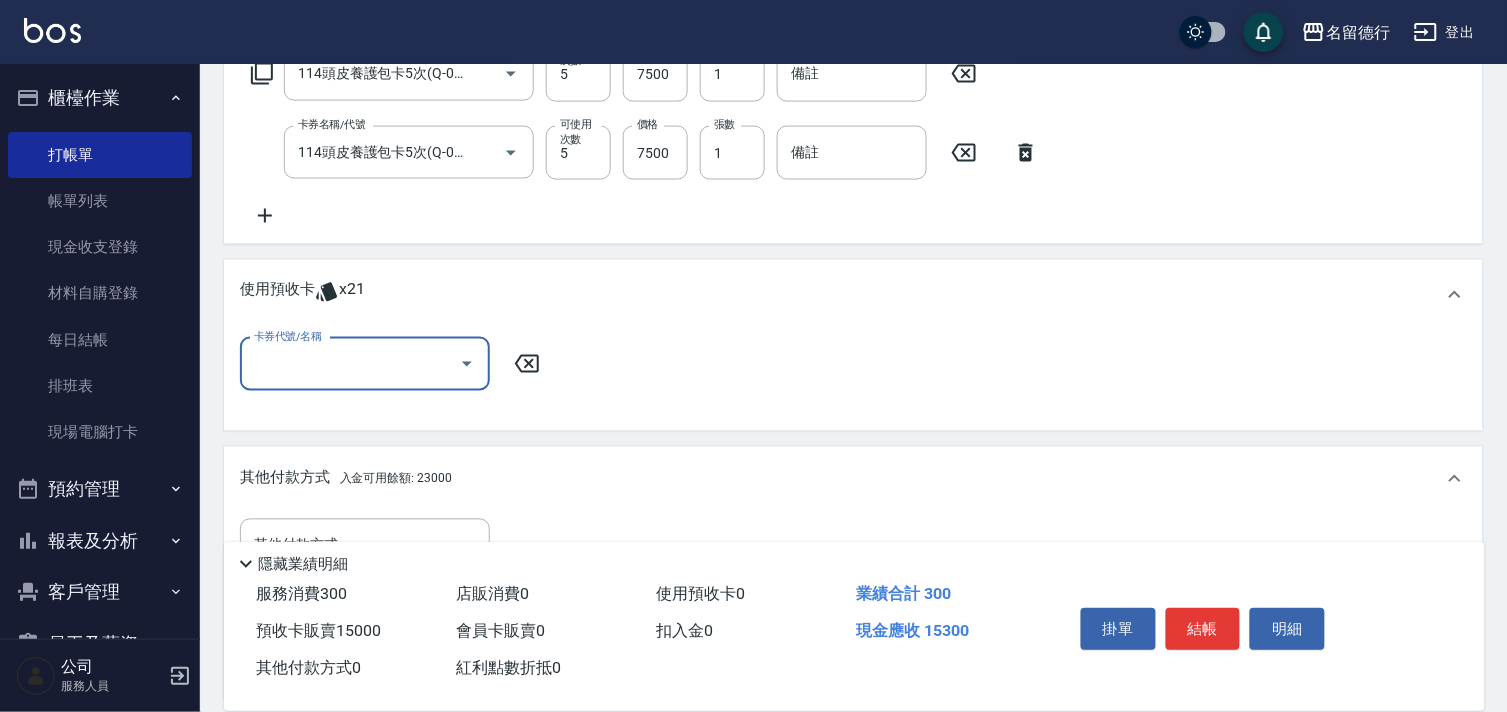 scroll, scrollTop: 0, scrollLeft: 0, axis: both 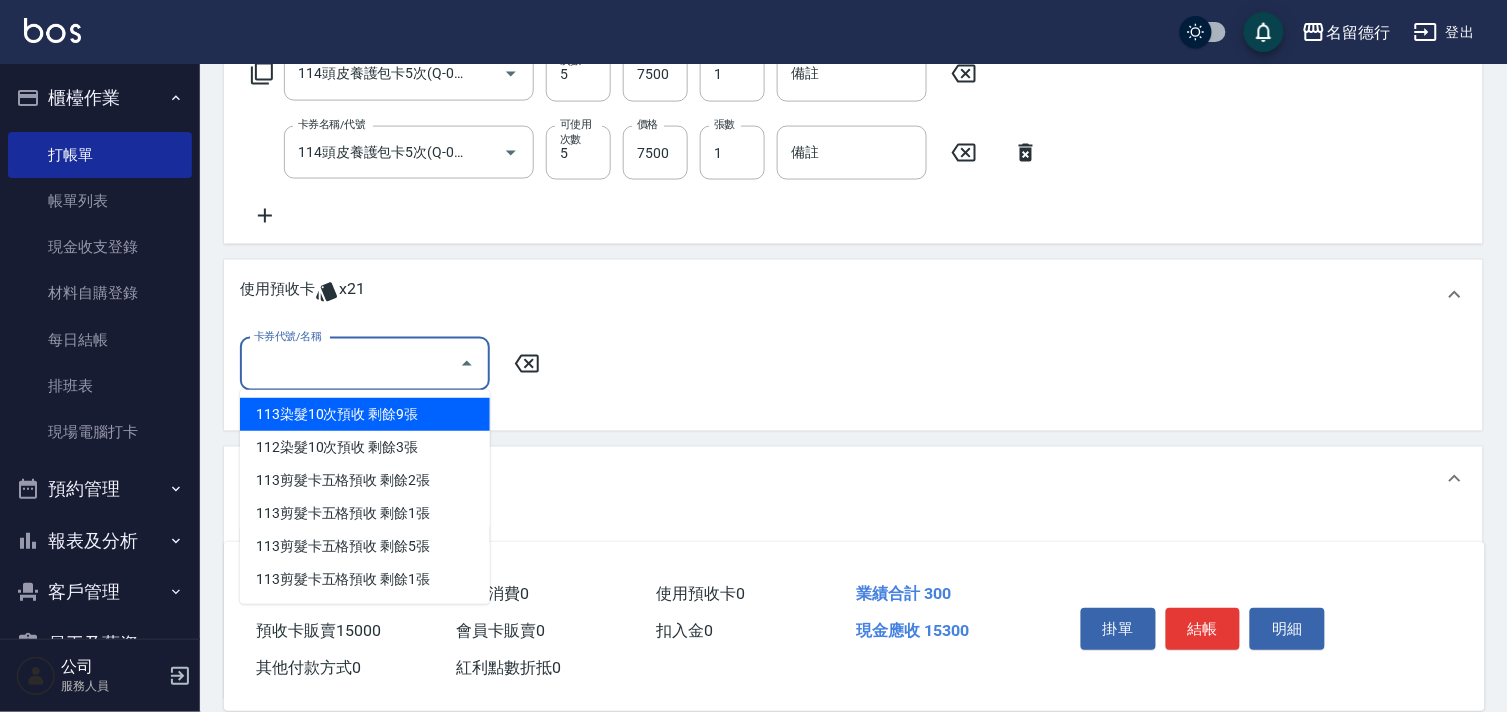 click on "113染髮10次預收 剩餘9張" at bounding box center [365, 414] 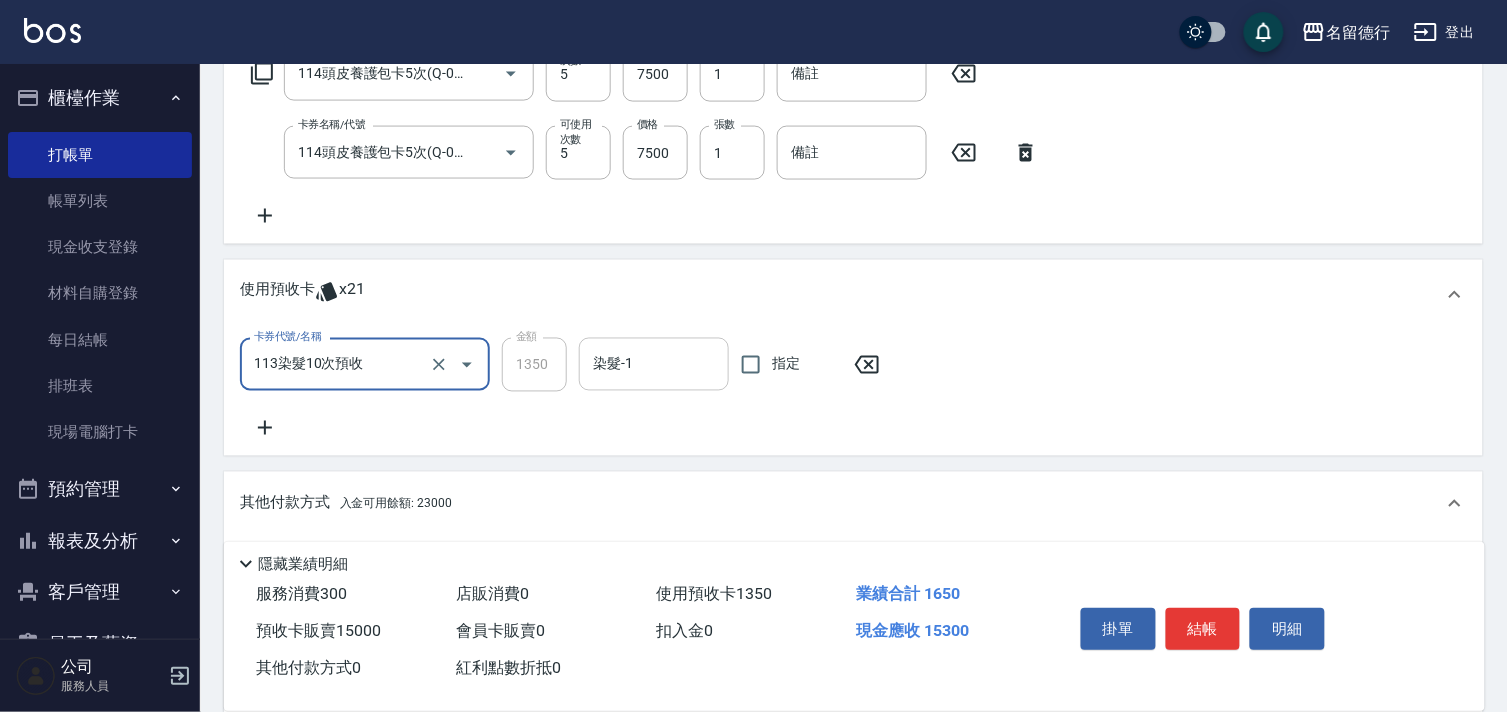 click on "染髮-1" at bounding box center [654, 364] 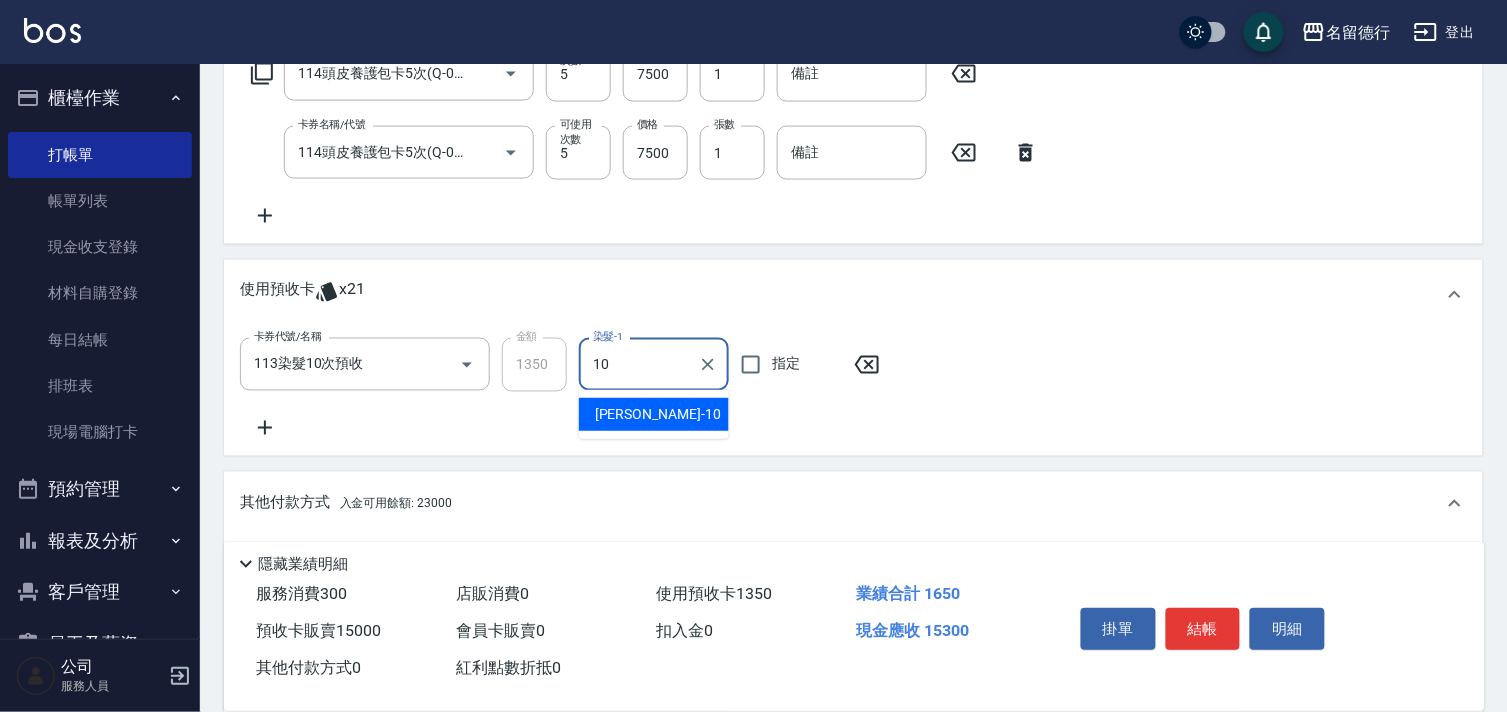 type on "婉如-10" 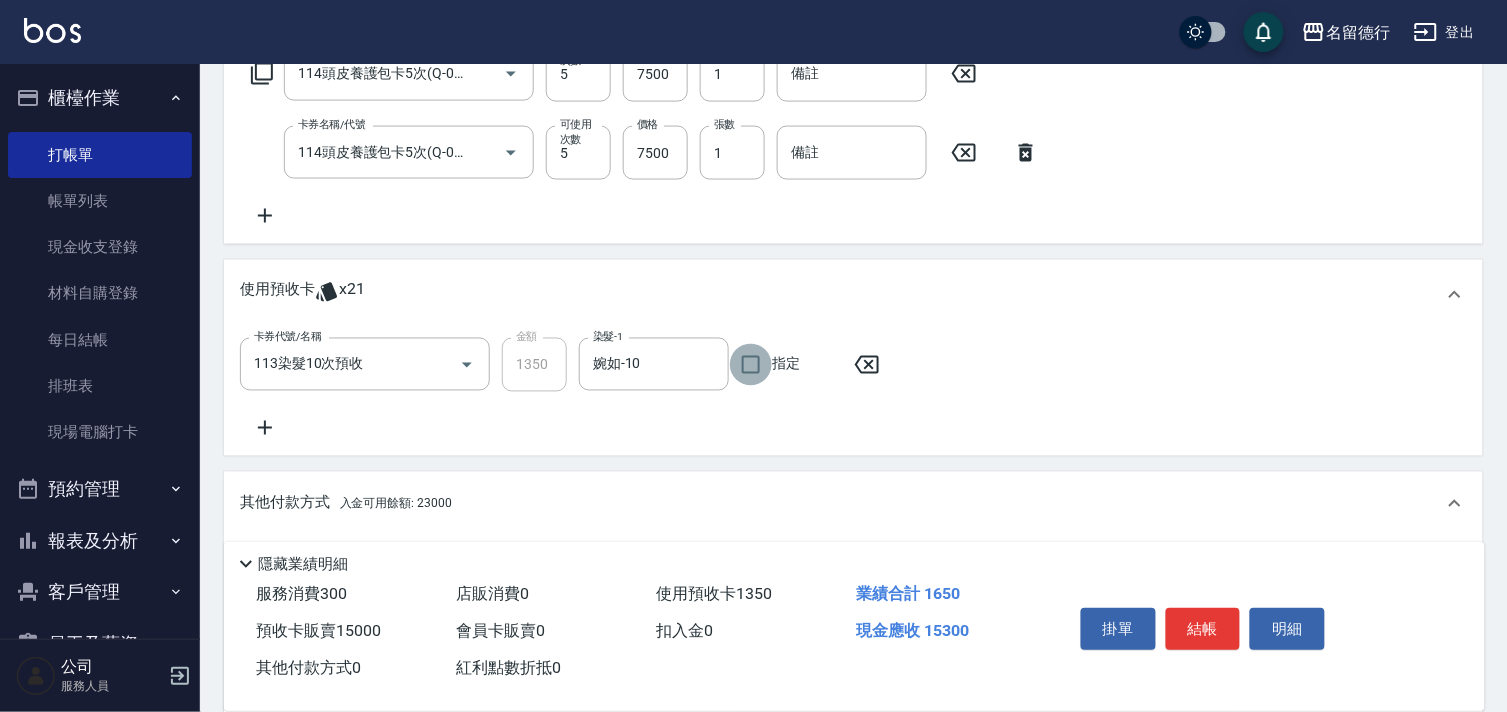 click on "指定" at bounding box center [751, 365] 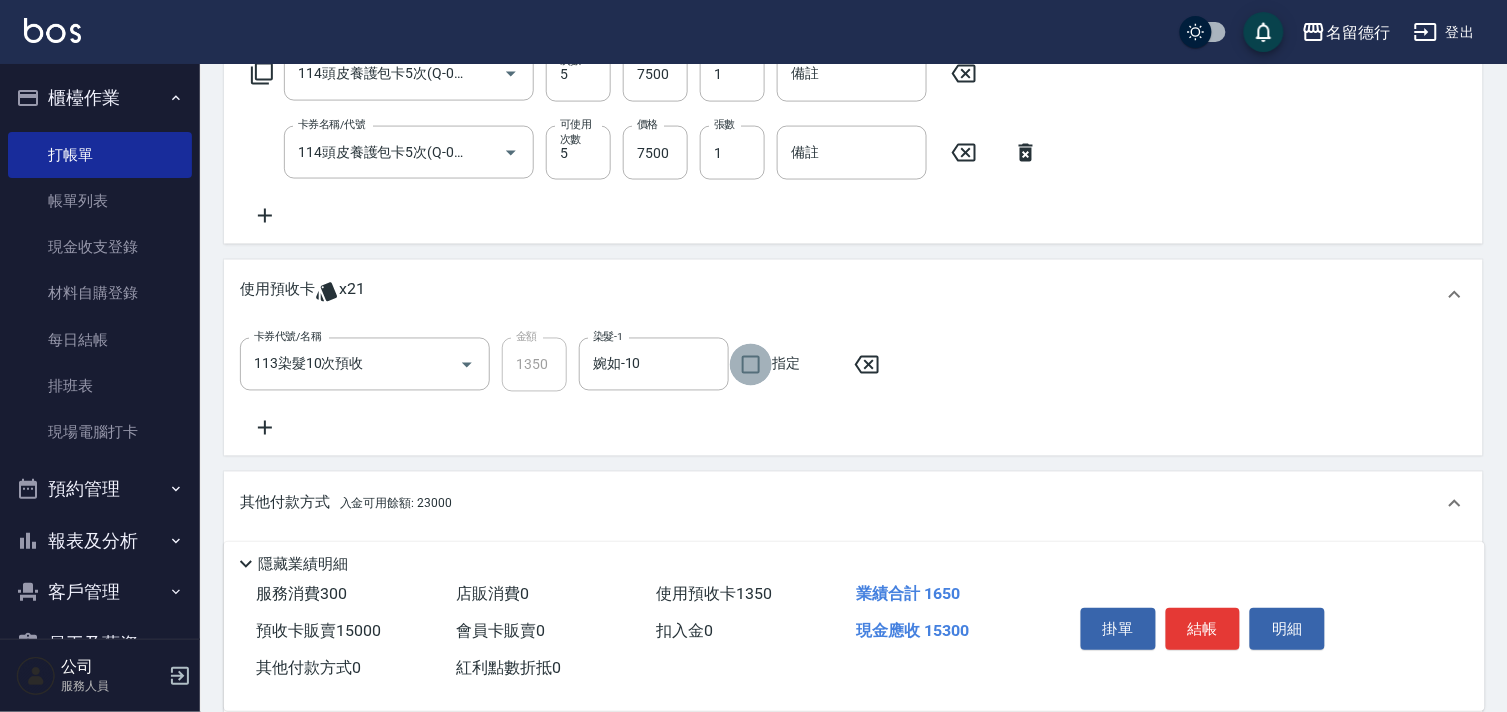 checkbox on "true" 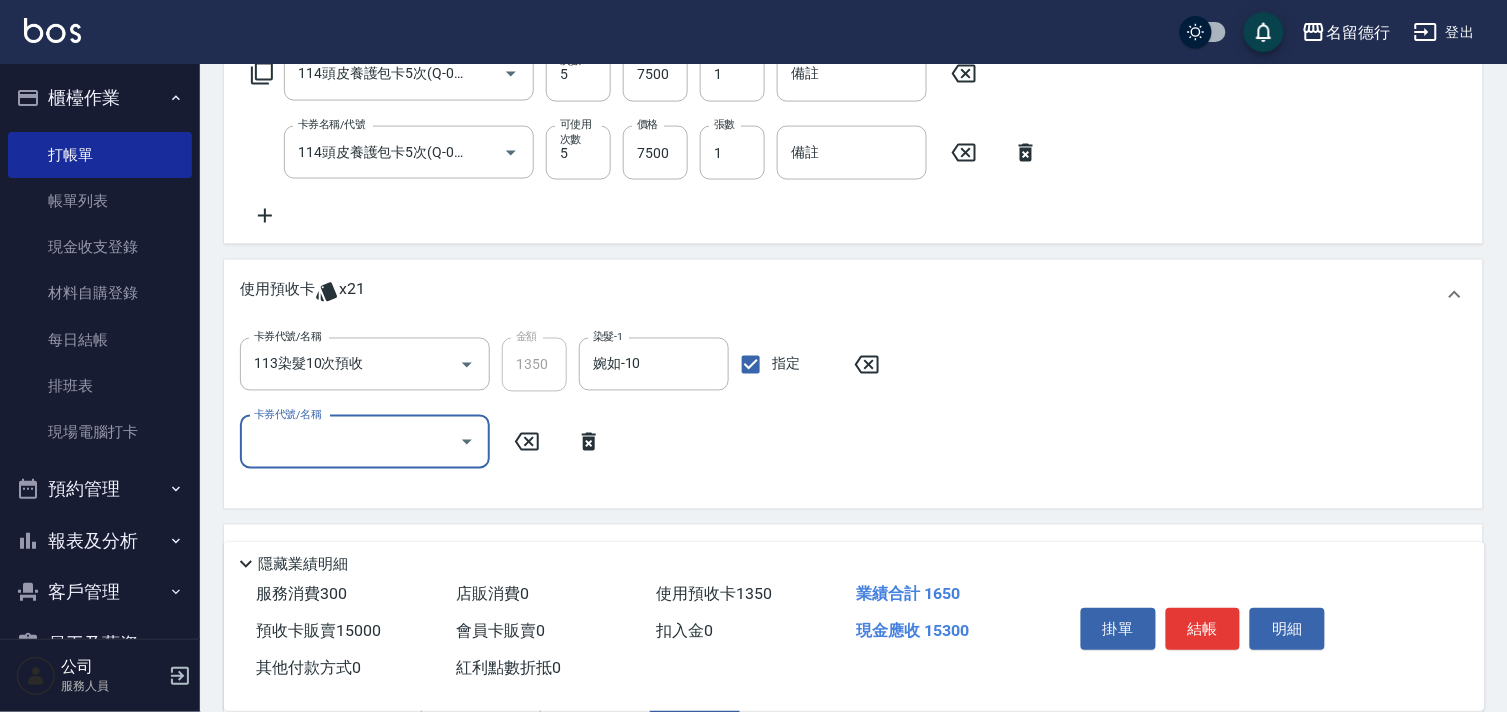 click on "卡券代號/名稱" at bounding box center [350, 442] 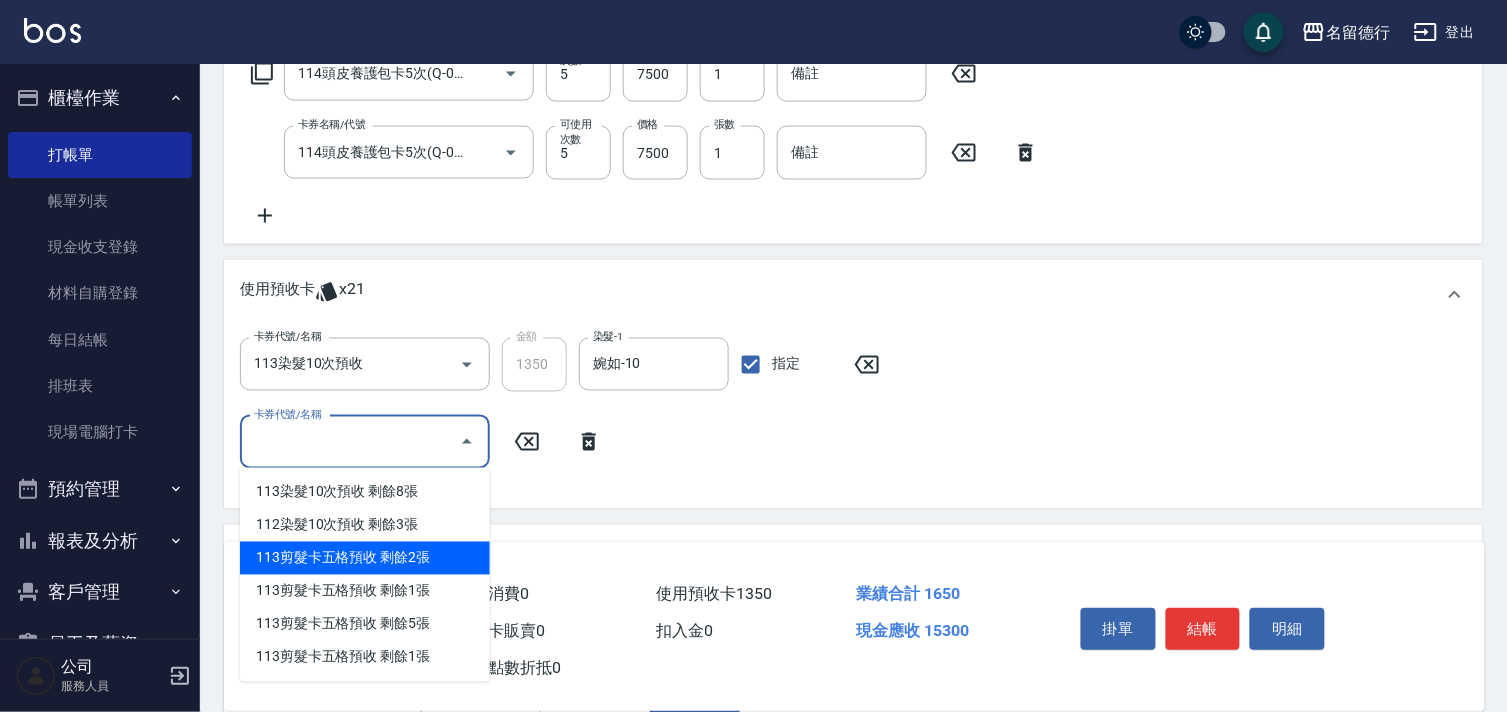 click on "113剪髮卡五格預收 剩餘2張" at bounding box center (365, 558) 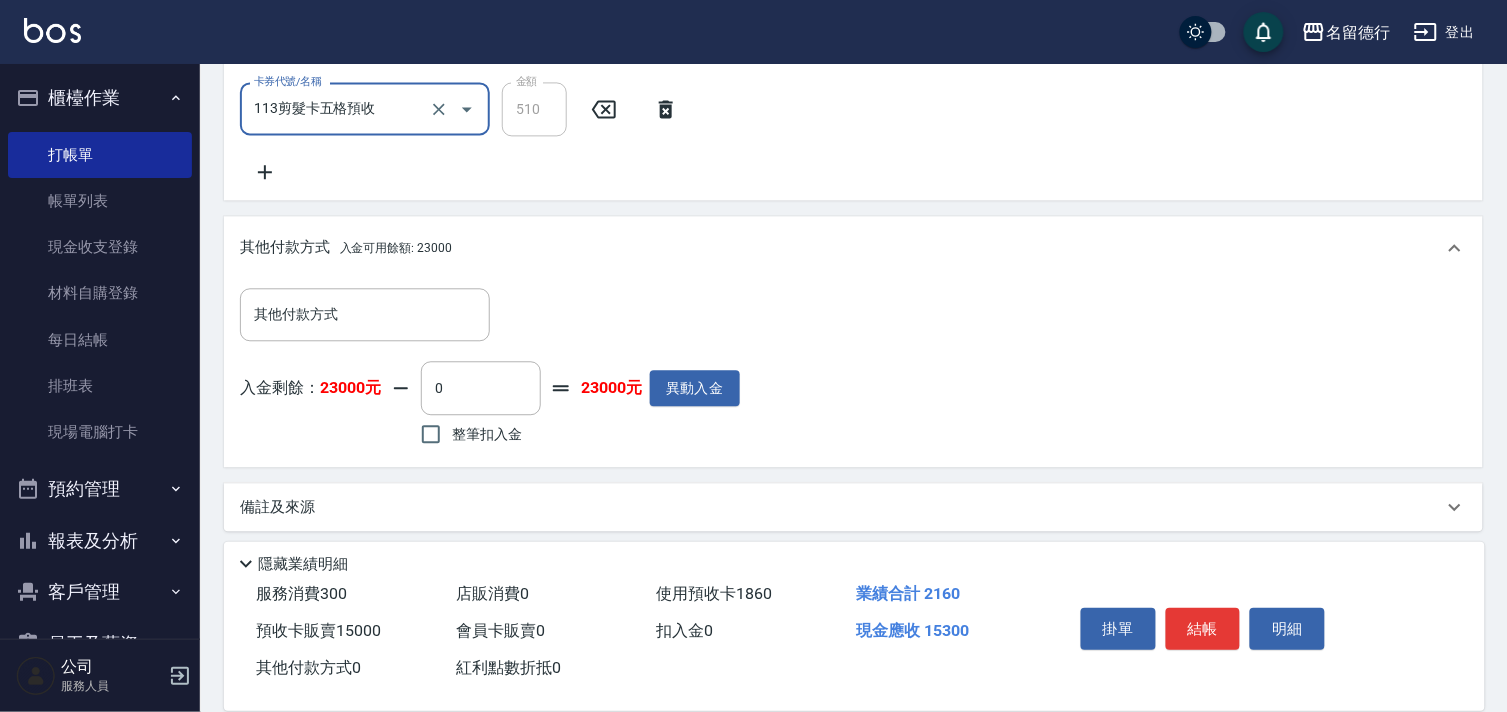 scroll, scrollTop: 1054, scrollLeft: 0, axis: vertical 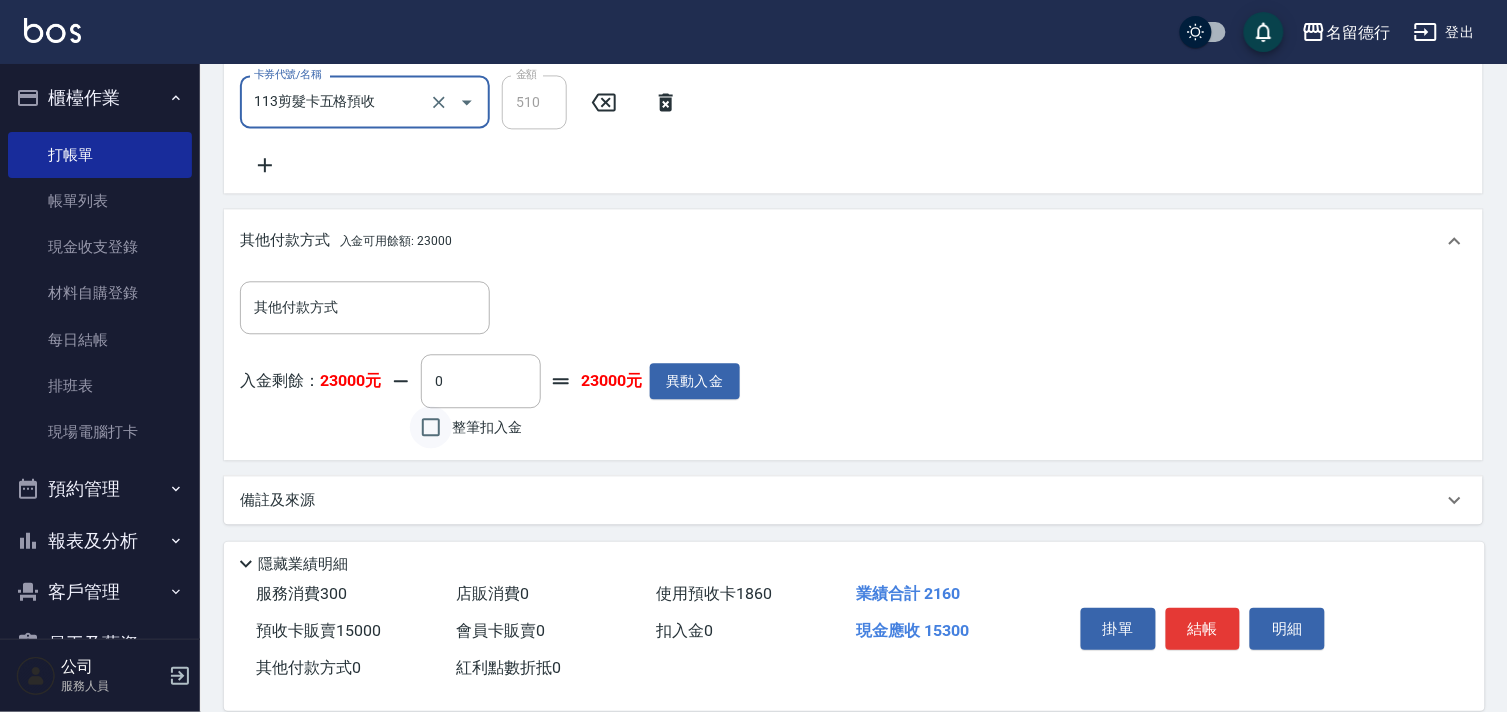 click on "整筆扣入金" at bounding box center (431, 427) 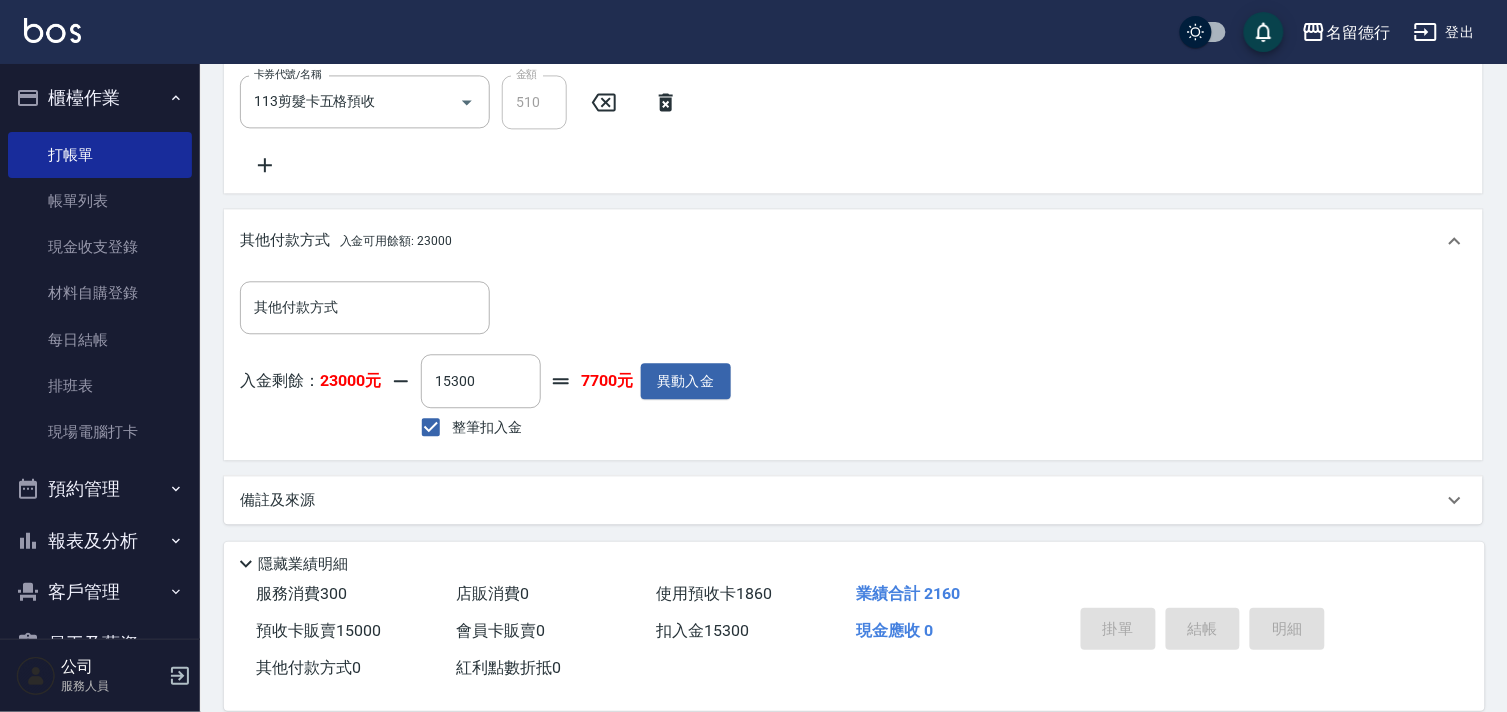 type on "[DATE] 18:00" 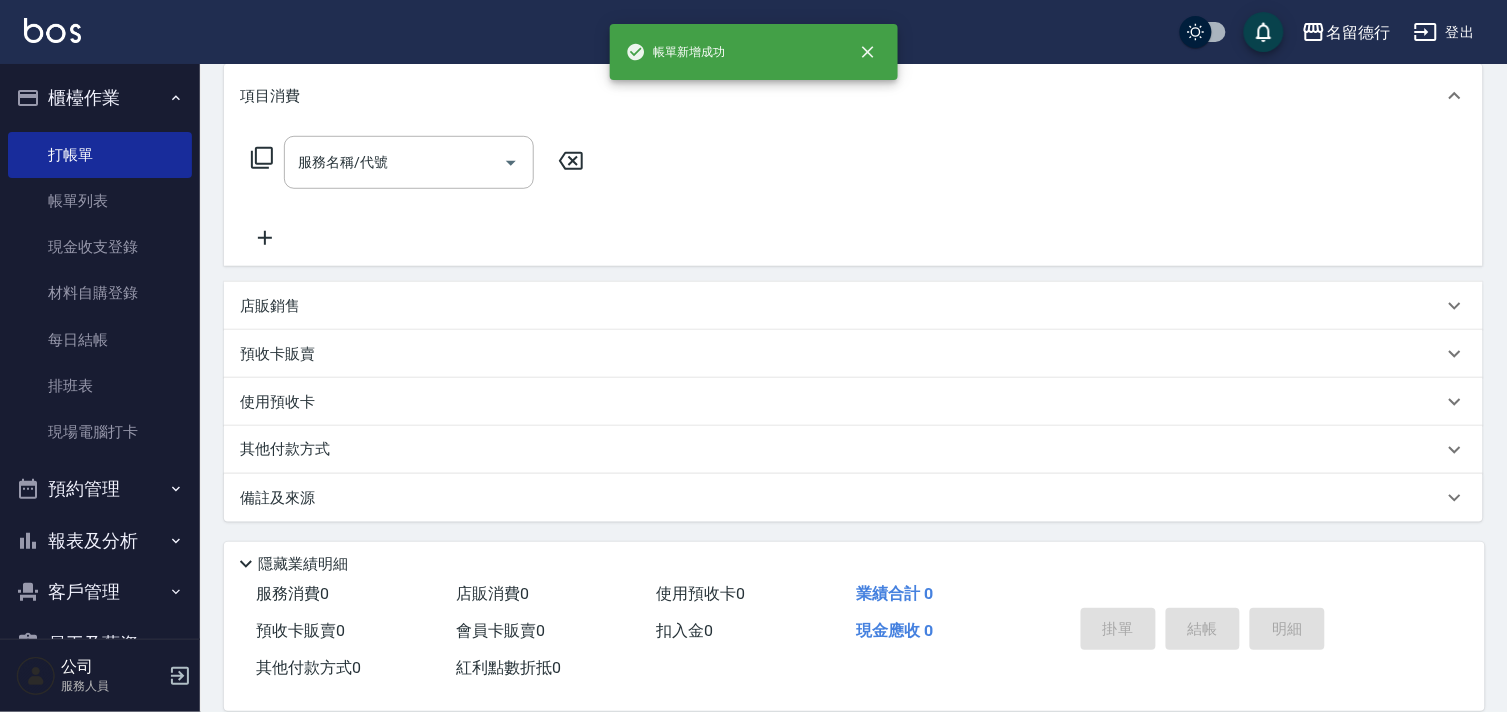 scroll, scrollTop: 0, scrollLeft: 0, axis: both 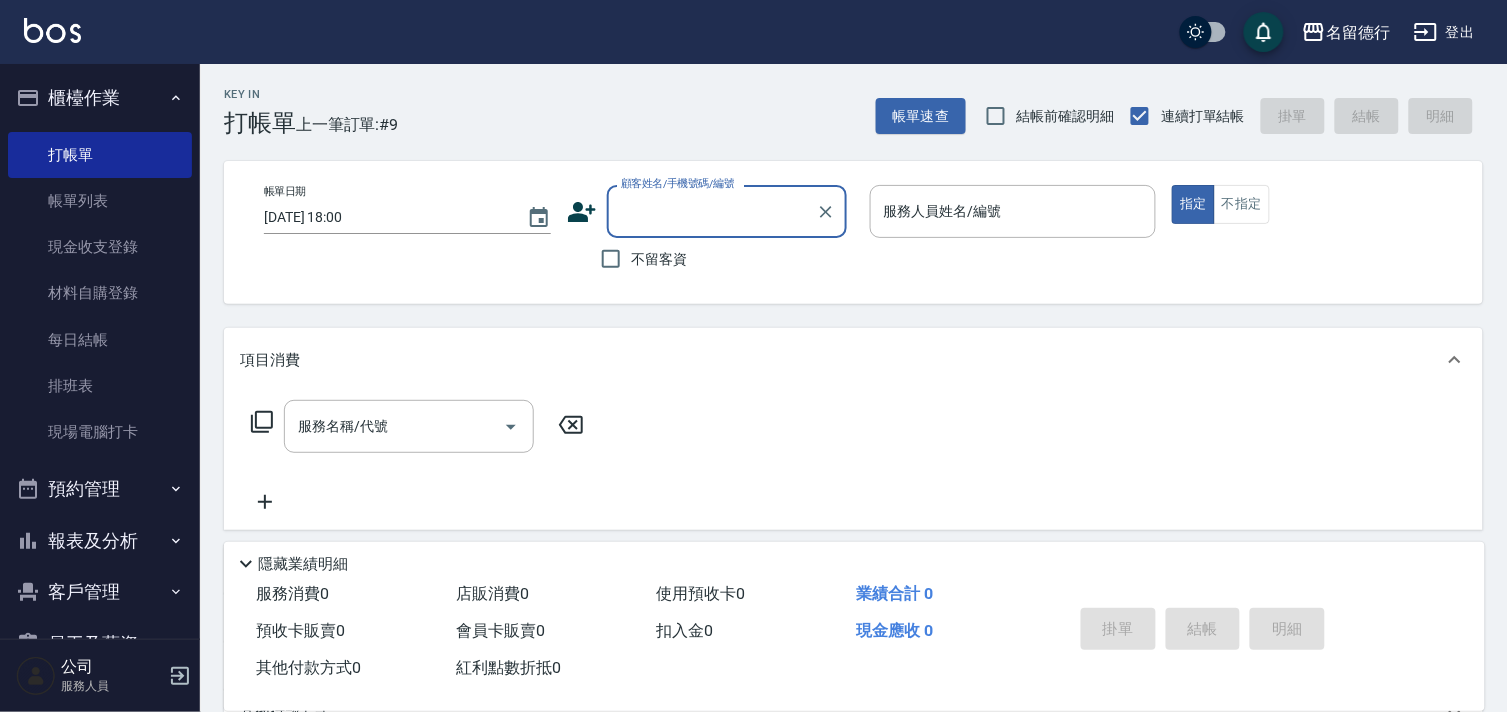 type on "u" 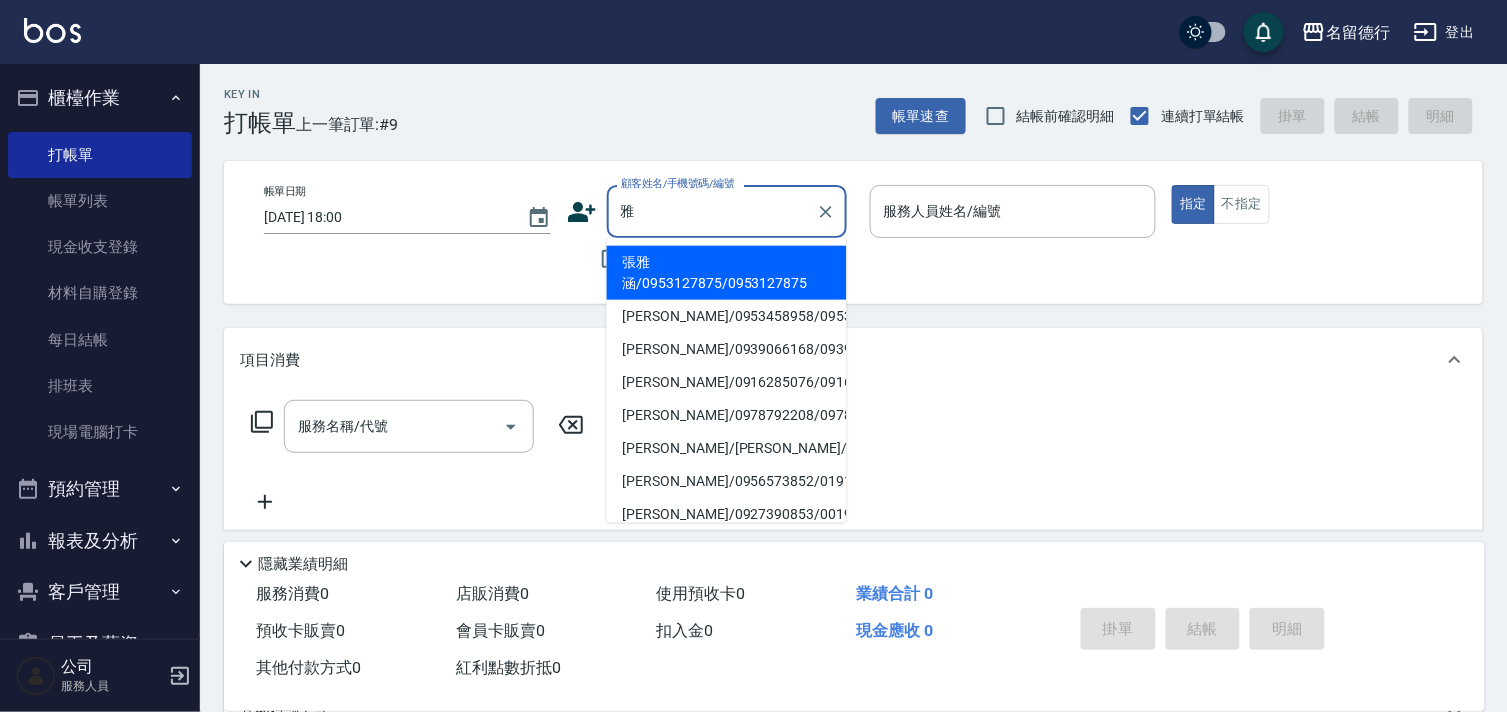click on "張雅涵/0953127875/0953127875" at bounding box center (727, 273) 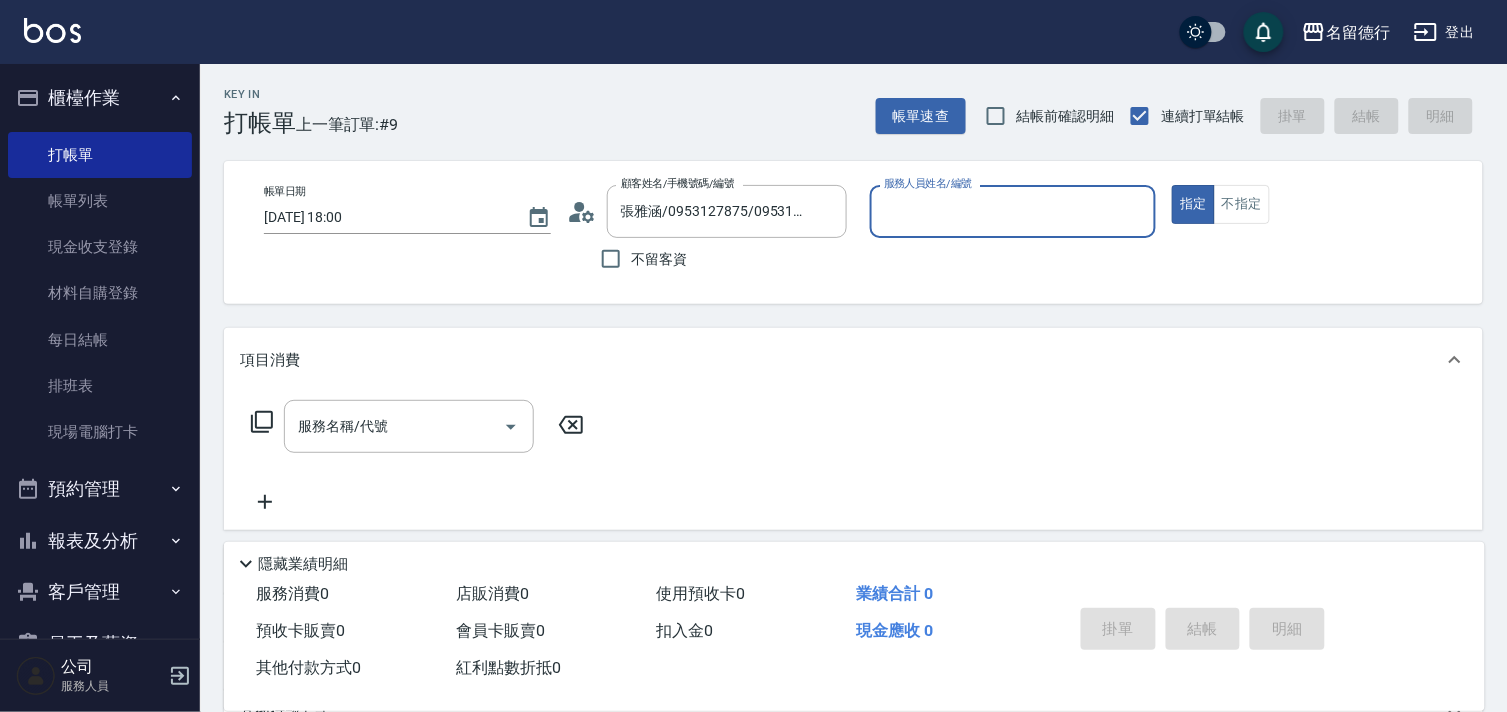type on "婉如-10" 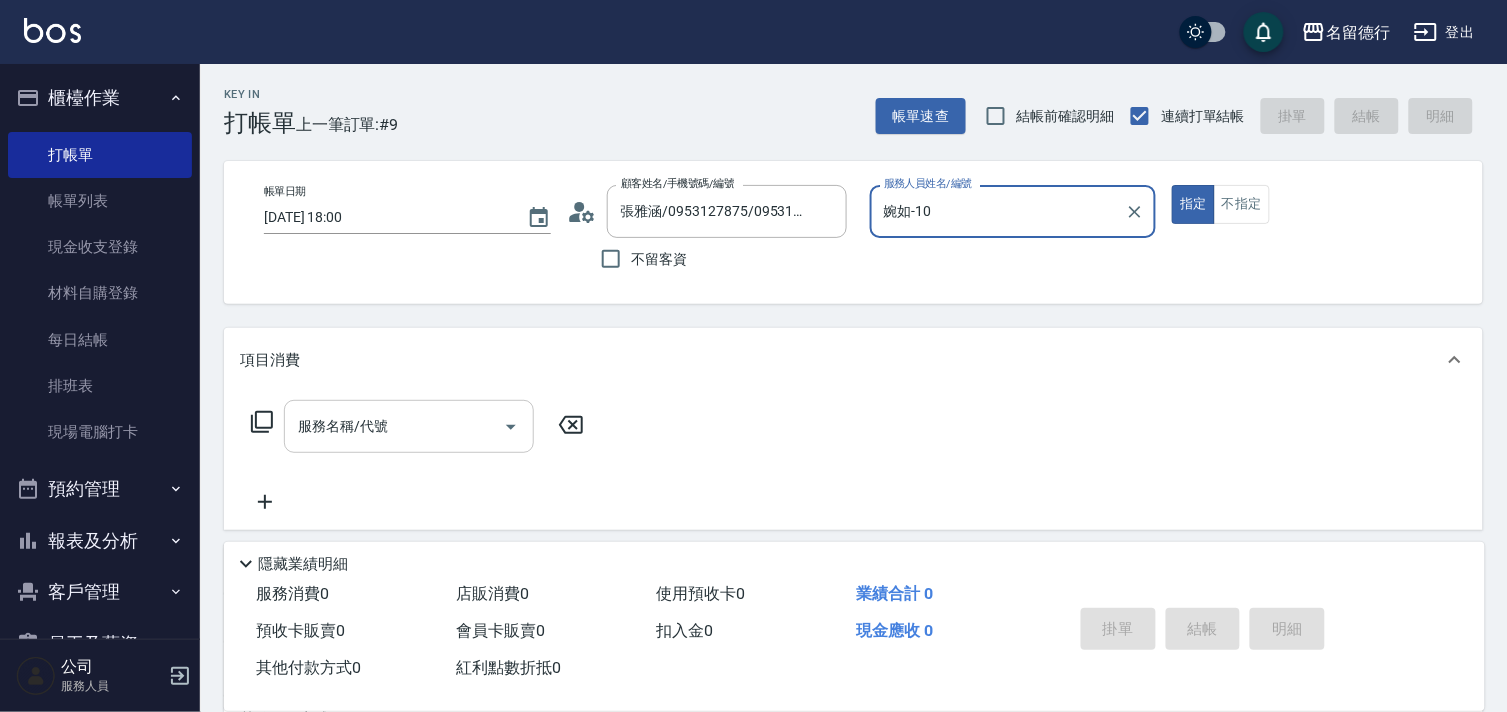 scroll, scrollTop: 268, scrollLeft: 0, axis: vertical 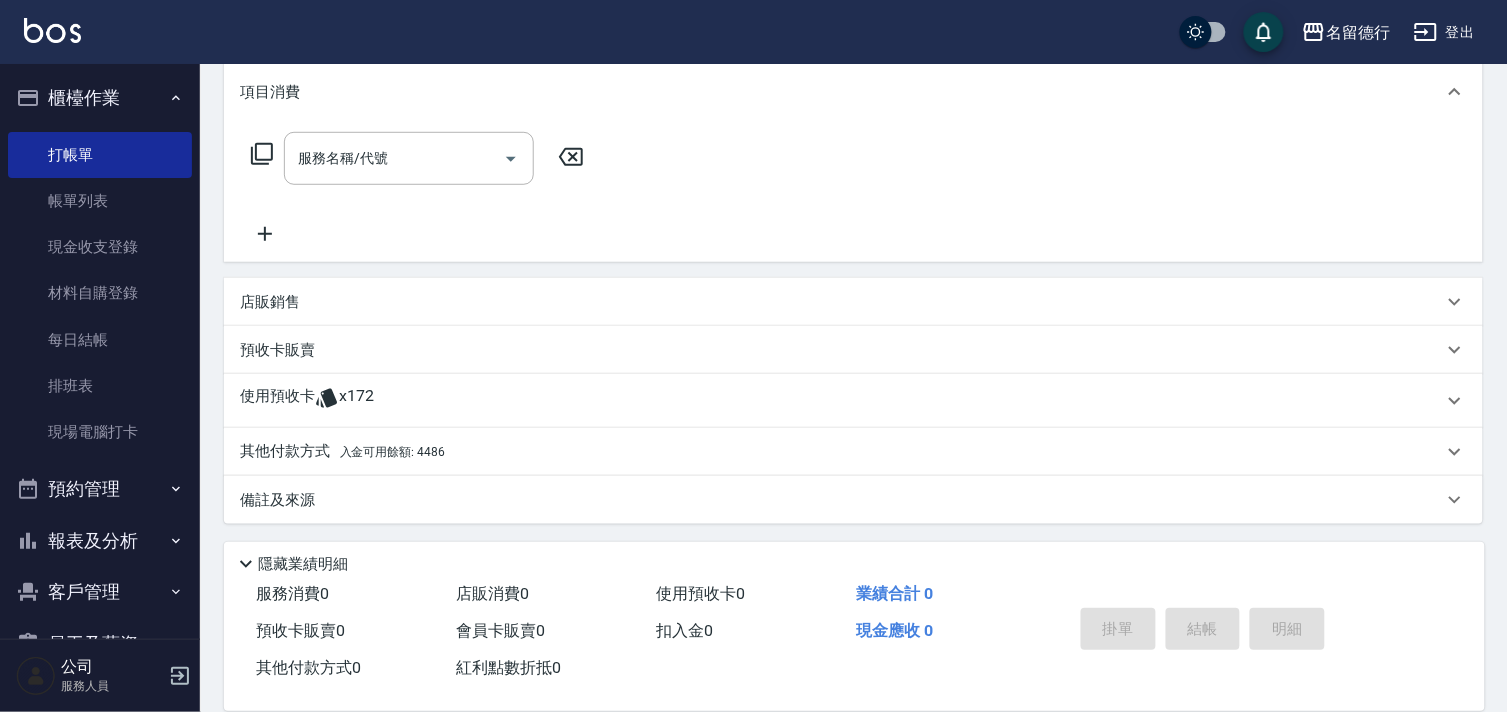 click on "使用預收卡" at bounding box center [277, 401] 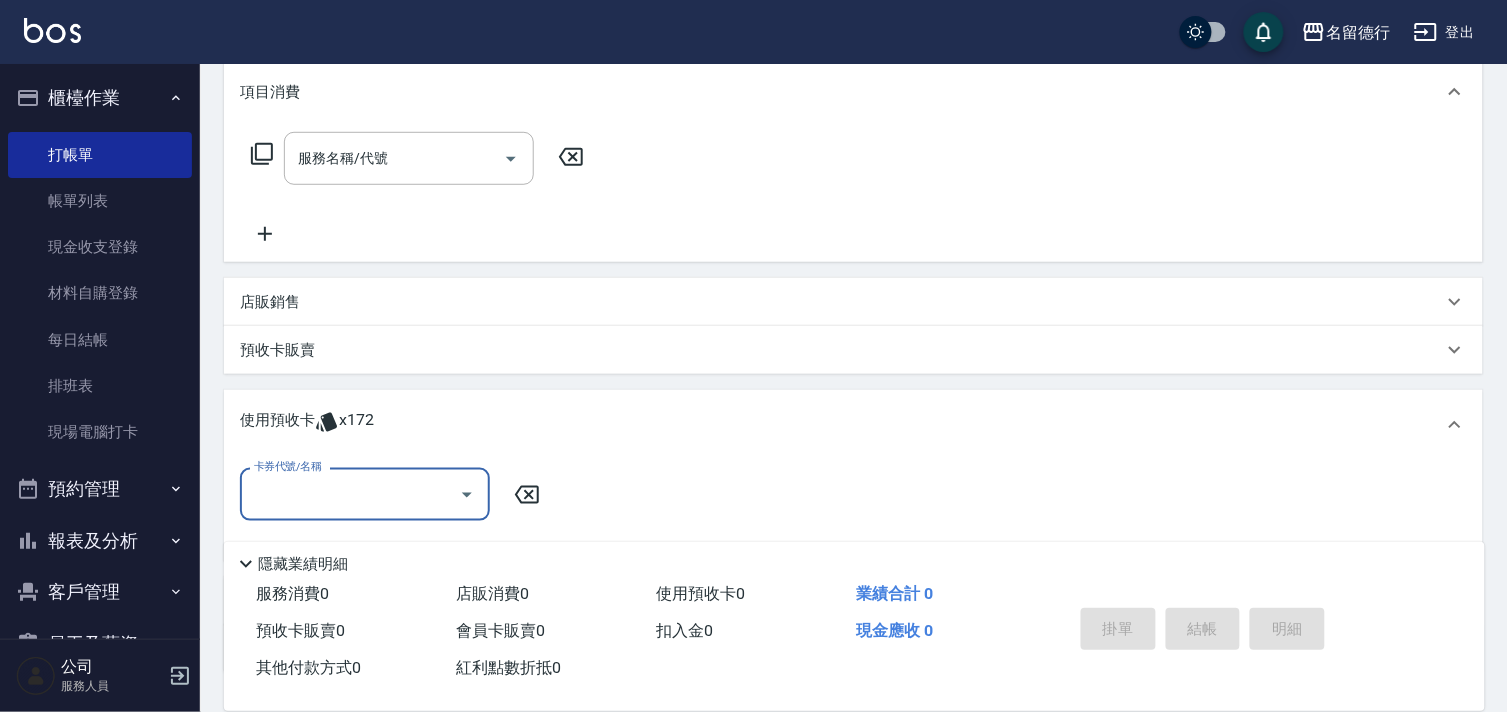 scroll, scrollTop: 0, scrollLeft: 0, axis: both 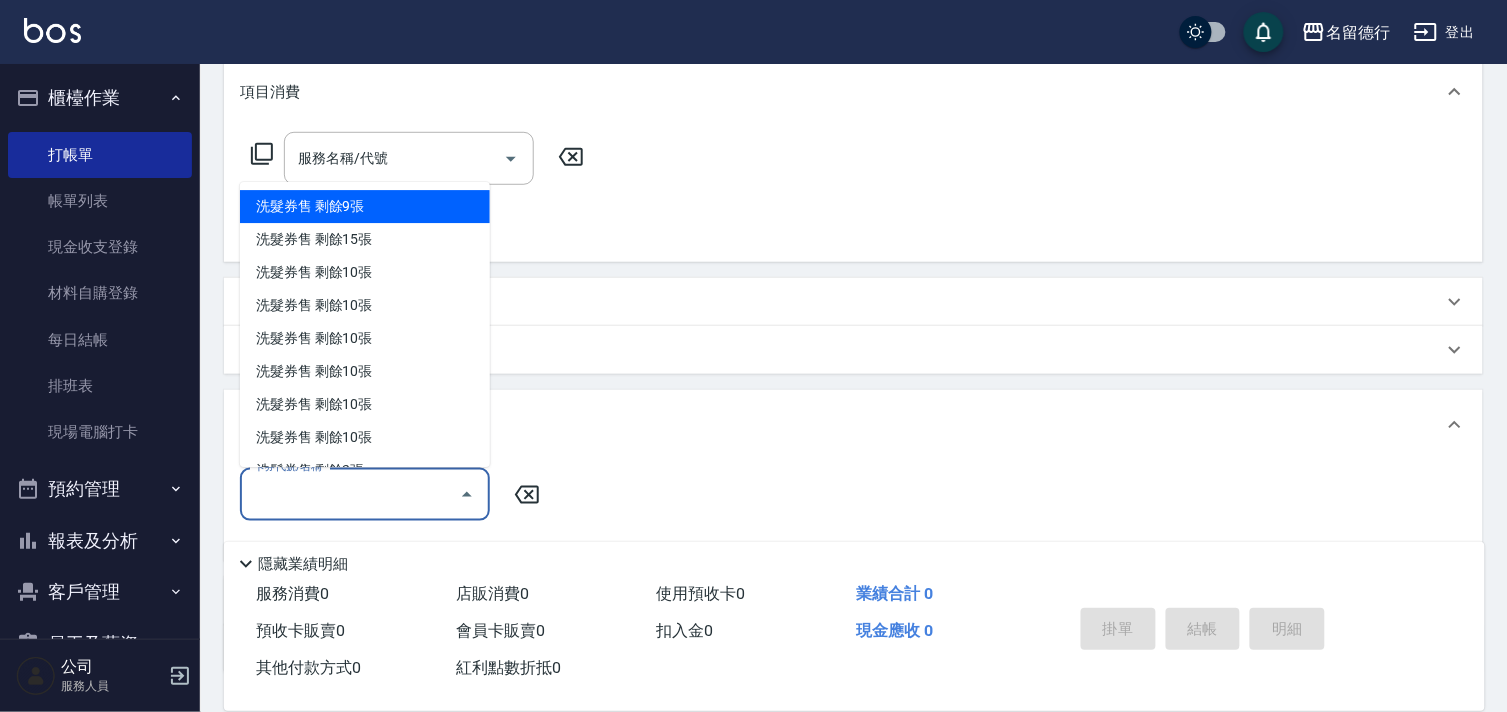 click on "卡券代號/名稱" at bounding box center (350, 494) 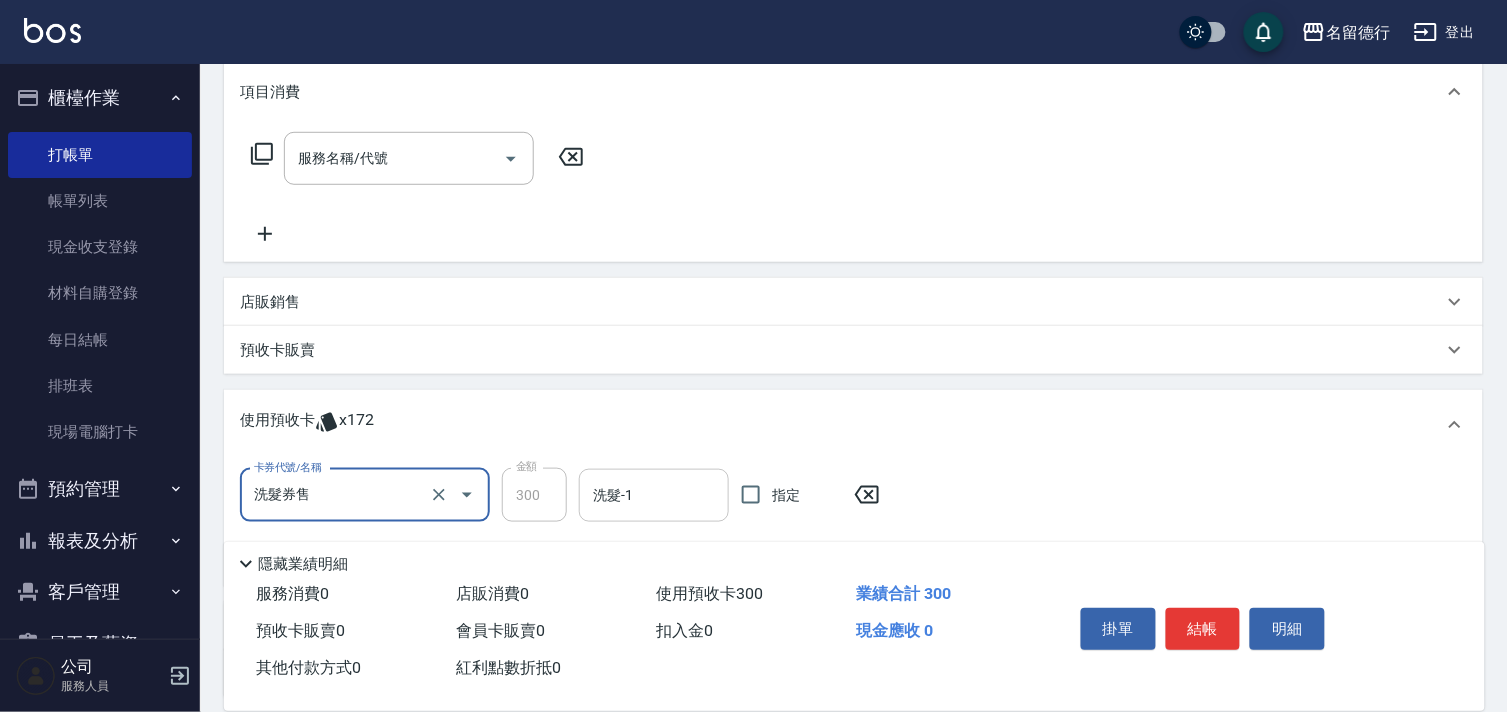 click on "洗髮-1 洗髮-1" at bounding box center [654, 495] 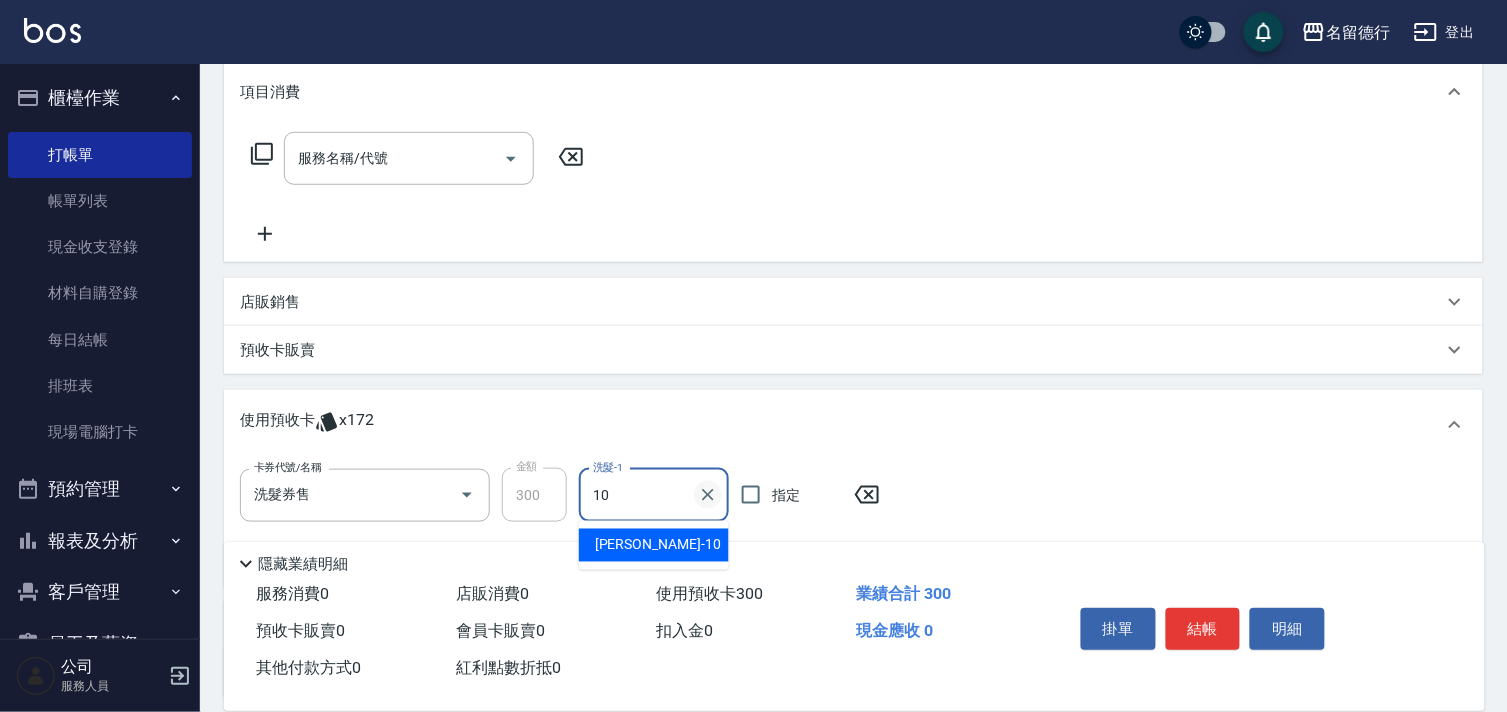 type on "婉如-10" 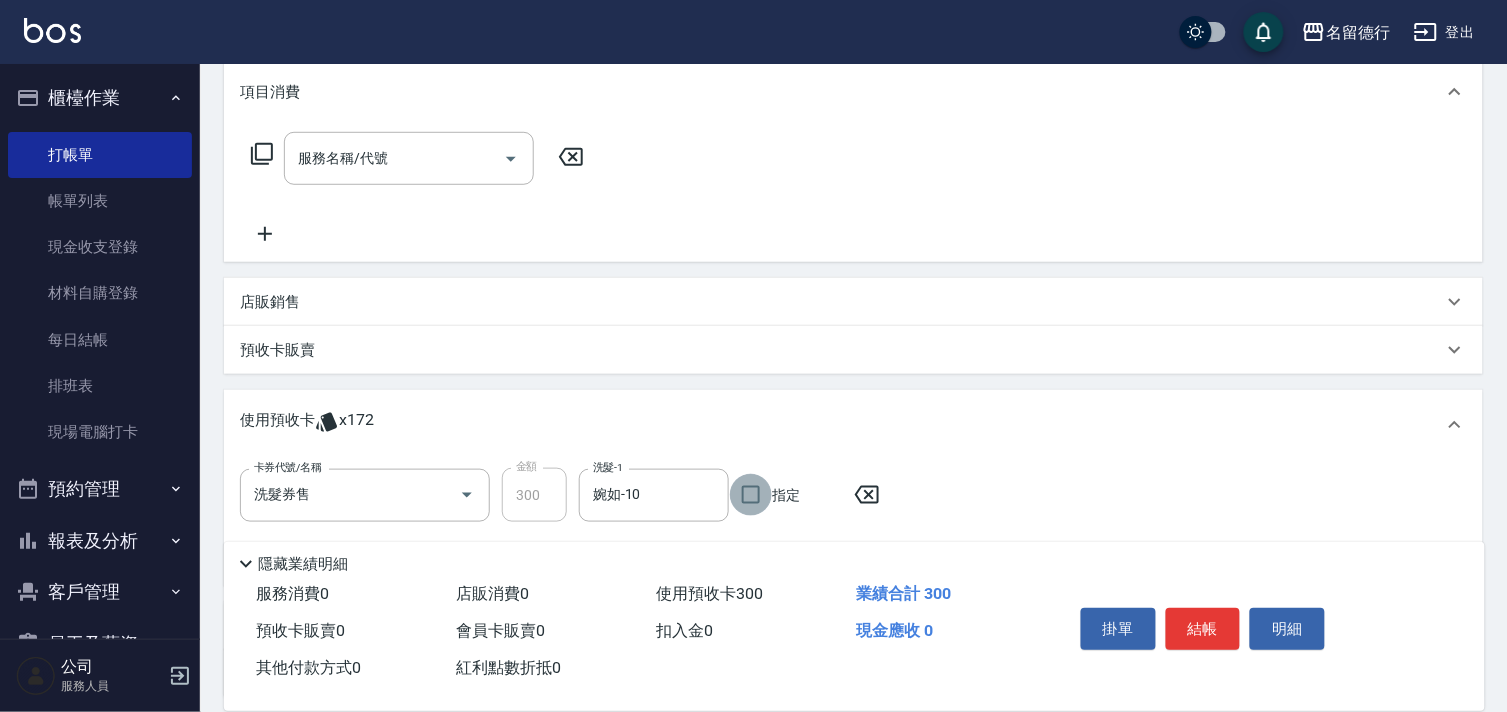 click on "指定" at bounding box center (751, 495) 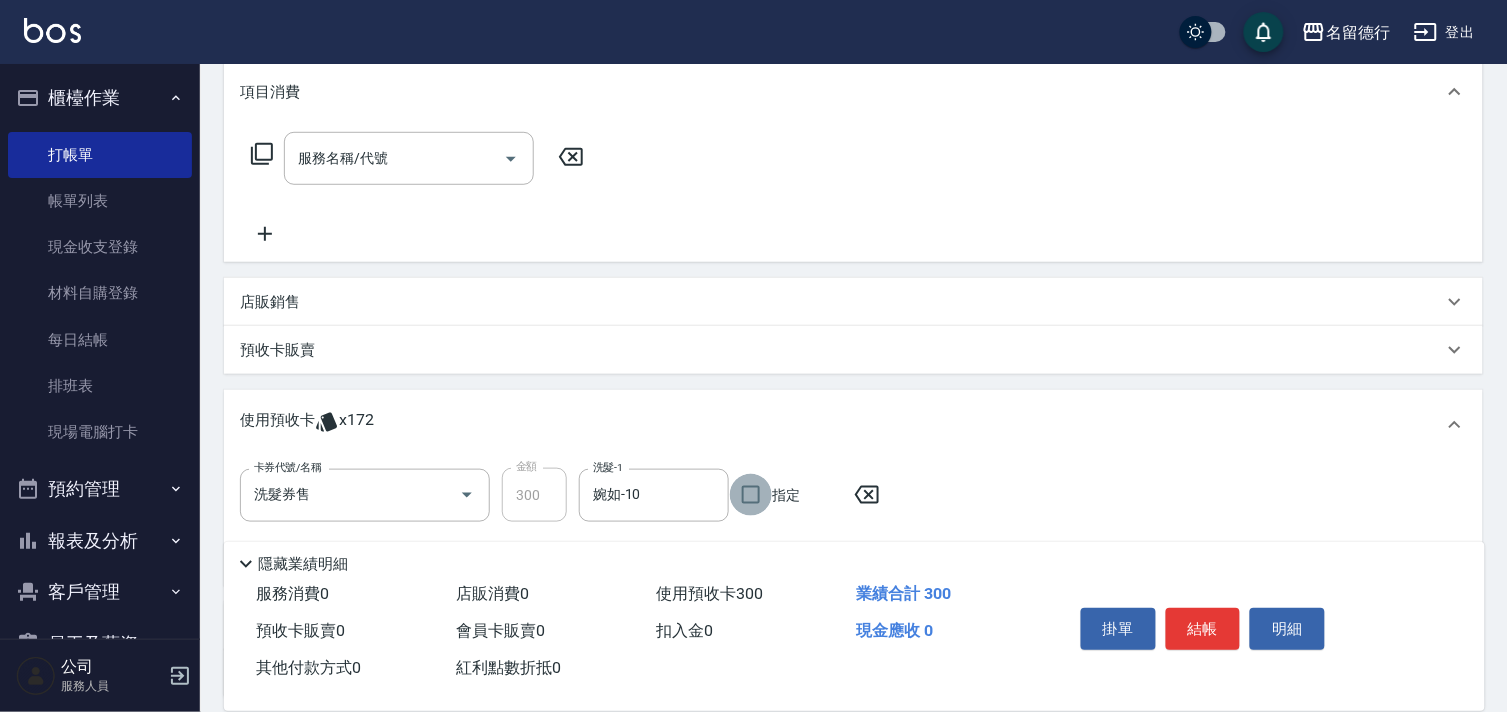 checkbox on "true" 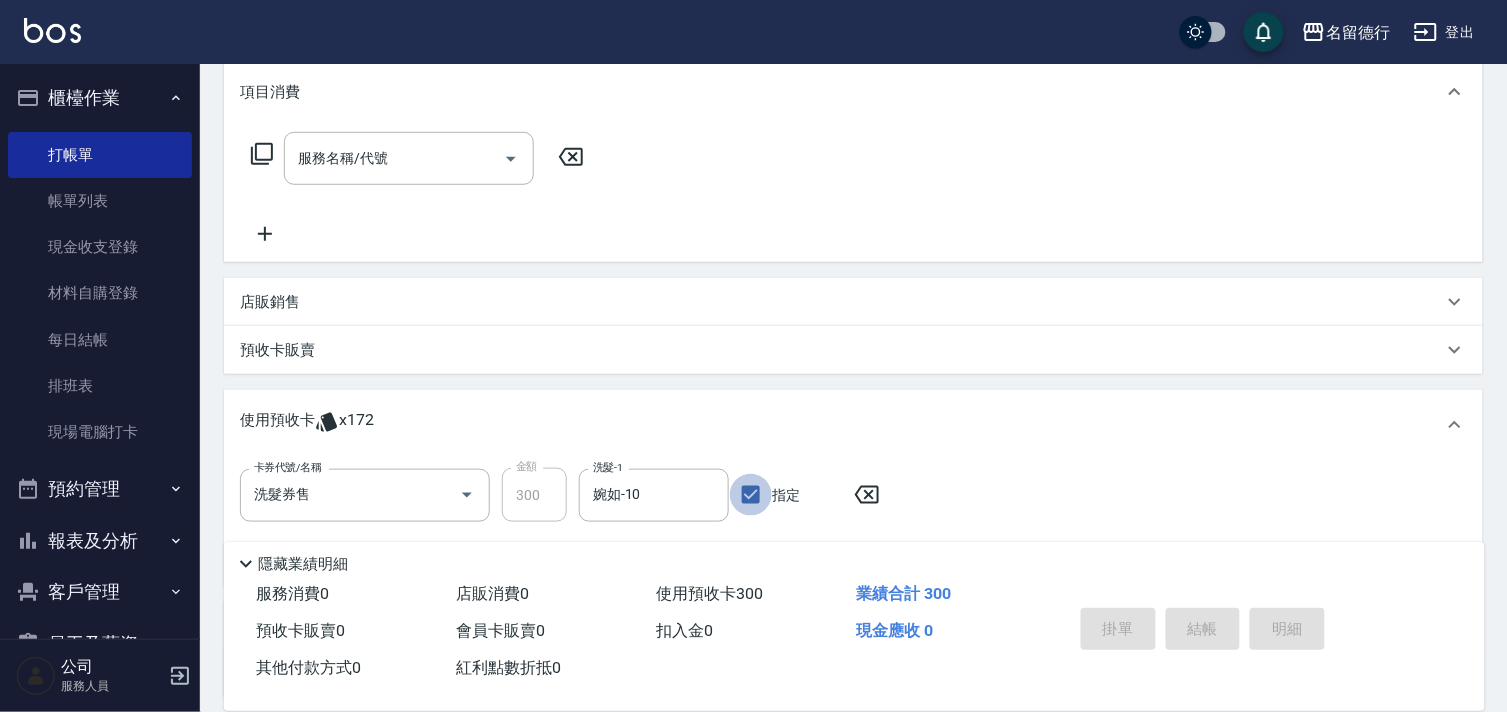type 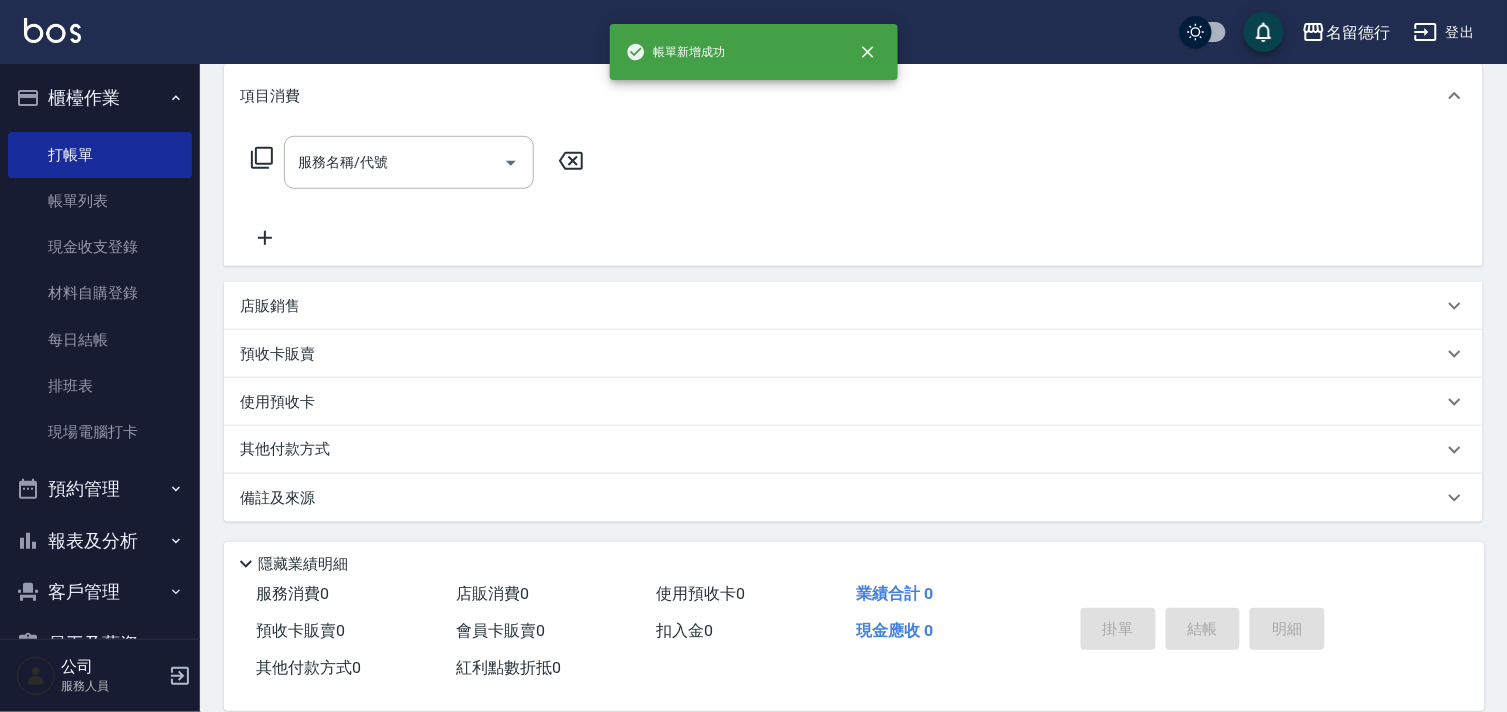 scroll, scrollTop: 0, scrollLeft: 0, axis: both 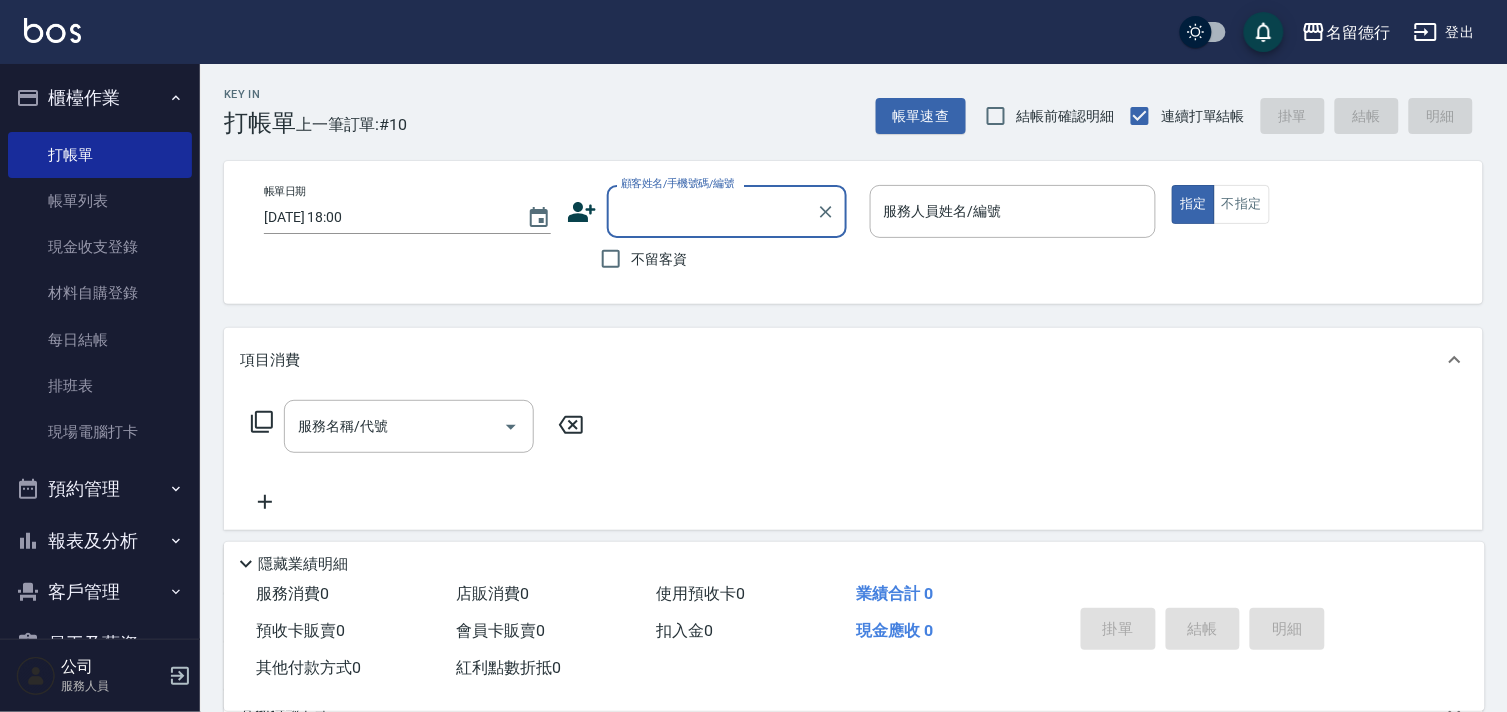 type on "m" 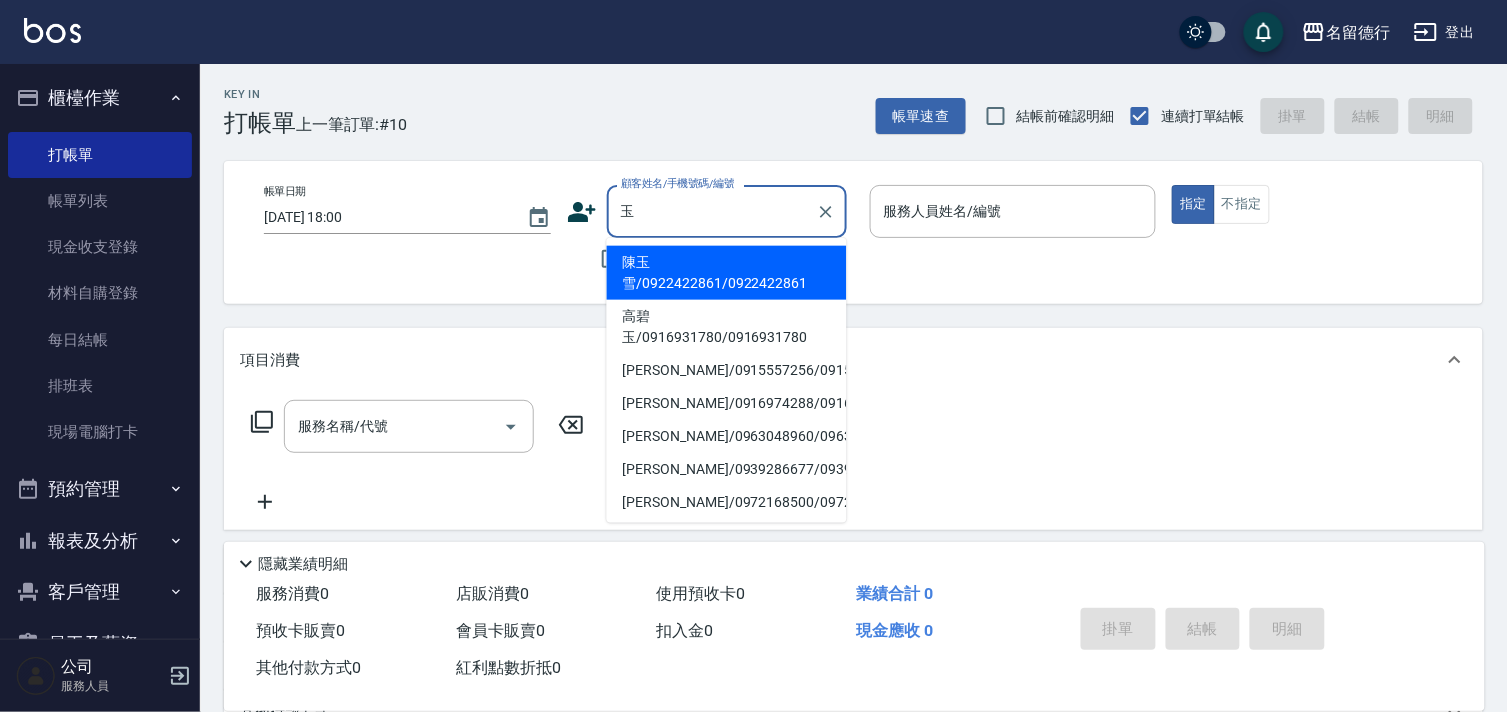 click on "[PERSON_NAME]/0916974288/0916974288" at bounding box center [727, 403] 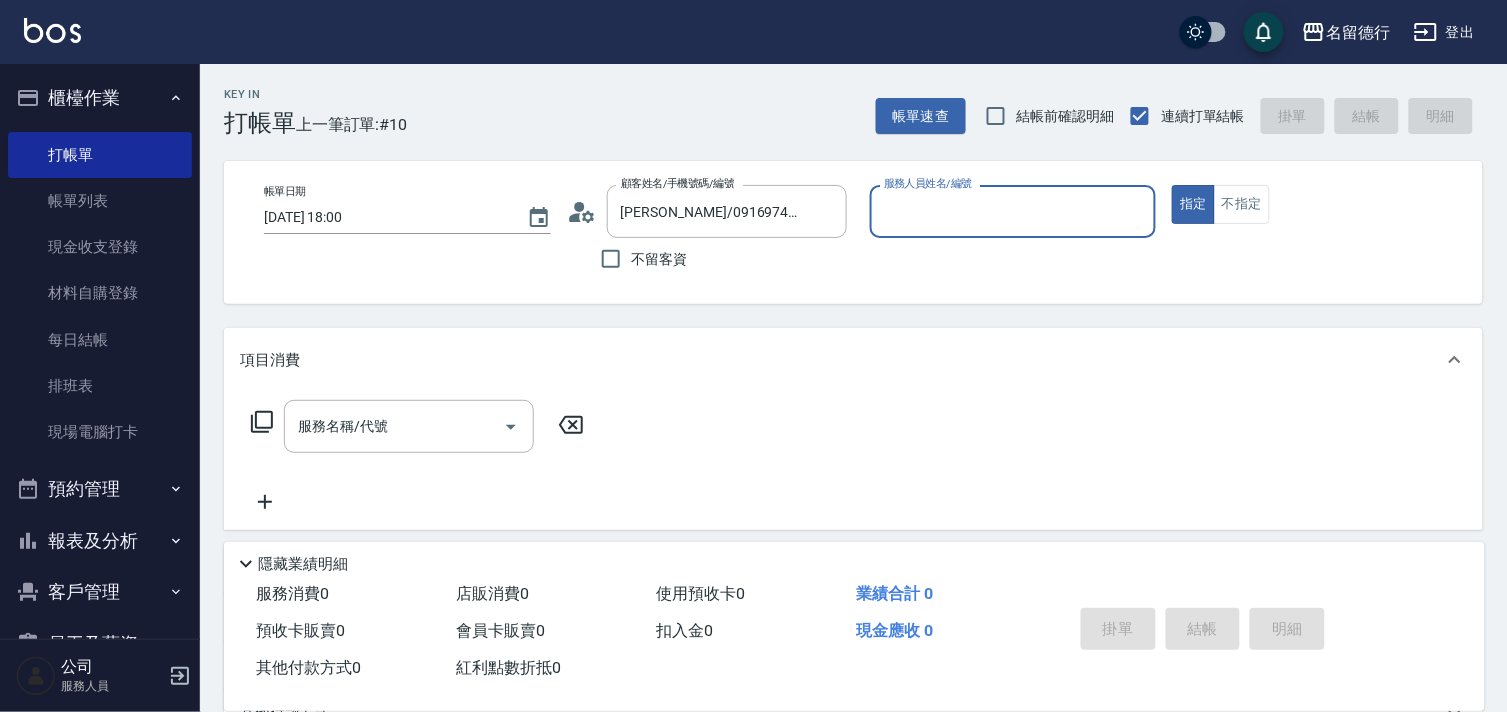 type on "婉如-10" 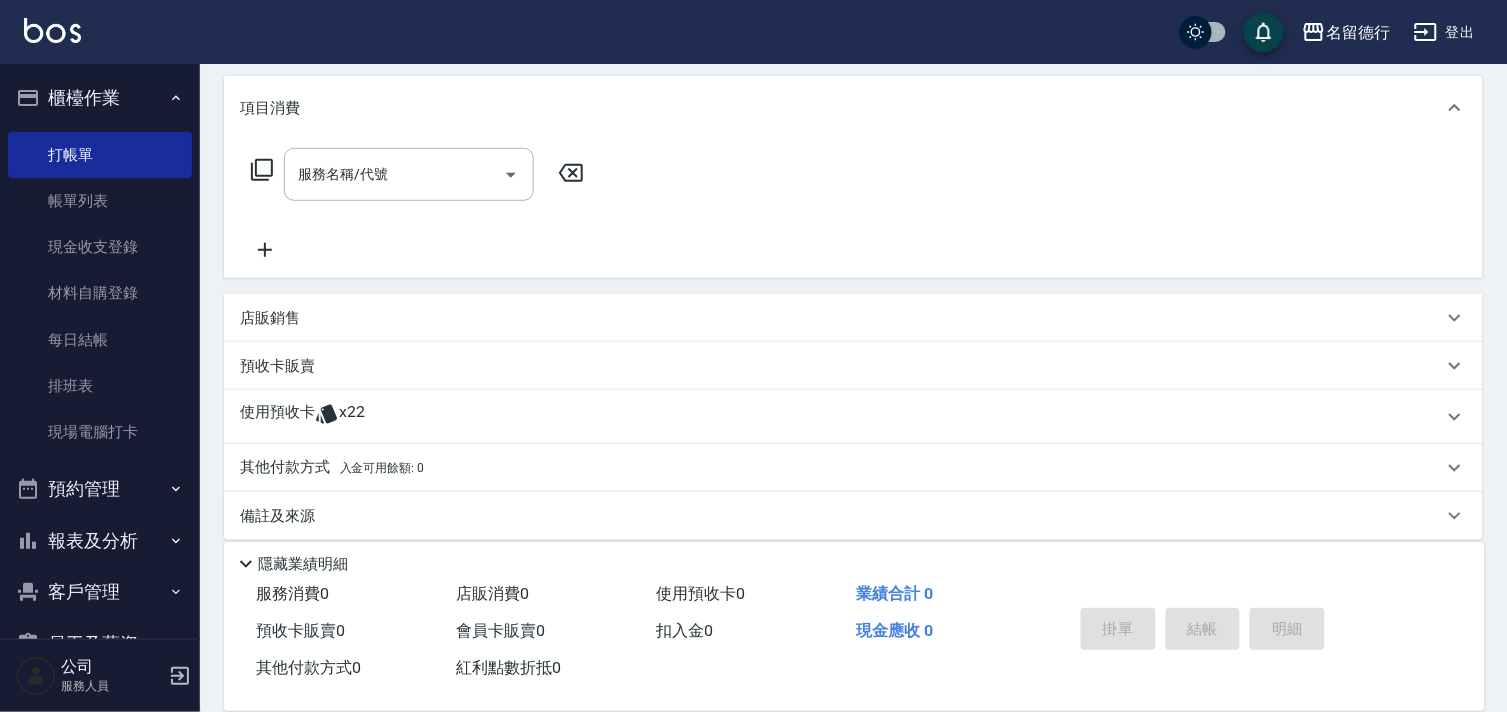 scroll, scrollTop: 268, scrollLeft: 0, axis: vertical 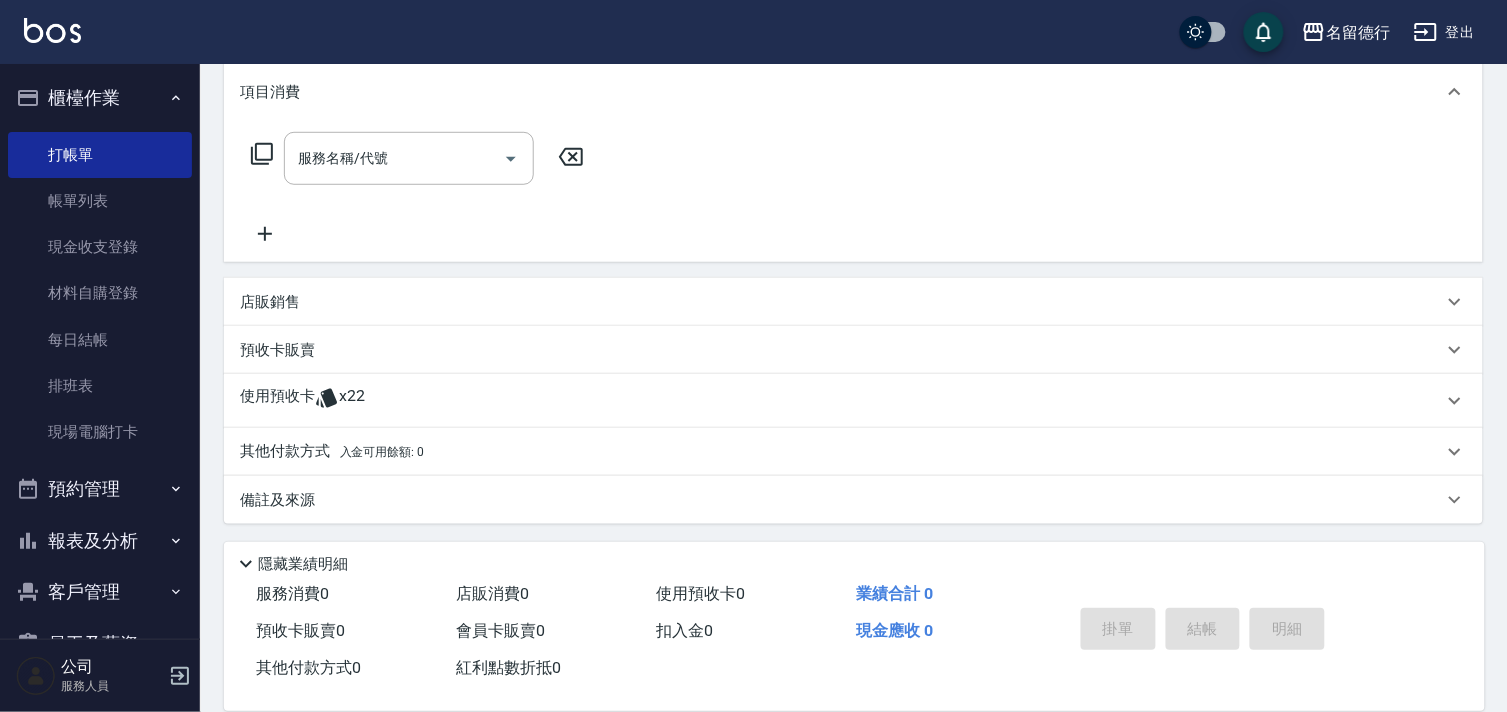 click on "使用預收卡" at bounding box center (277, 401) 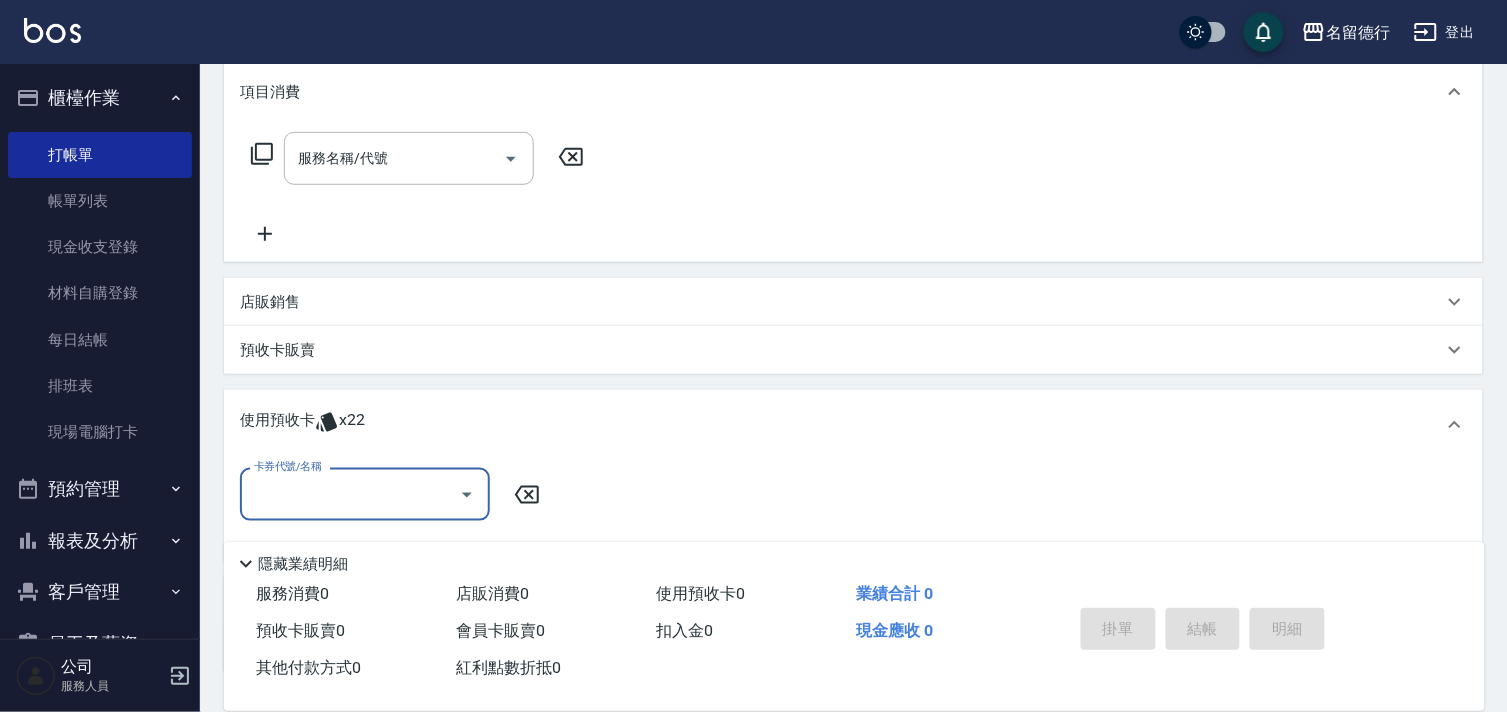 scroll, scrollTop: 0, scrollLeft: 0, axis: both 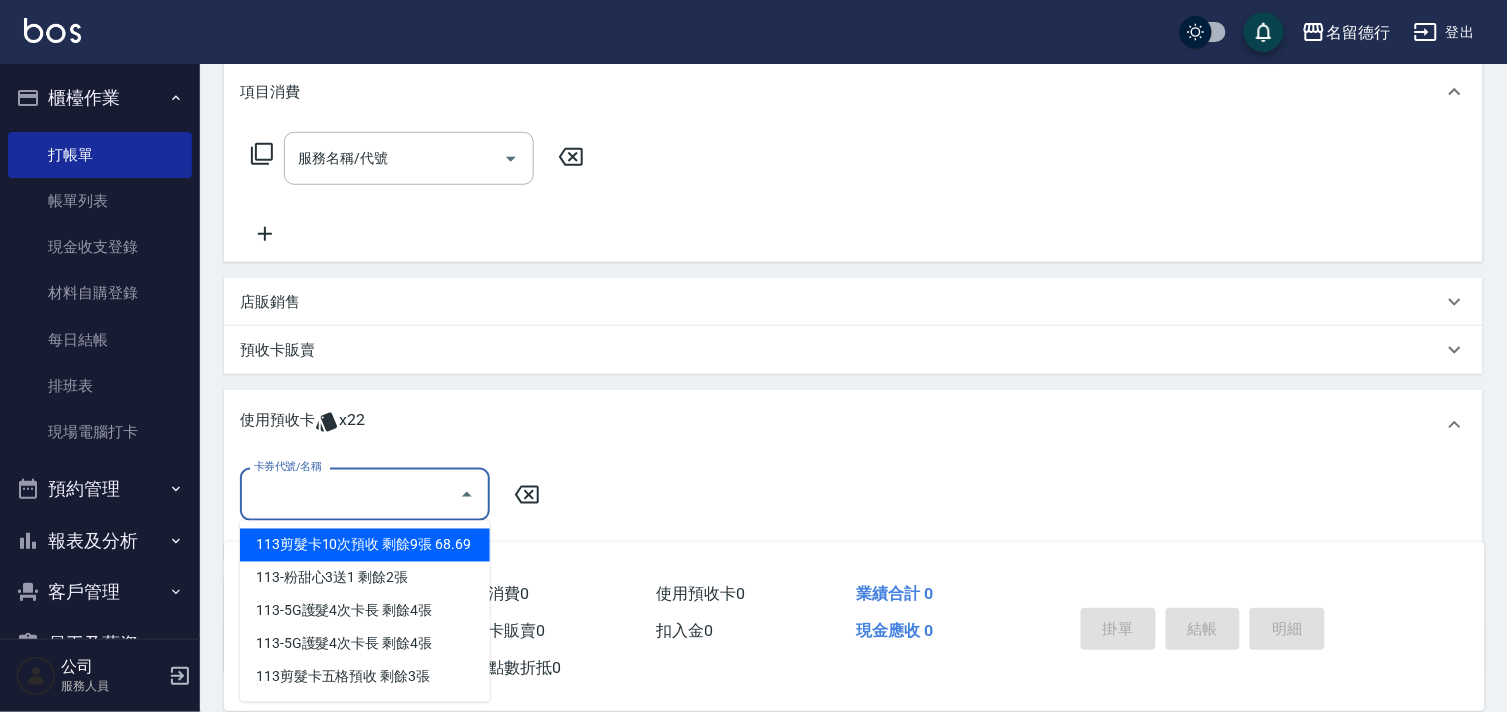 click on "113剪髮卡10次預收 剩餘9張 68.69" at bounding box center [365, 545] 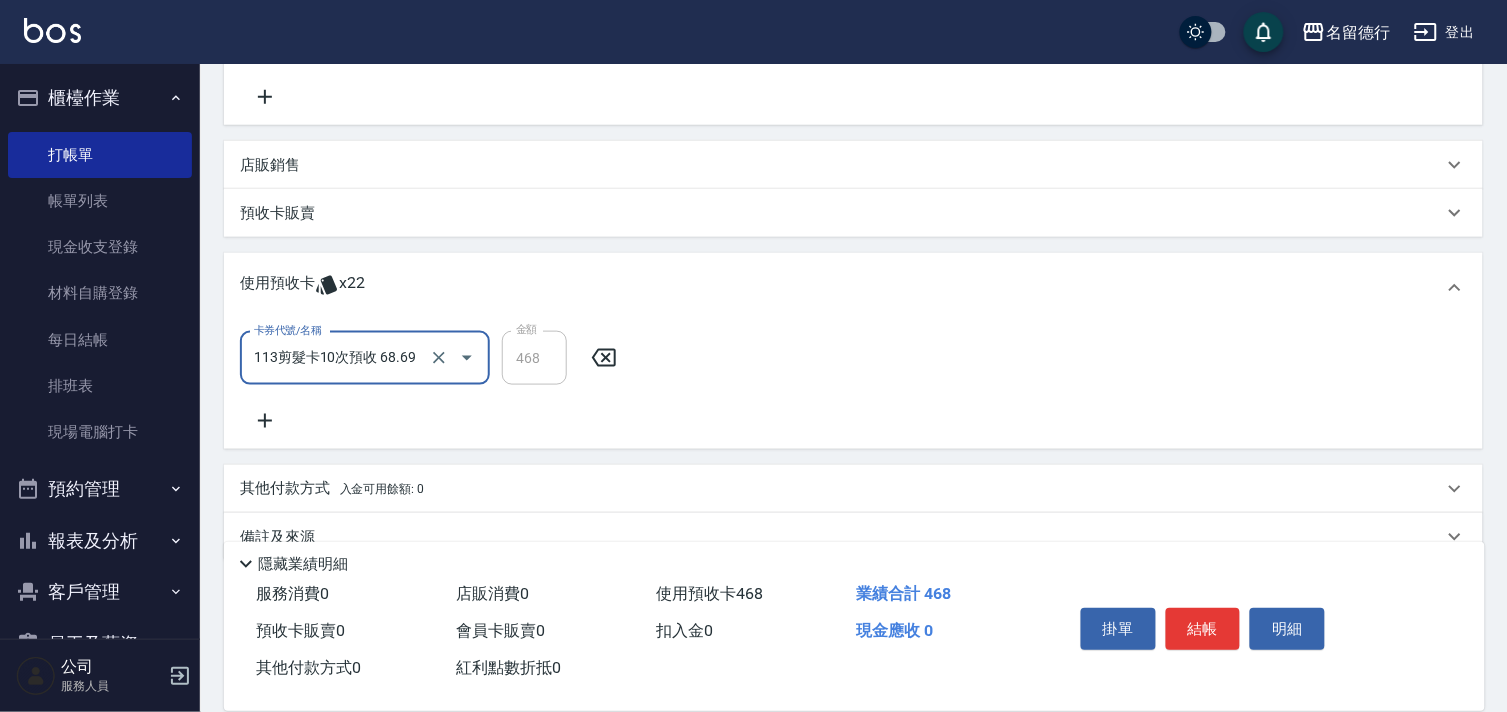 scroll, scrollTop: 443, scrollLeft: 0, axis: vertical 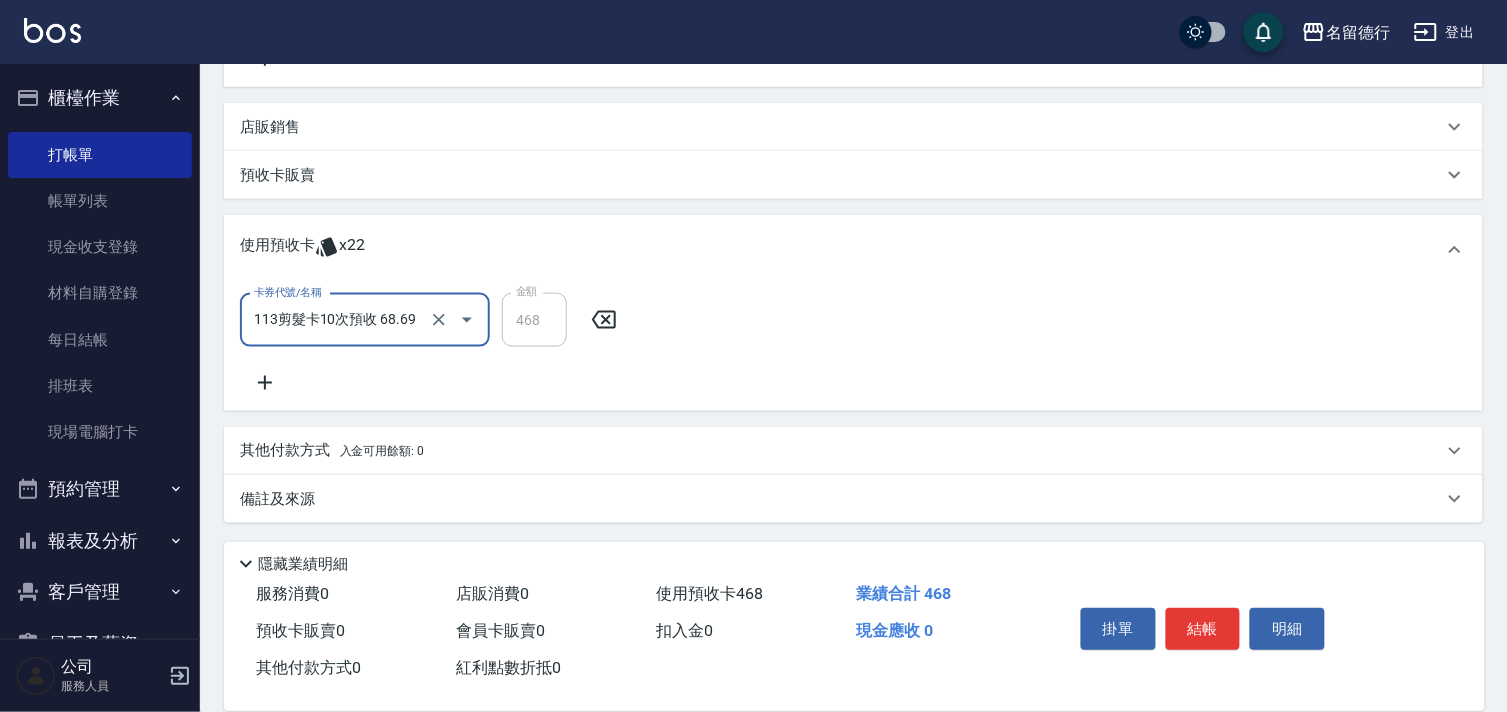 click 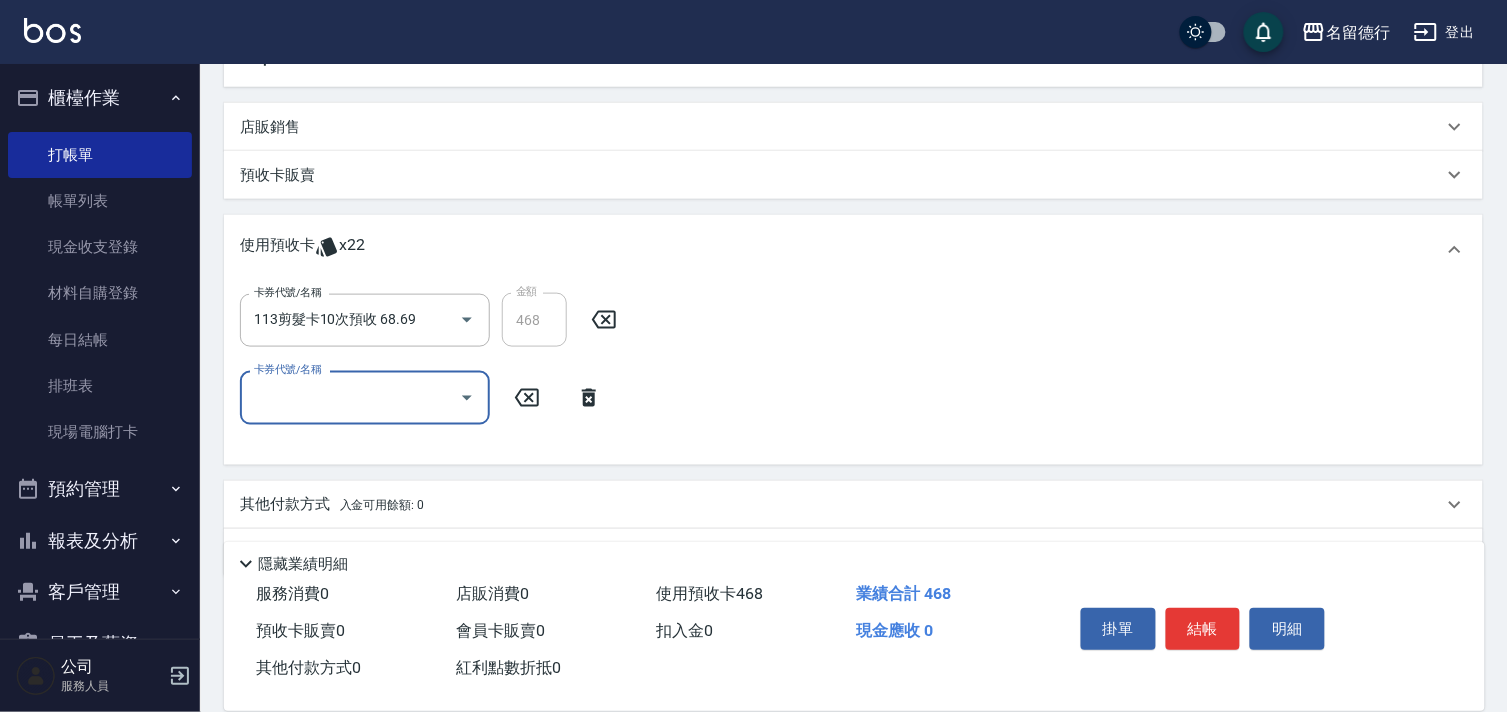 click on "卡券代號/名稱" at bounding box center [350, 397] 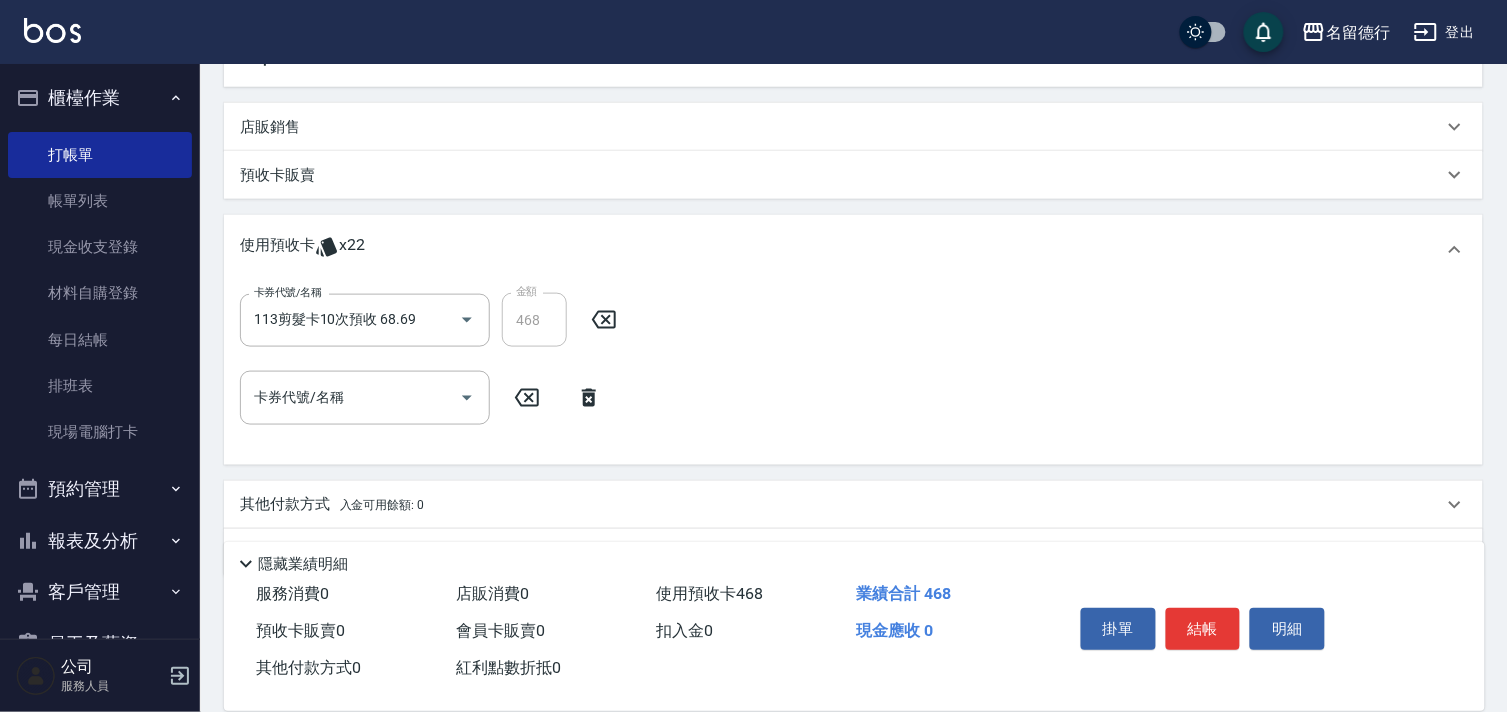 click on "預收卡販賣" at bounding box center [841, 175] 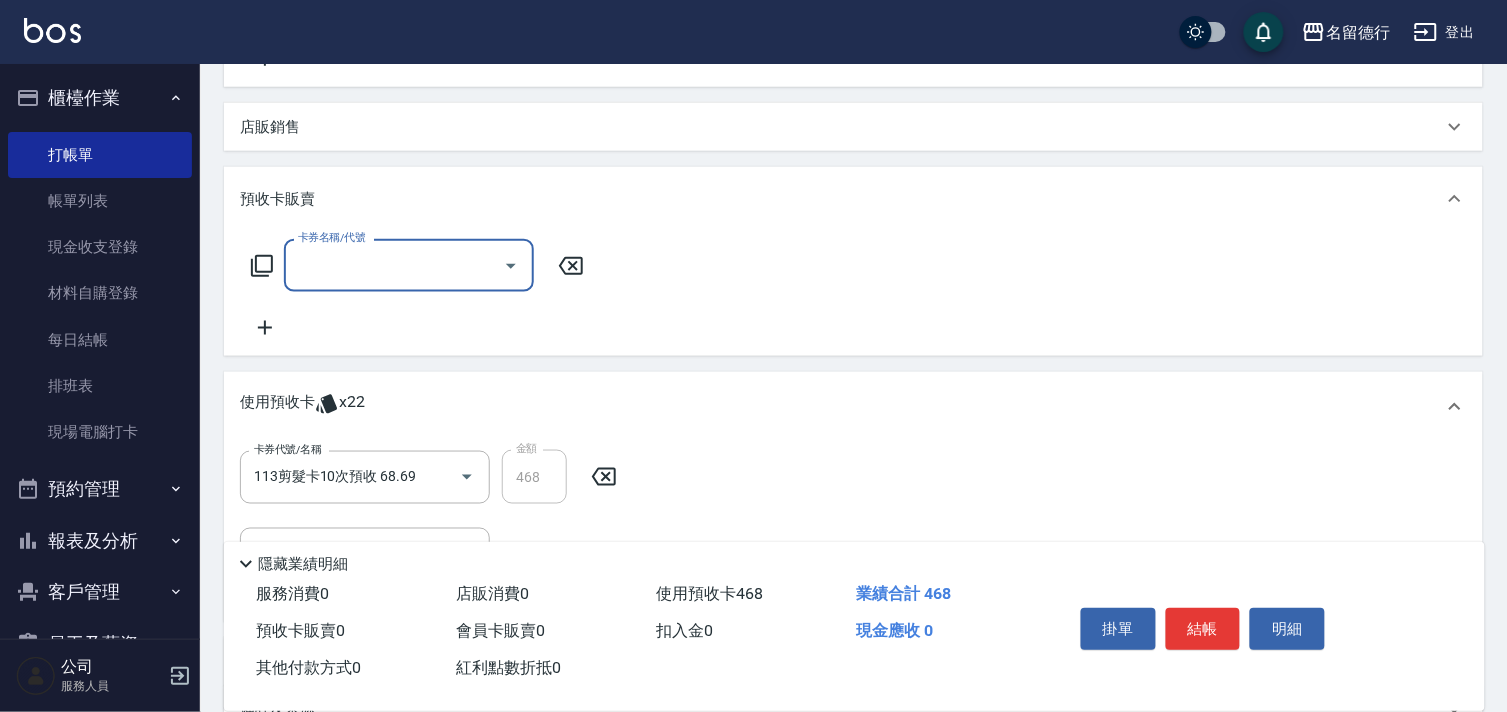 scroll, scrollTop: 0, scrollLeft: 0, axis: both 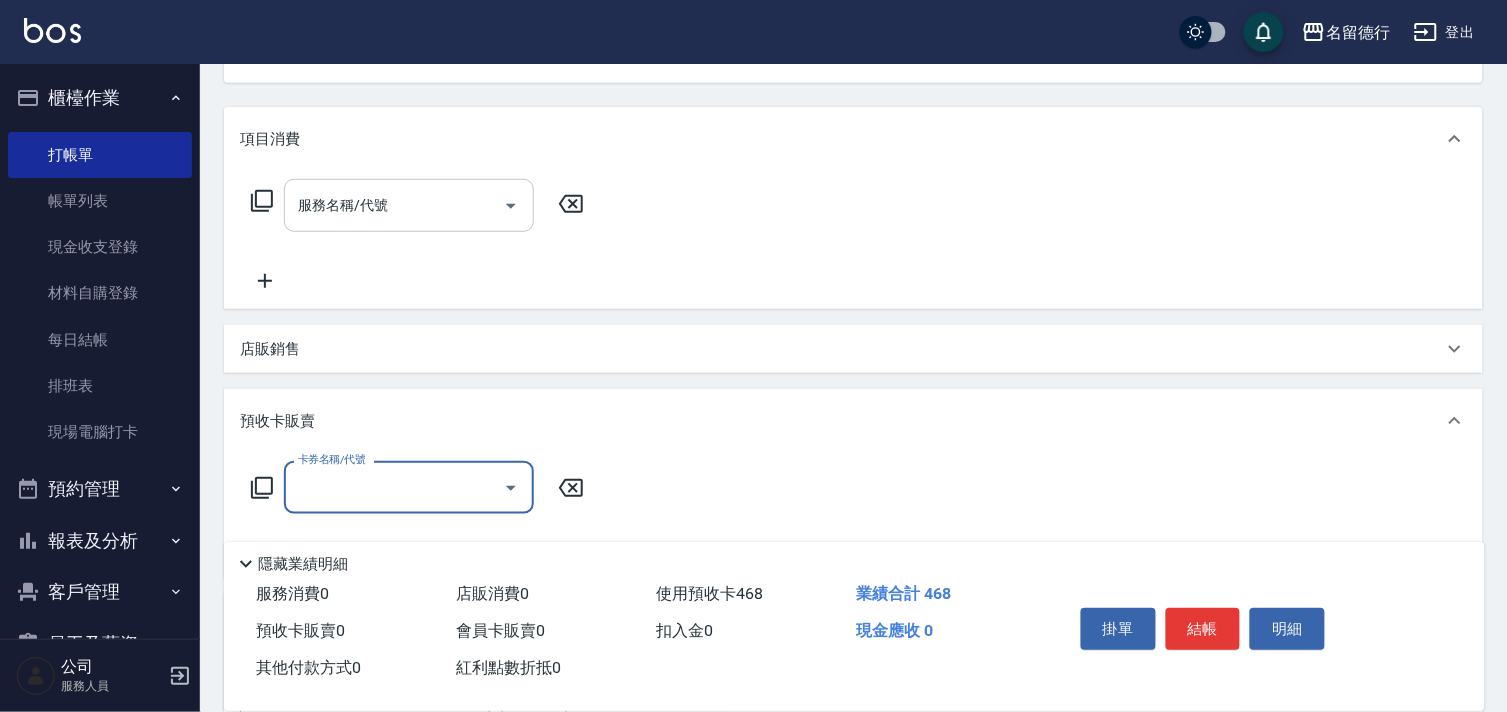 click on "服務名稱/代號 服務名稱/代號" at bounding box center [409, 205] 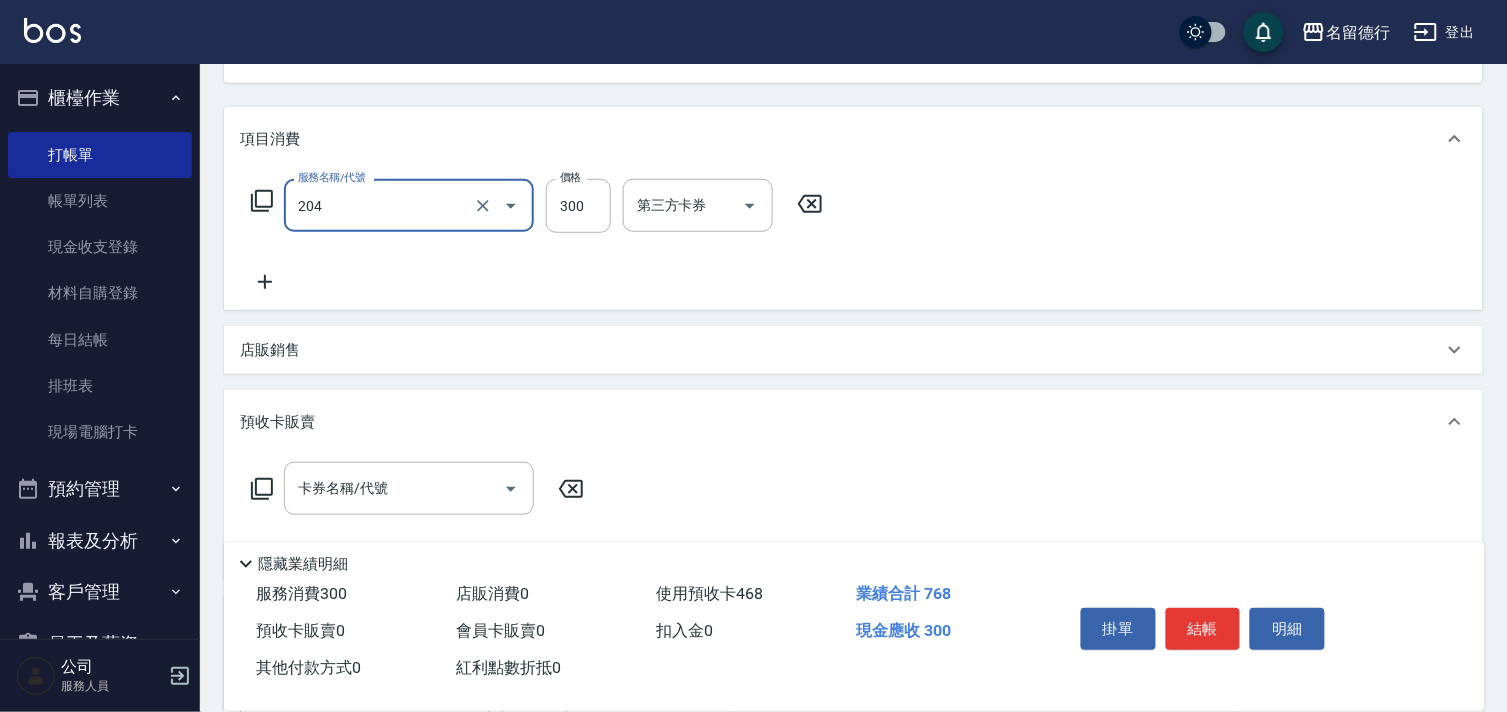 type on "洗髮(204)" 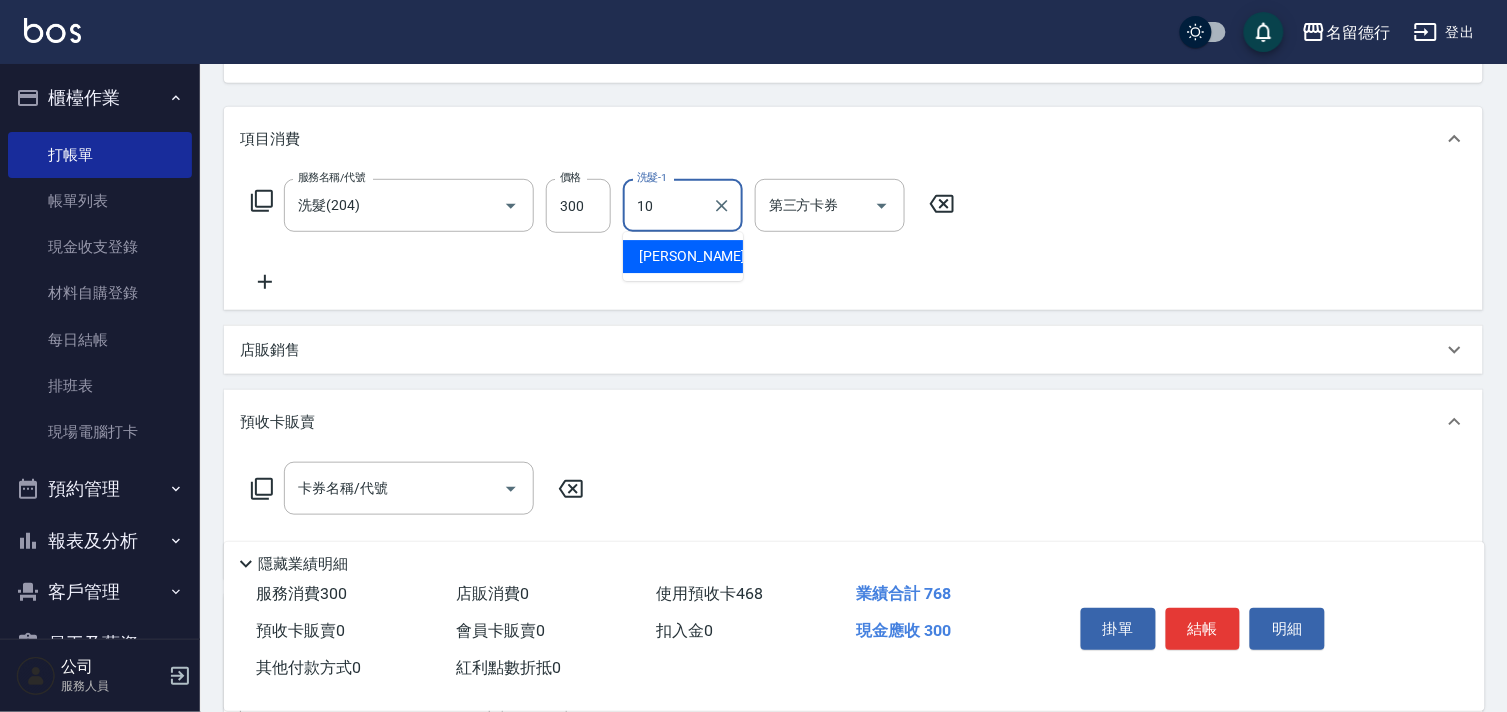 type on "婉如-10" 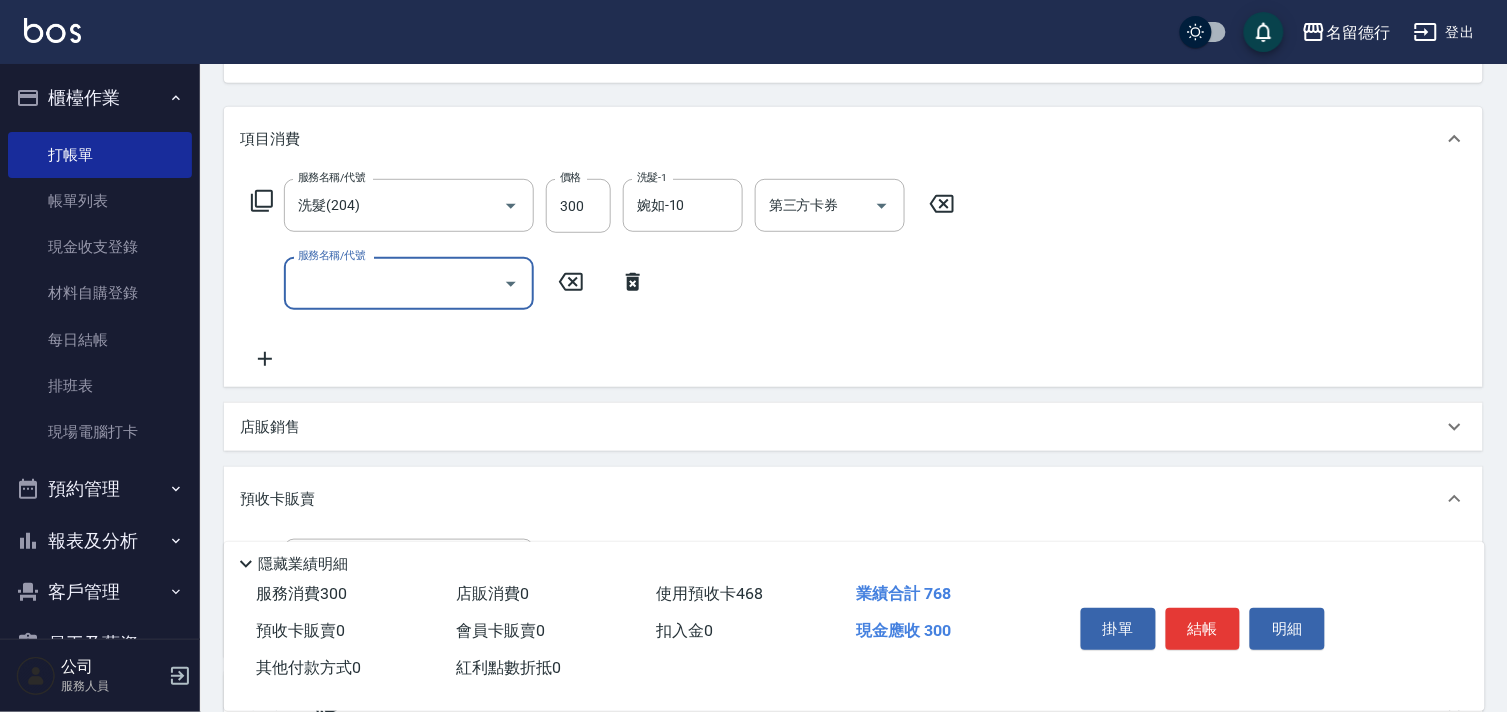 click 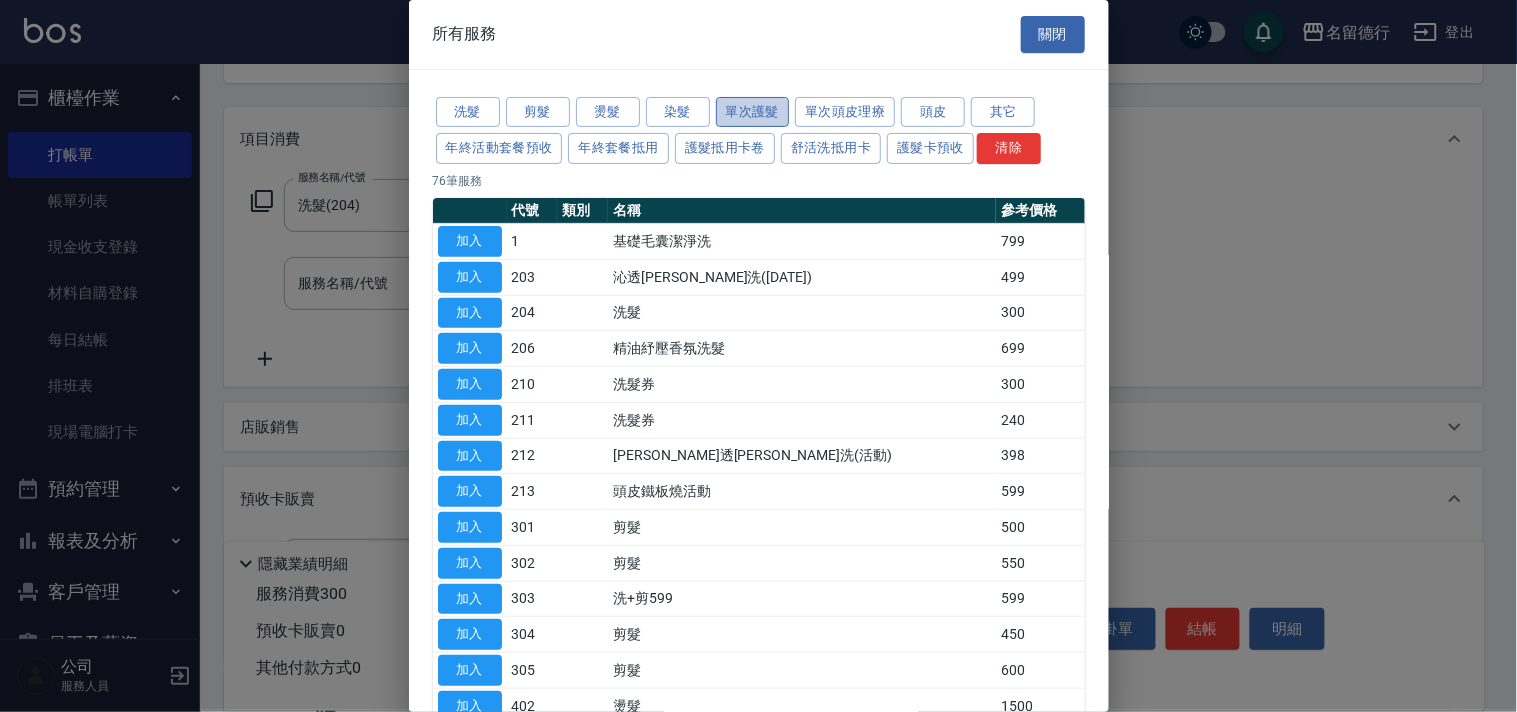 click on "單次護髮" at bounding box center [753, 112] 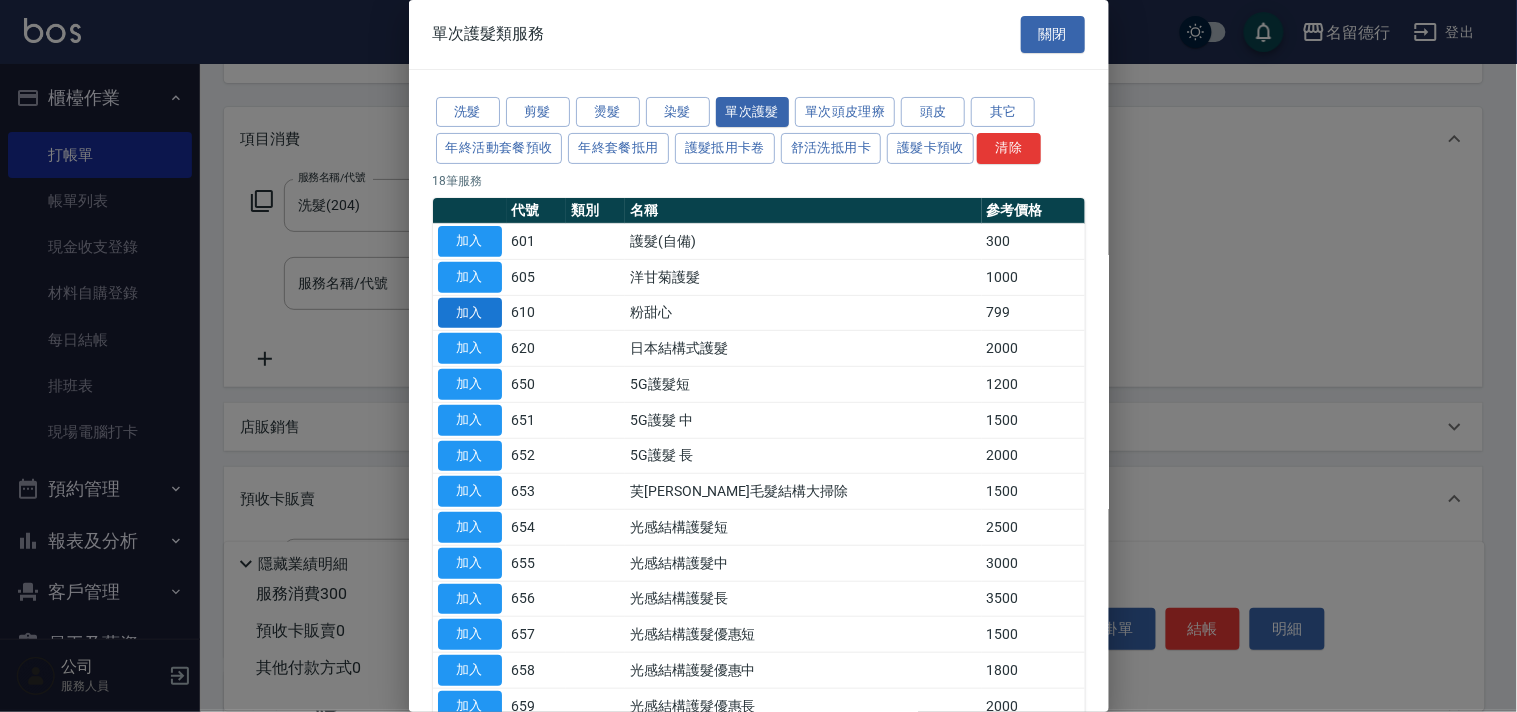 click on "加入" at bounding box center (470, 313) 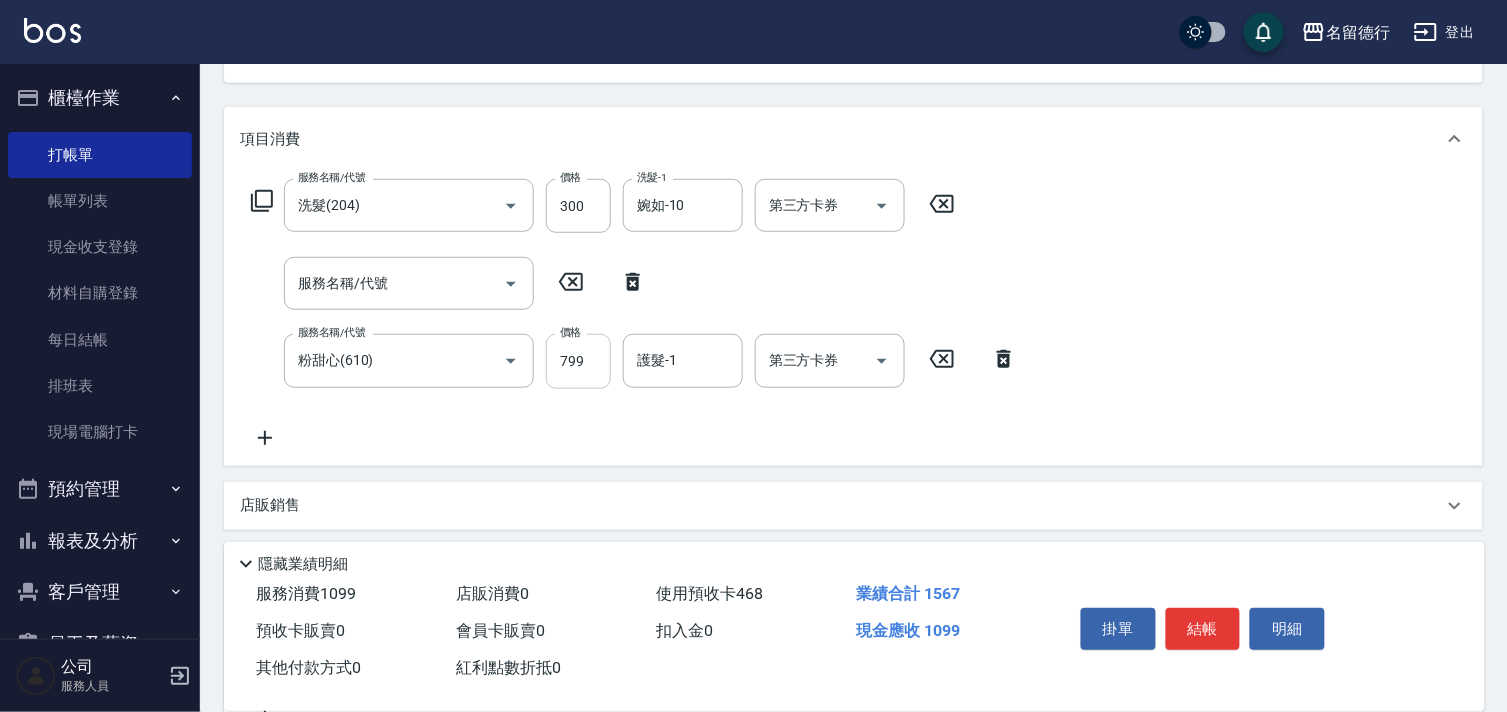 click on "799" at bounding box center [578, 361] 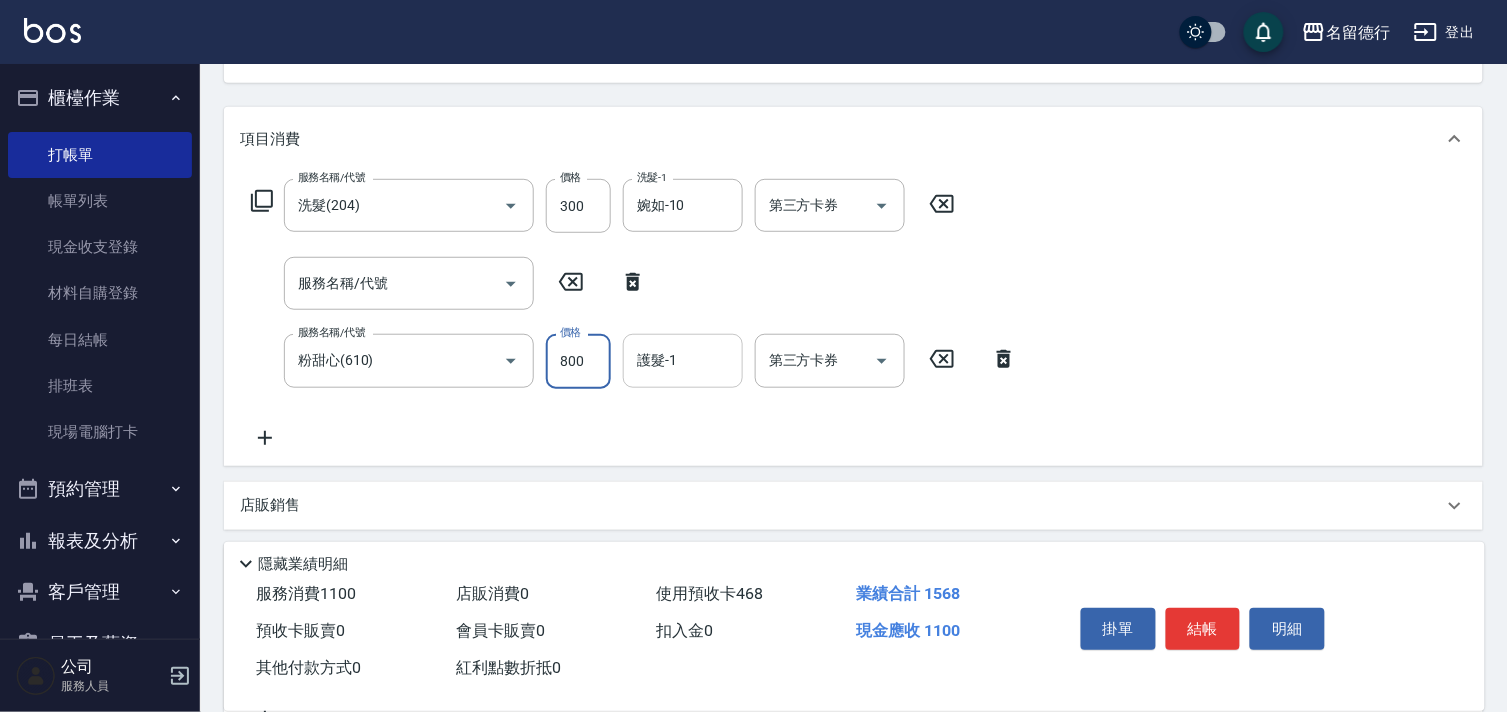 click on "護髮-1" at bounding box center (683, 360) 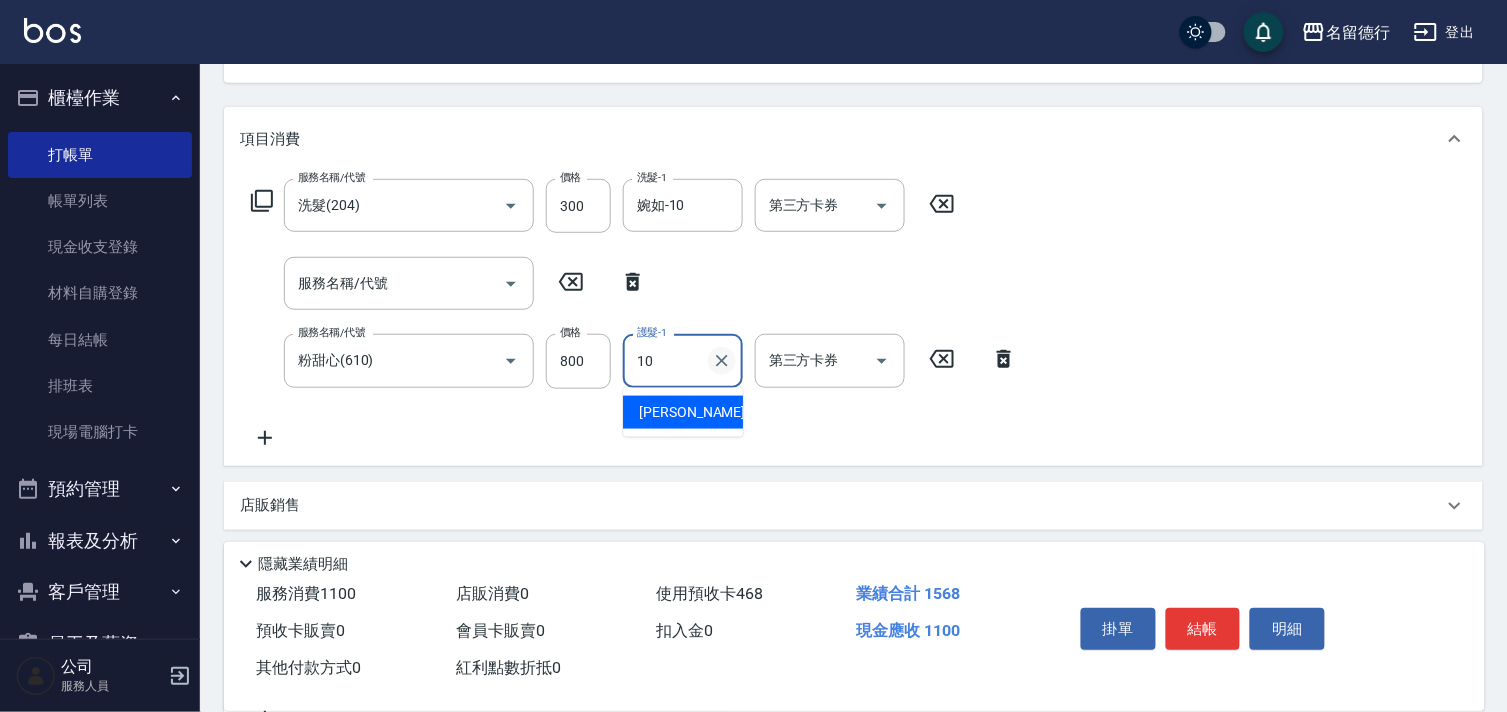 type on "婉如-10" 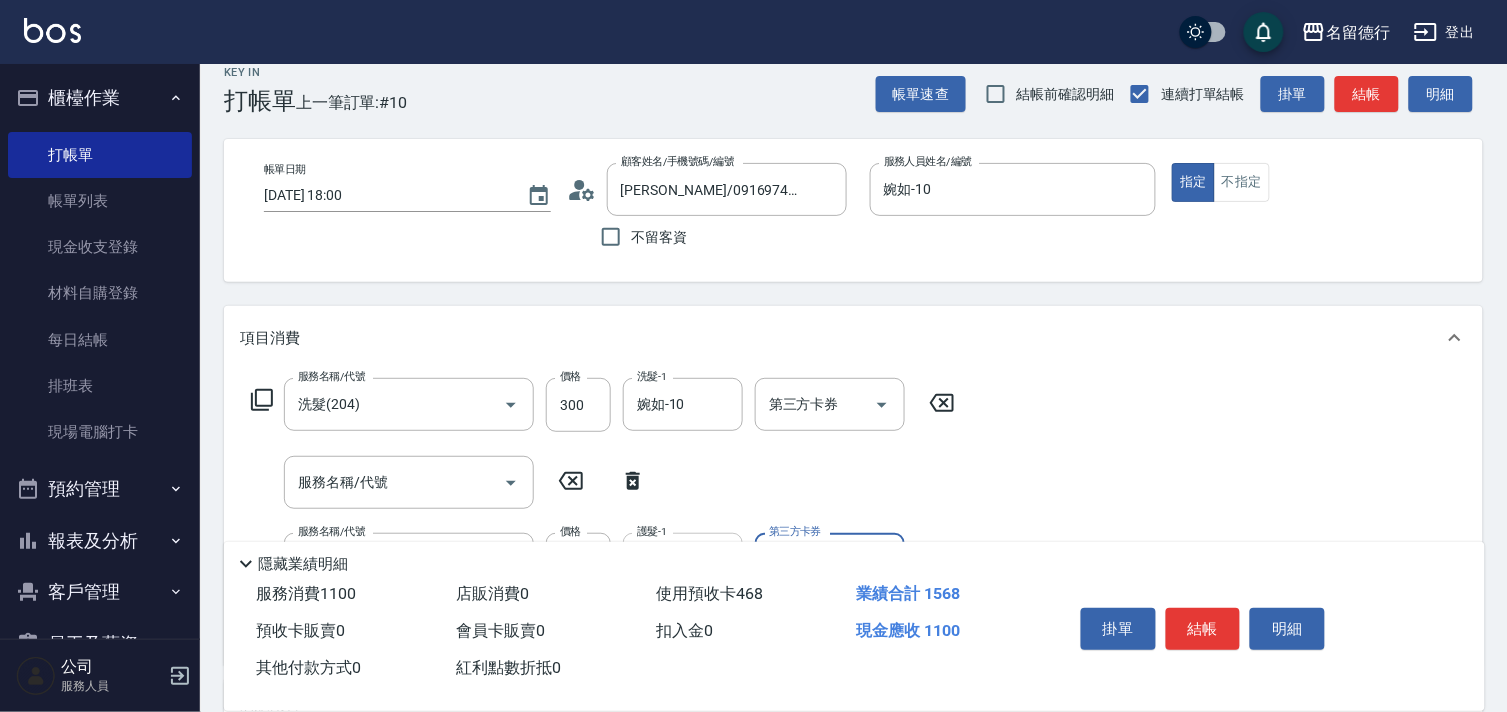 scroll, scrollTop: 0, scrollLeft: 0, axis: both 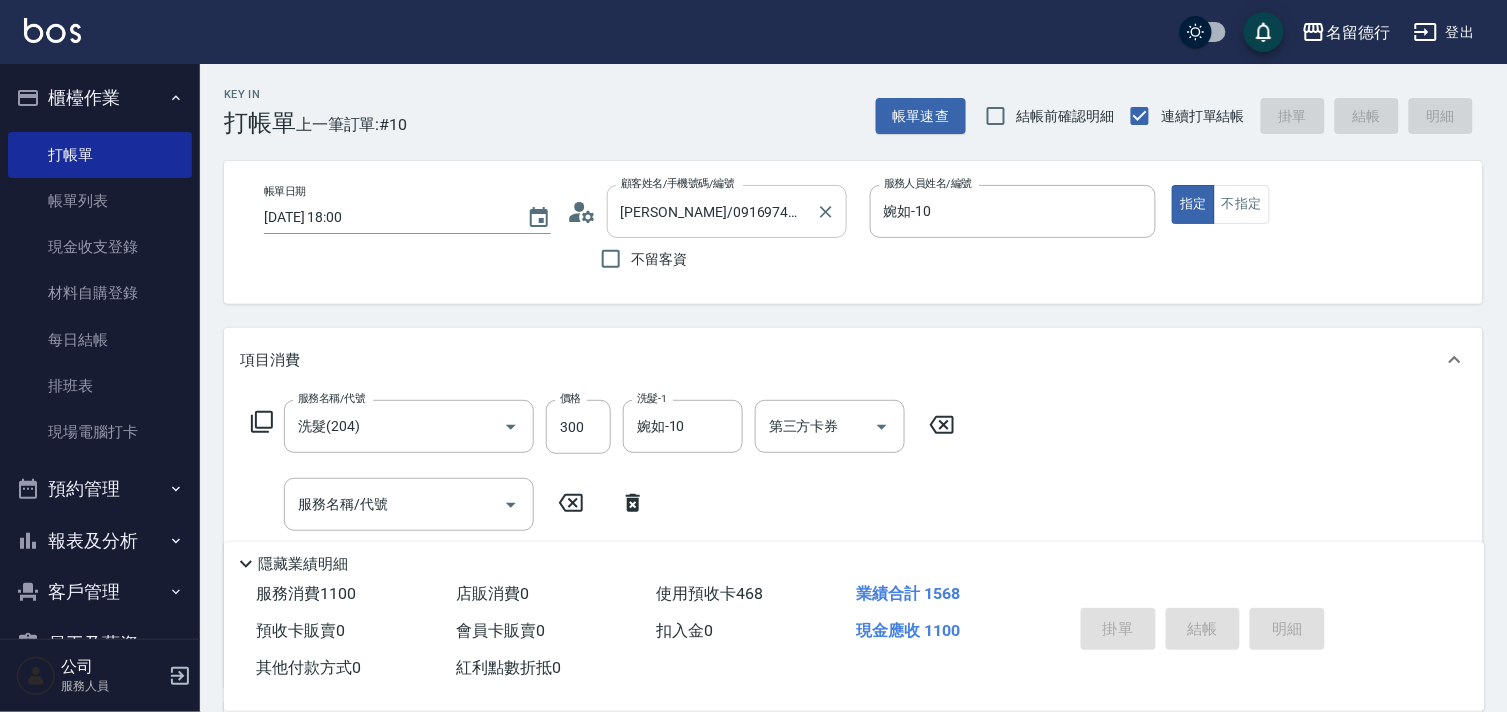 type on "[DATE] 18:01" 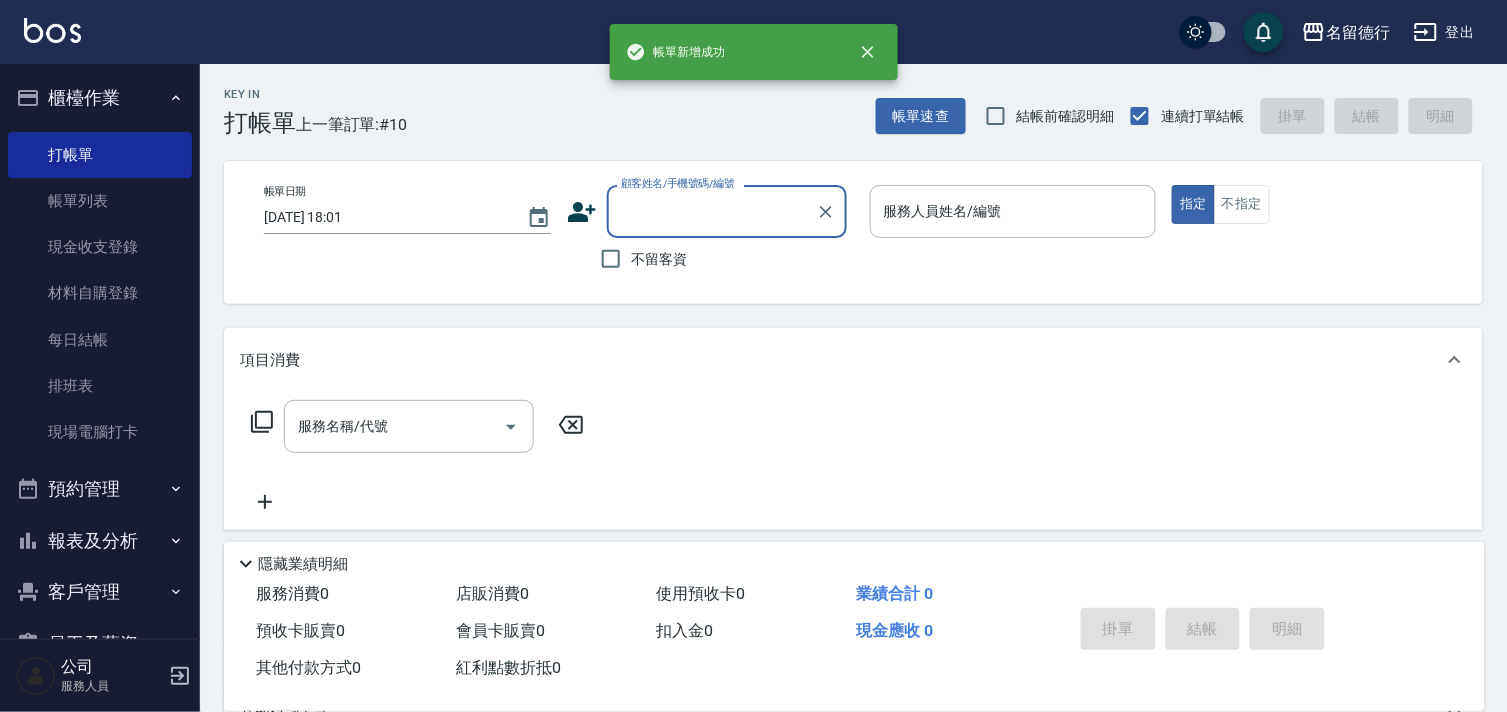 click on "顧客姓名/手機號碼/編號" at bounding box center (712, 211) 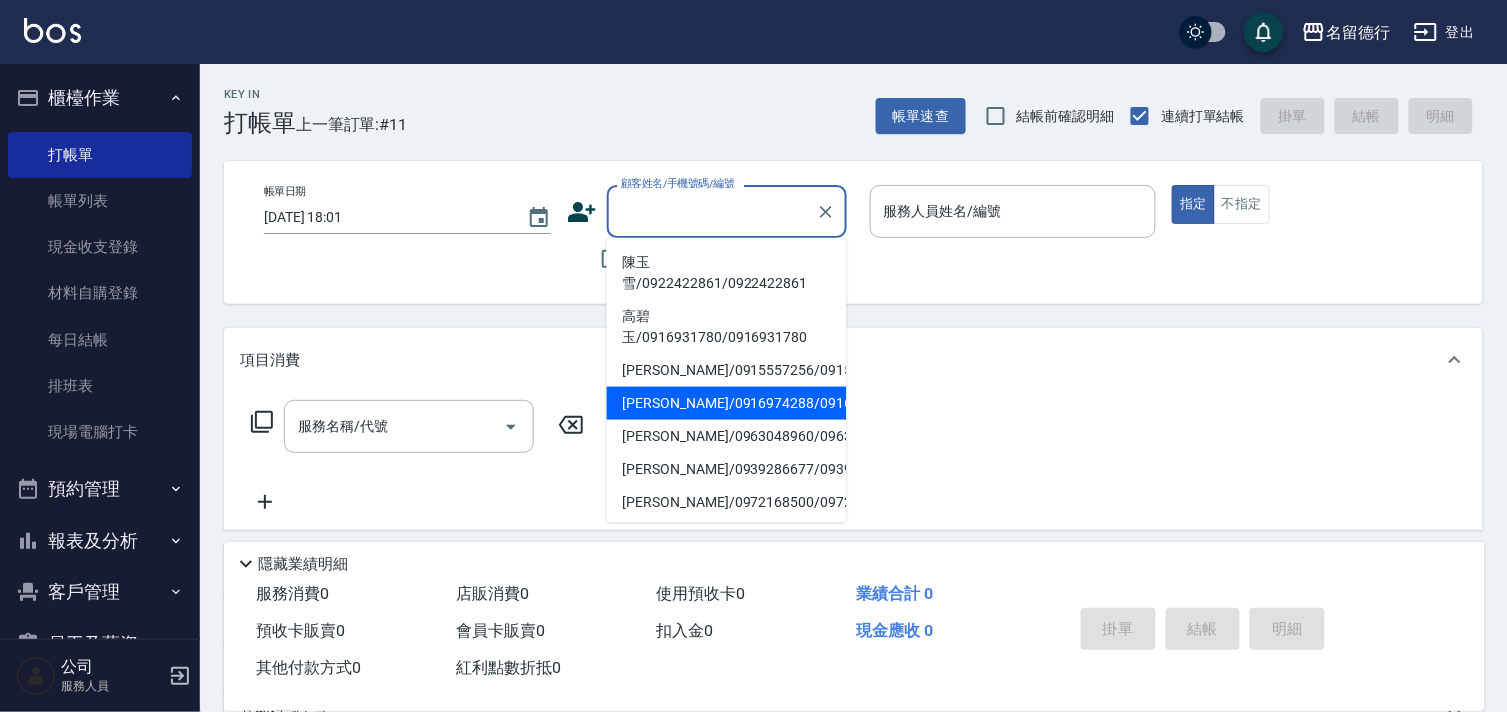 click on "[PERSON_NAME]/0916974288/0916974288" at bounding box center [727, 403] 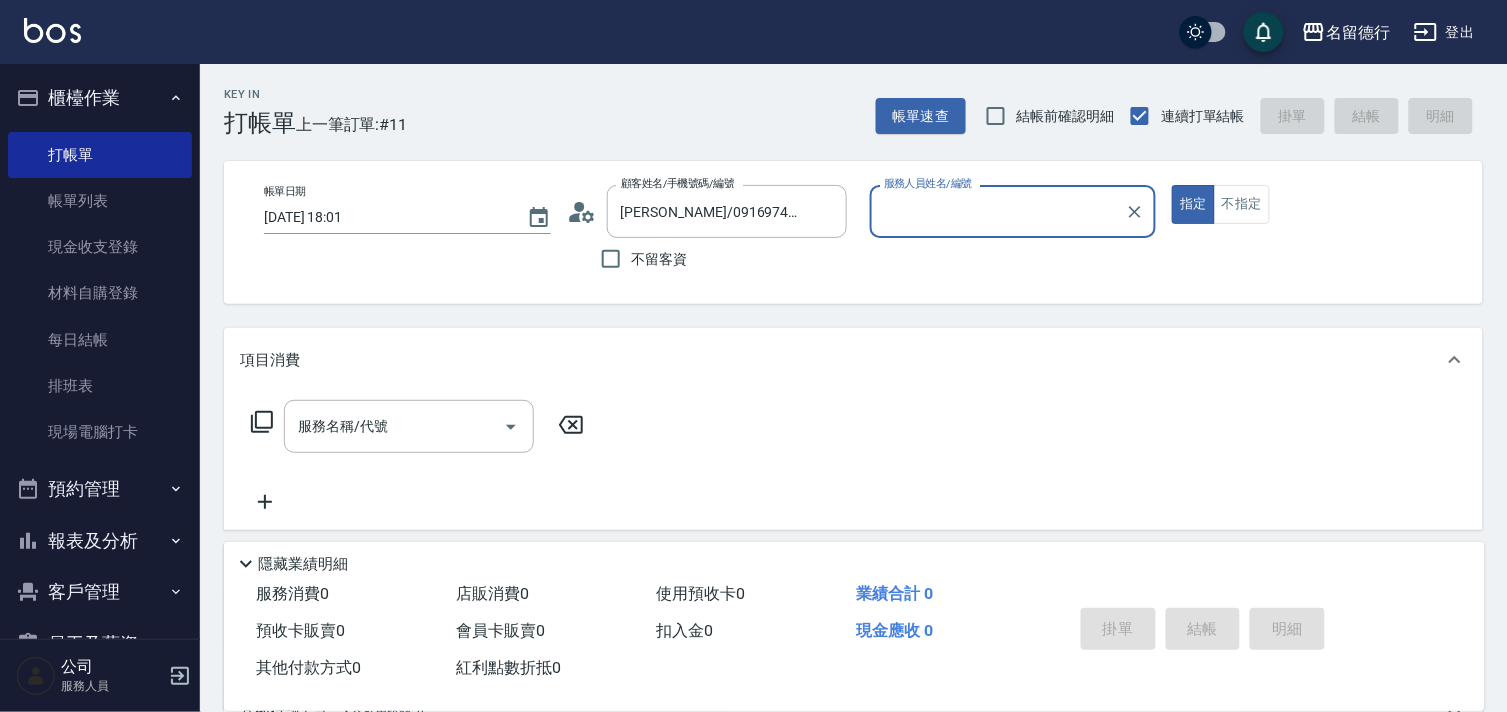 type on "婉如-10" 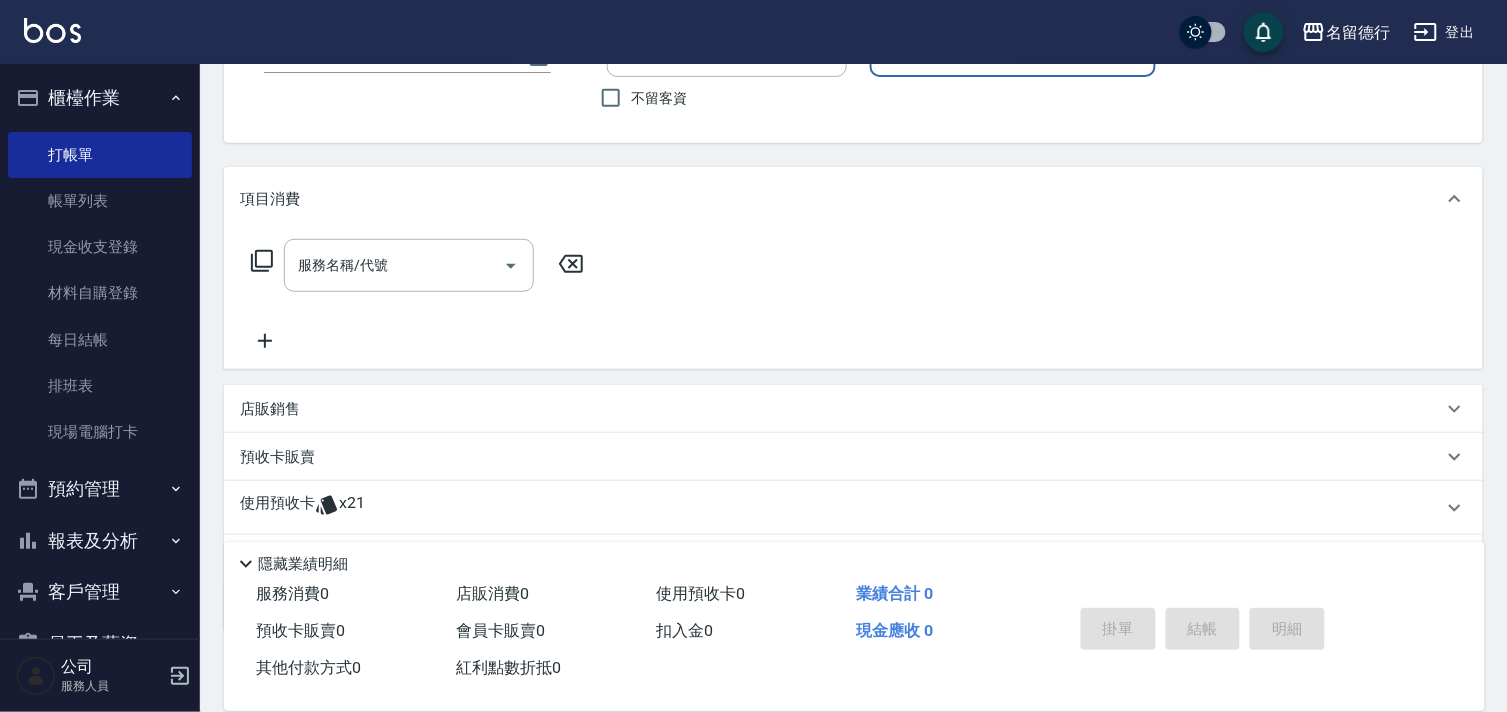 scroll, scrollTop: 268, scrollLeft: 0, axis: vertical 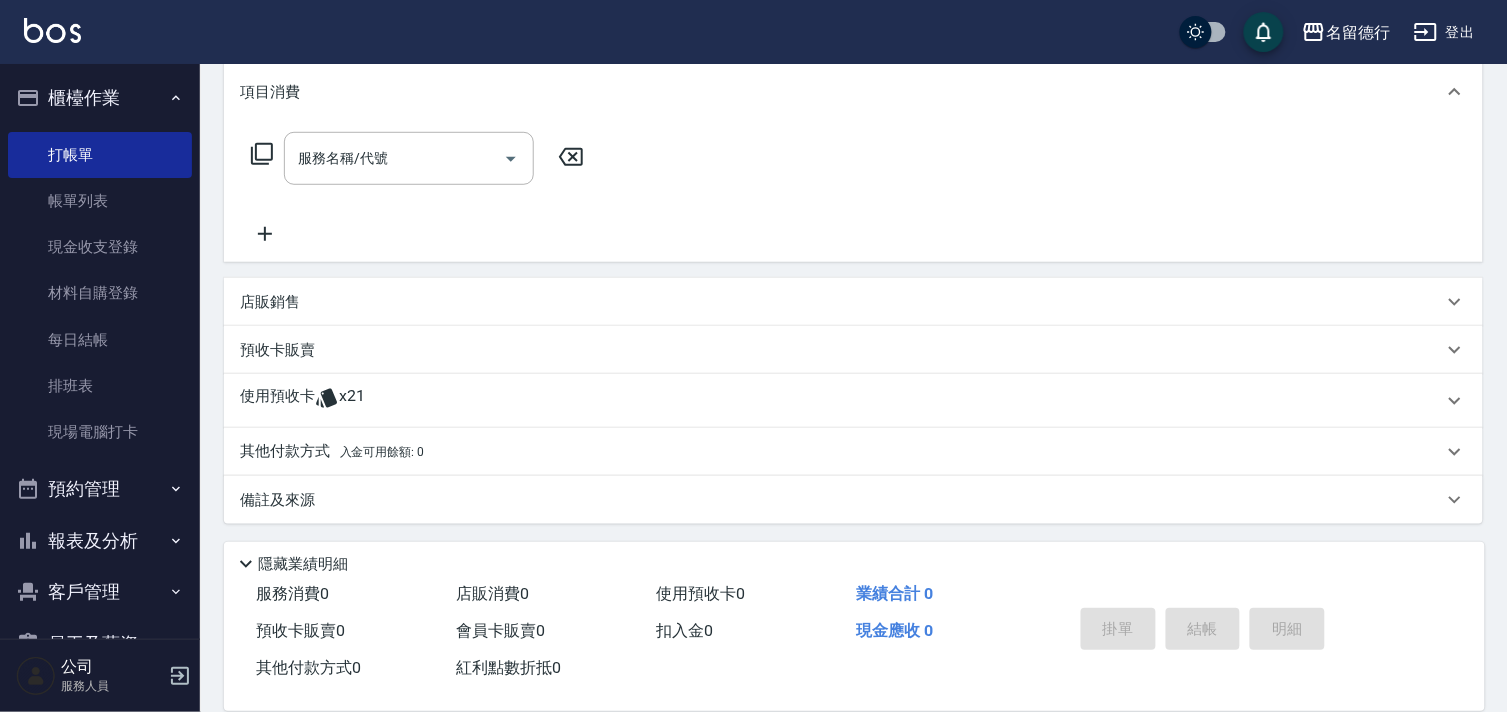 click 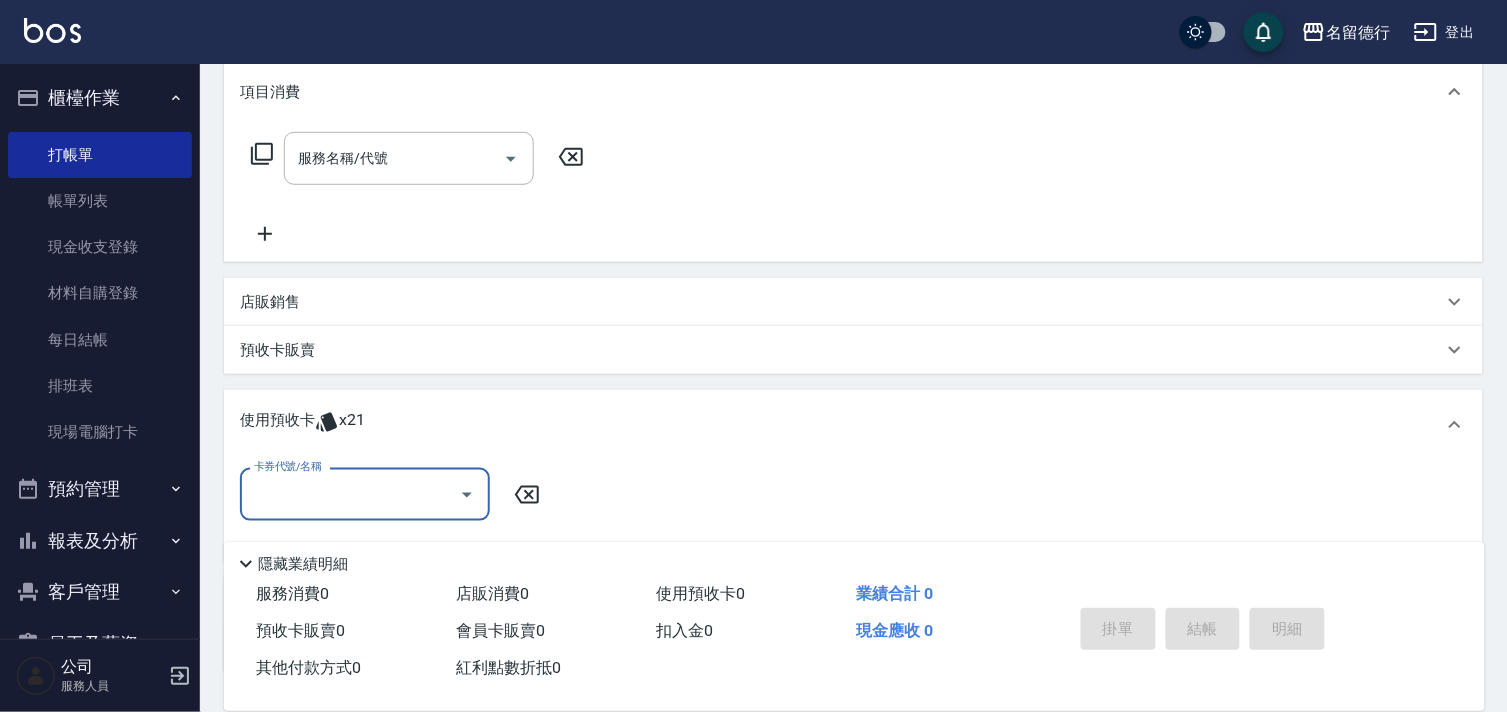 scroll, scrollTop: 0, scrollLeft: 0, axis: both 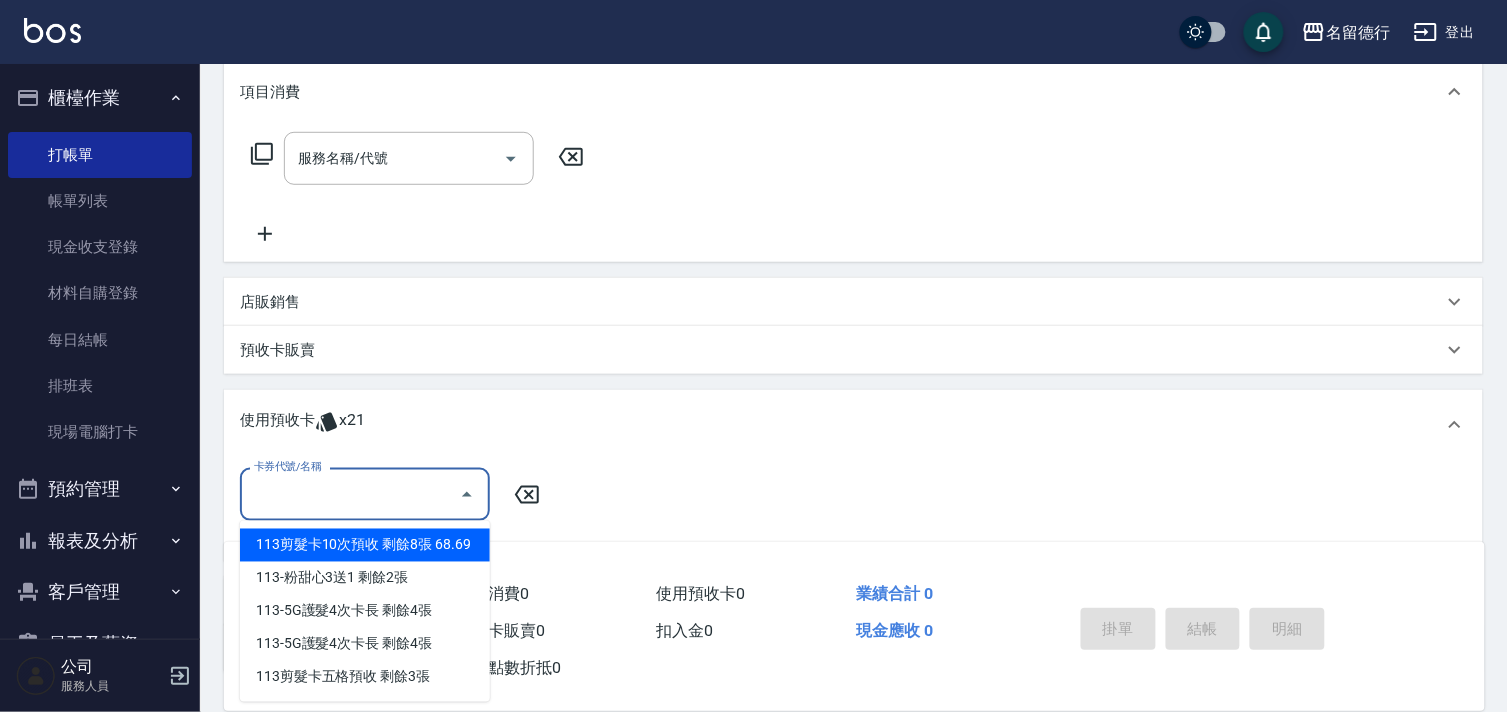 click on "113剪髮卡10次預收 剩餘8張 68.69" at bounding box center [365, 545] 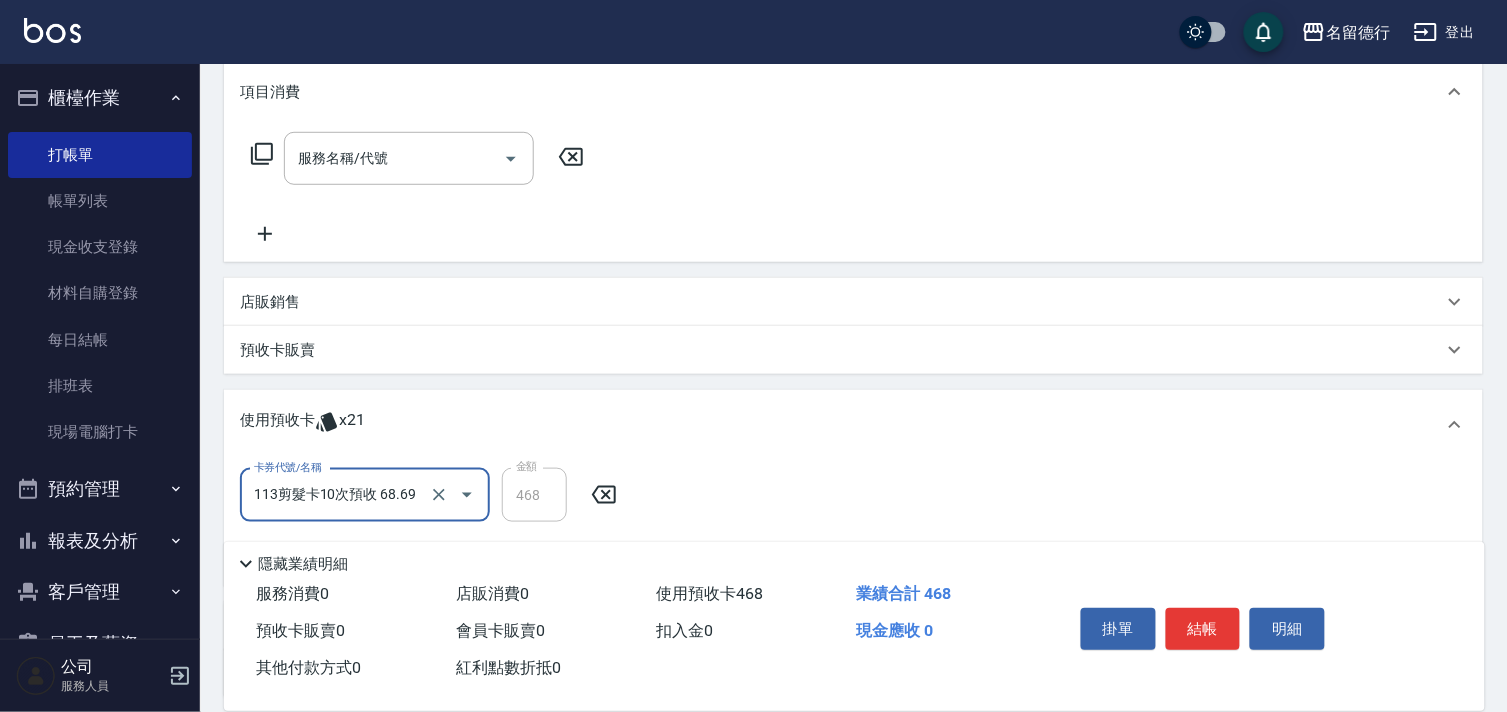 click on "113剪髮卡10次預收 68.69" at bounding box center [337, 495] 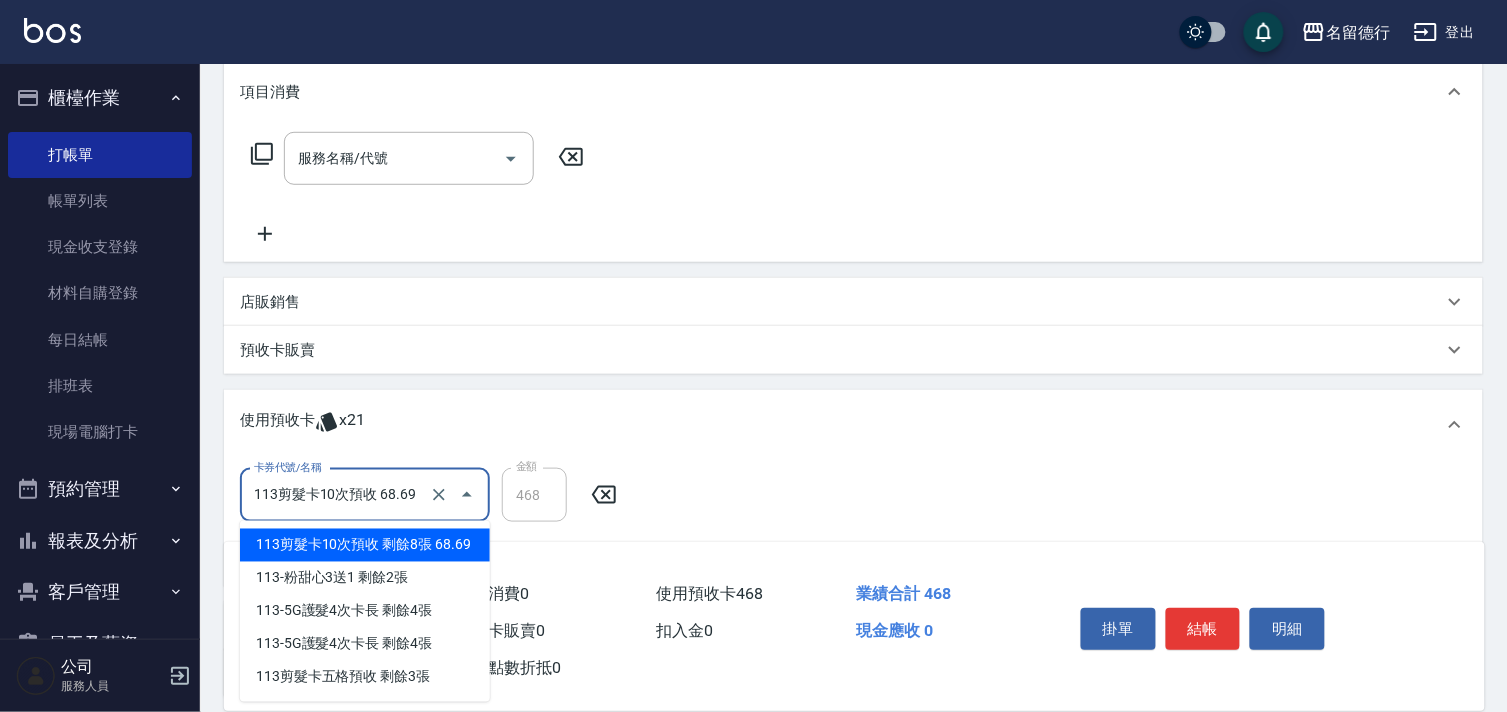 click on "預收卡販賣" at bounding box center (853, 350) 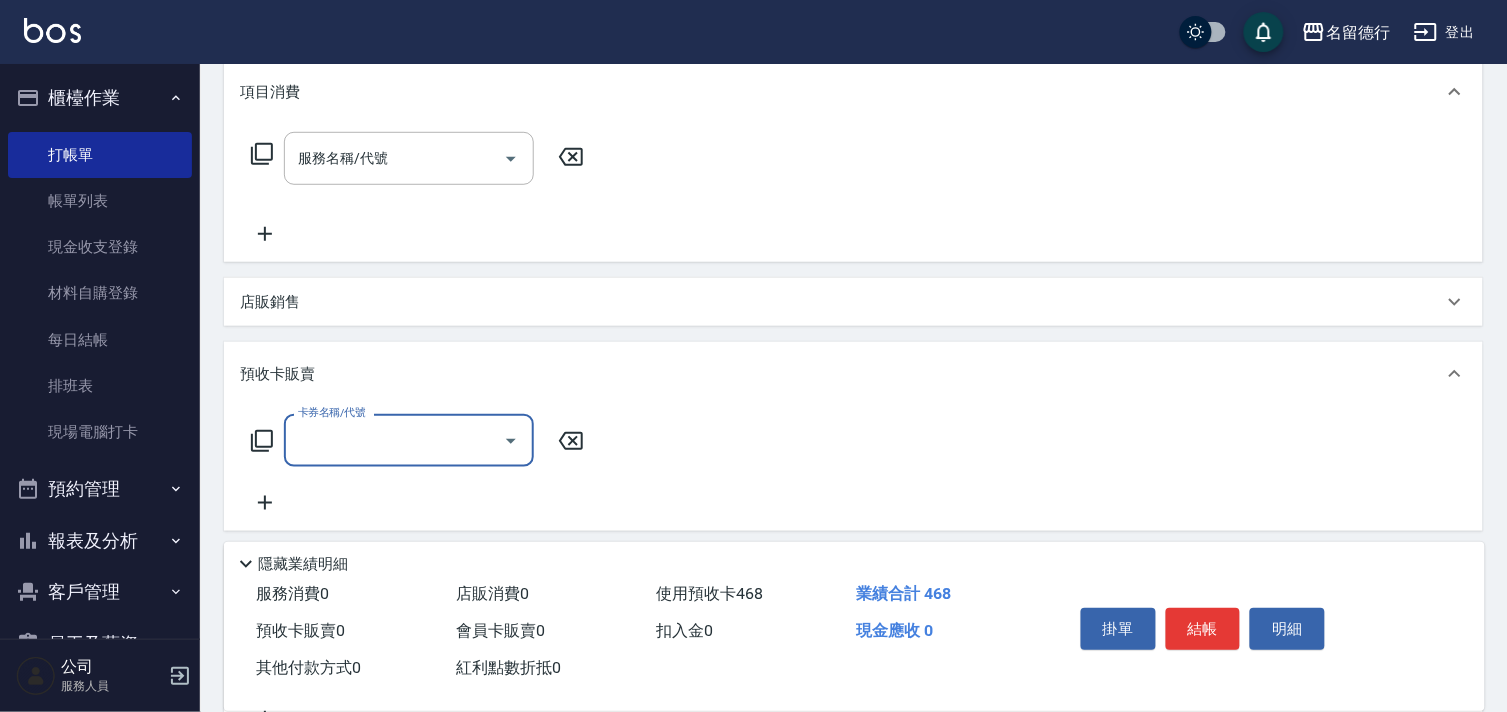 scroll, scrollTop: 1, scrollLeft: 0, axis: vertical 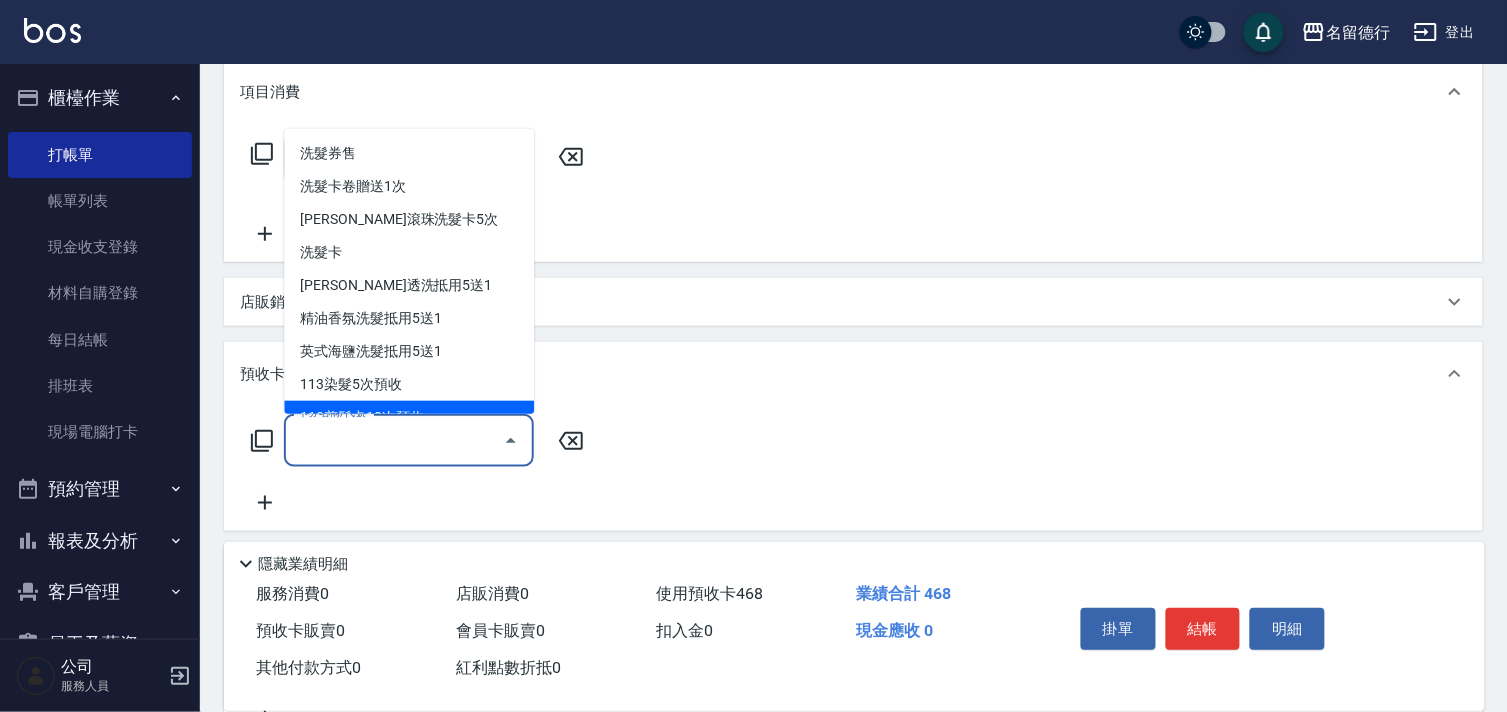 click on "卡券名稱/代號" at bounding box center [394, 440] 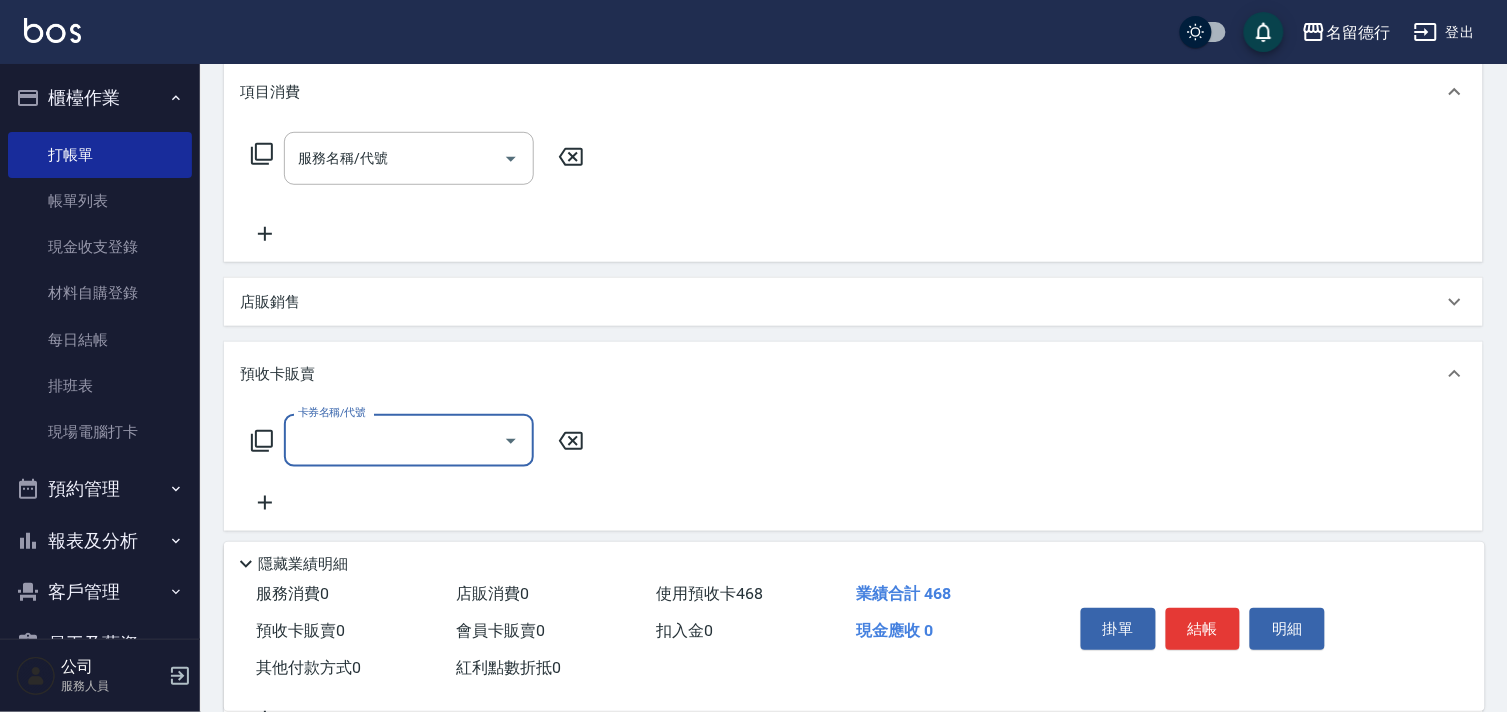 click 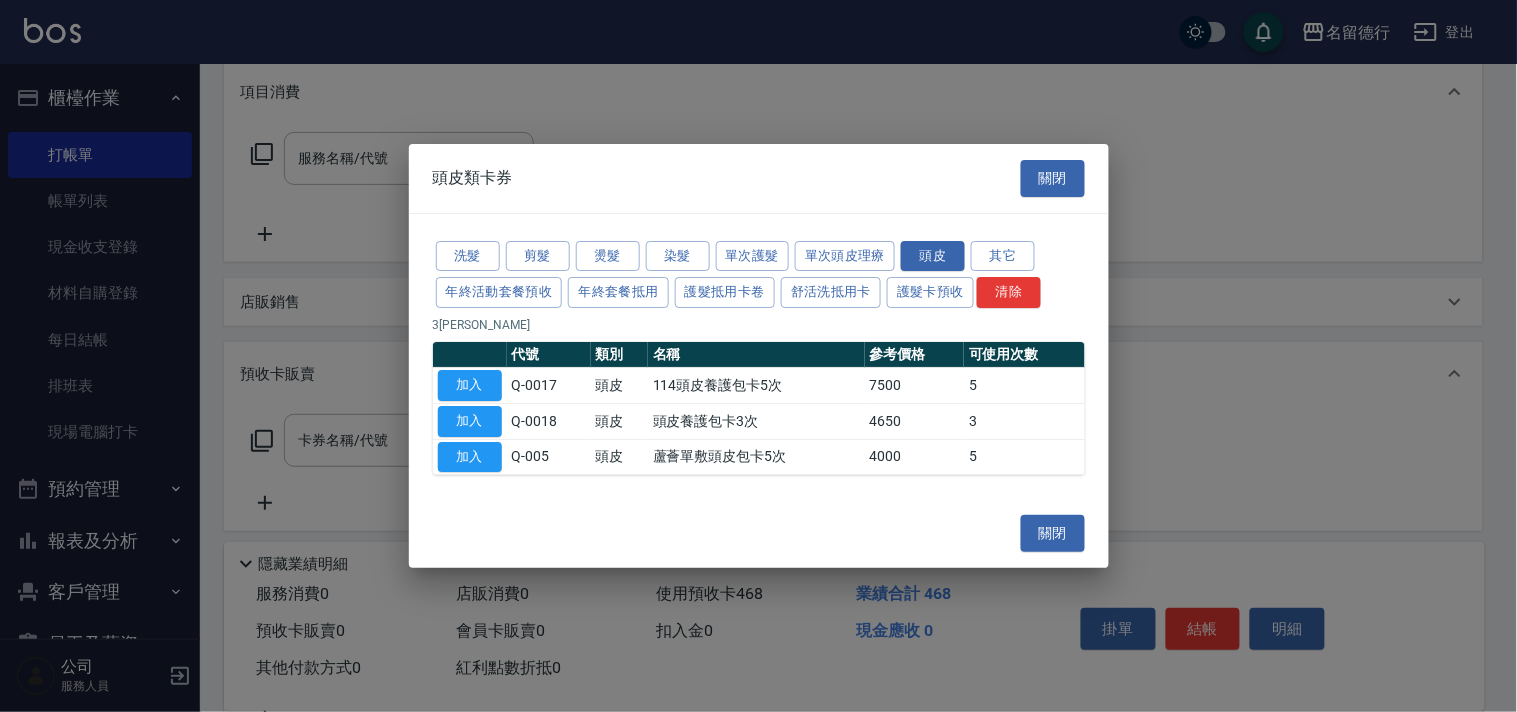 click at bounding box center (758, 356) 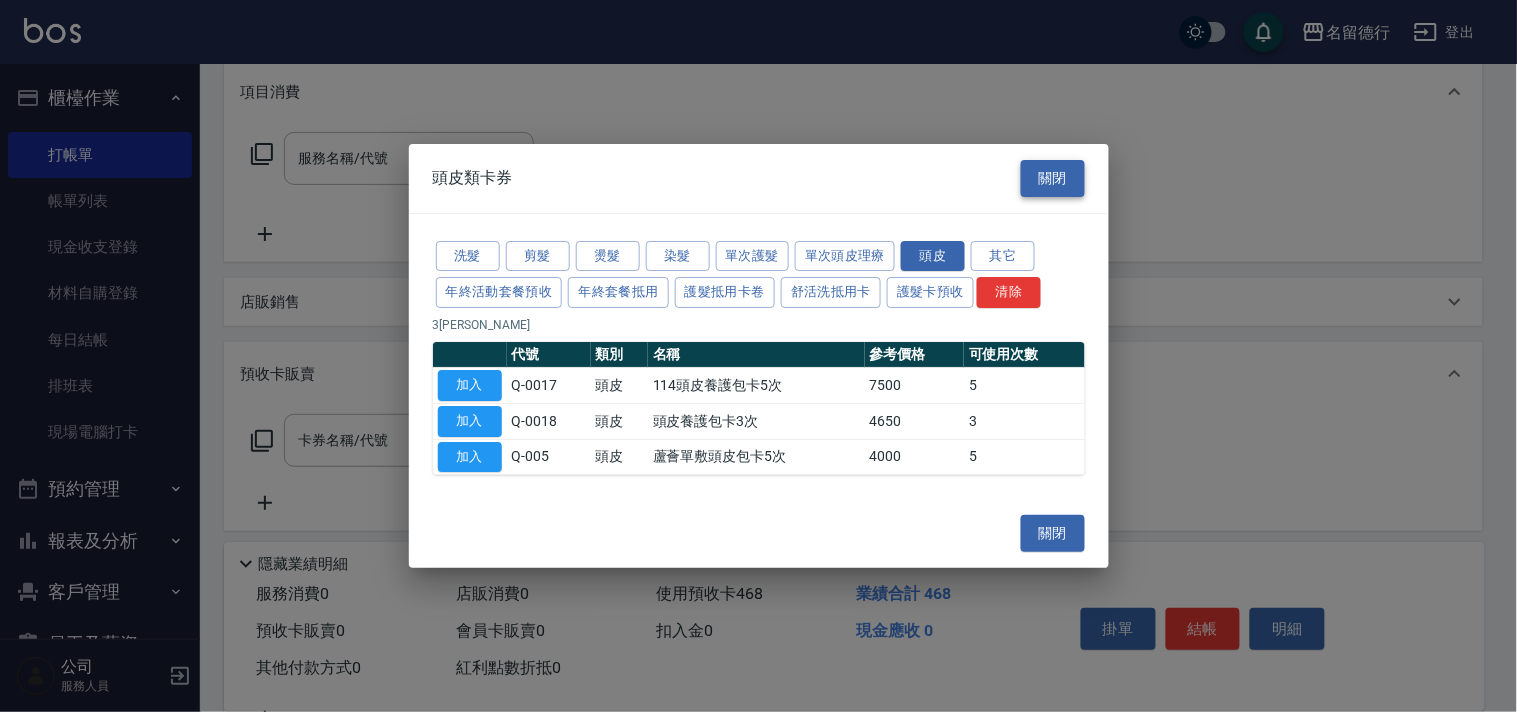click on "關閉" at bounding box center [1053, 178] 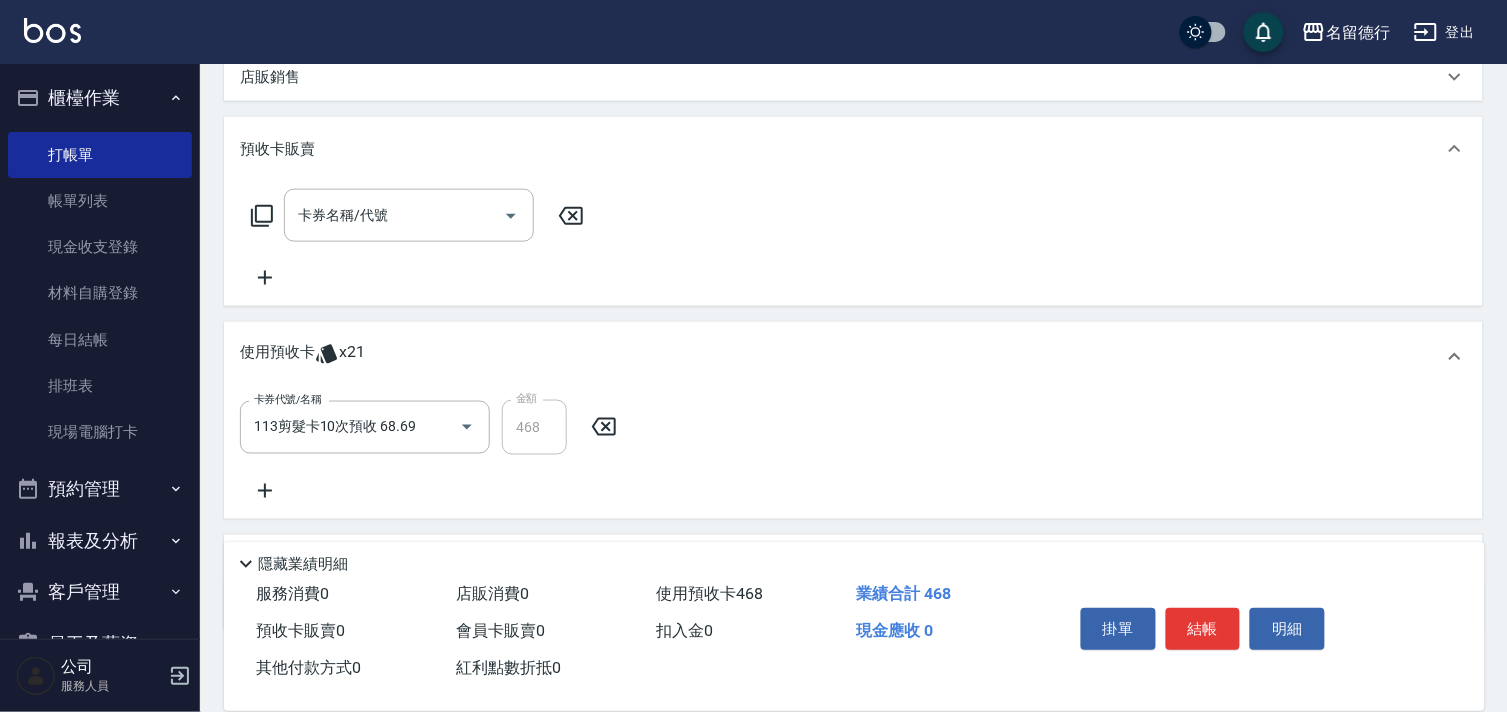scroll, scrollTop: 600, scrollLeft: 0, axis: vertical 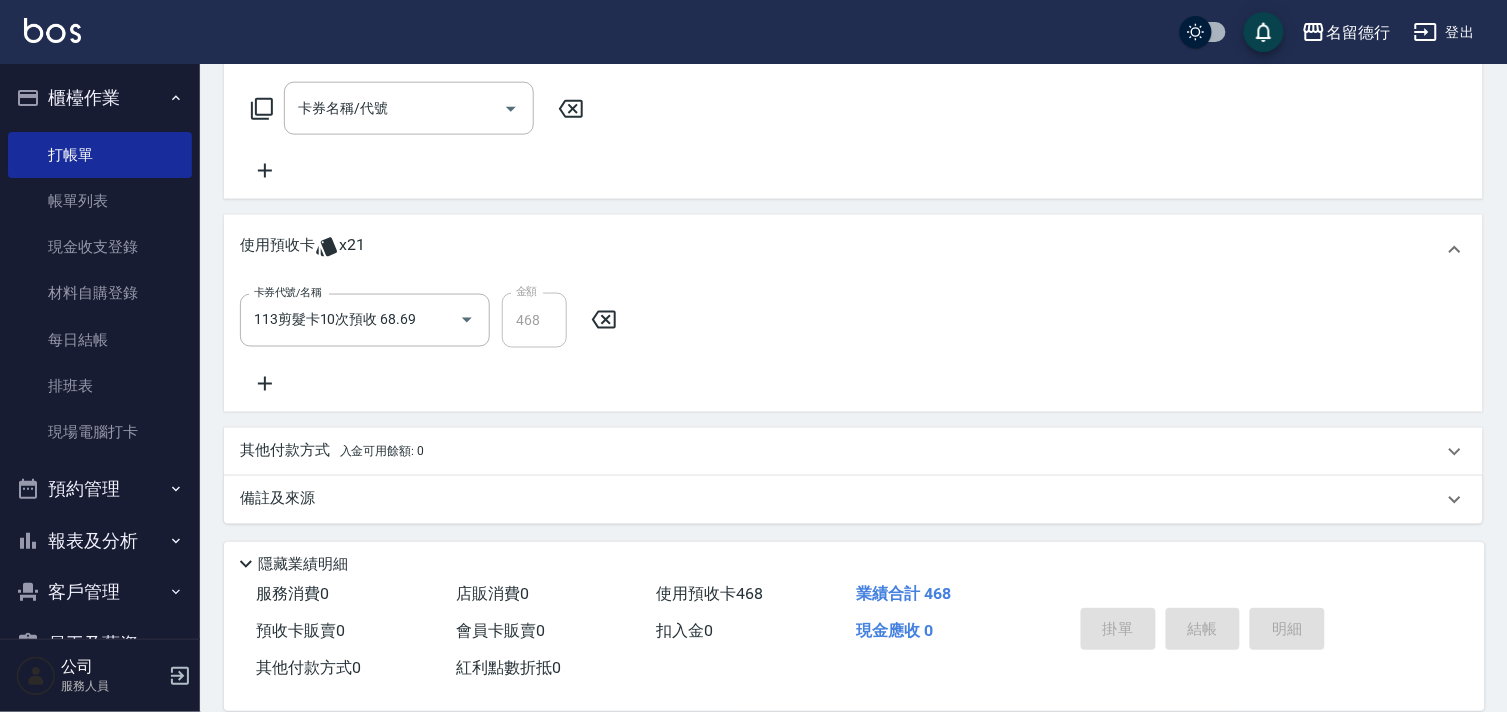 type 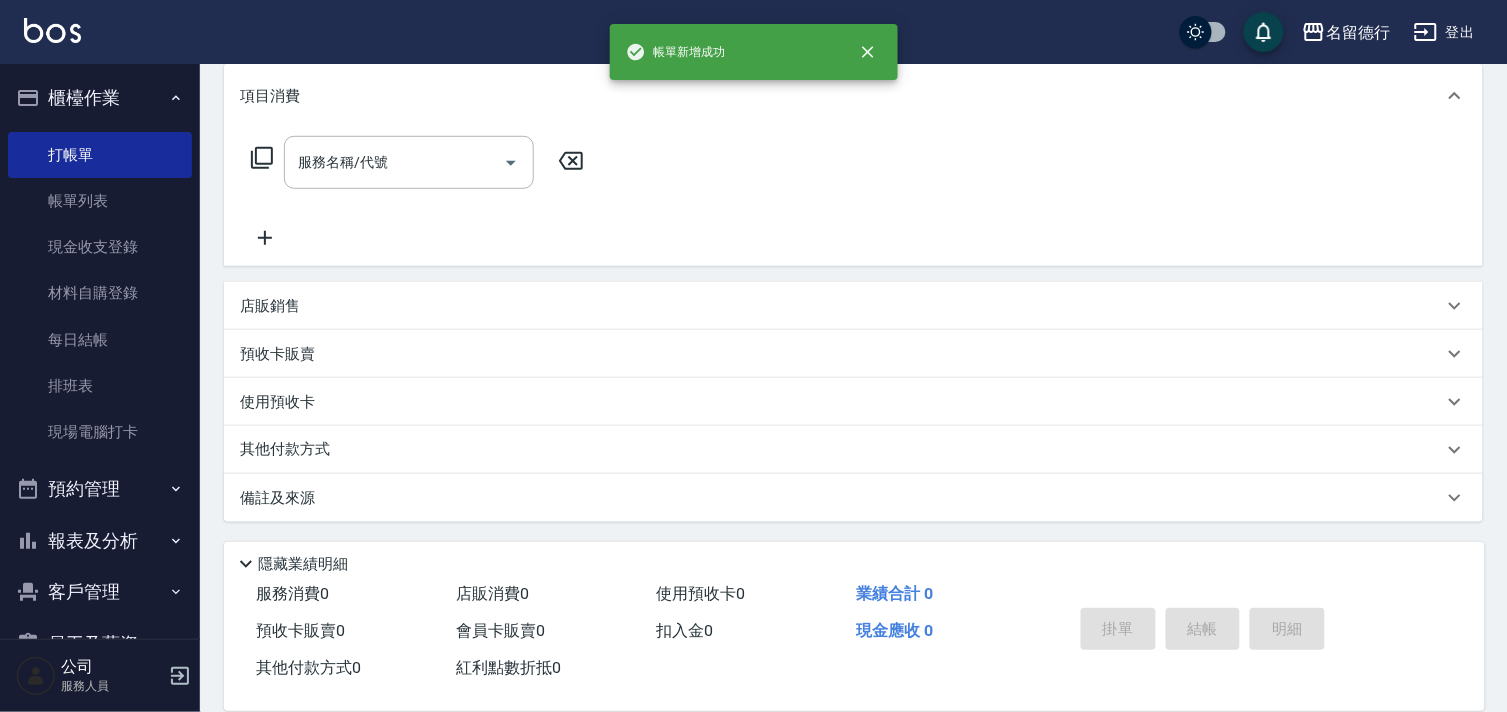 scroll, scrollTop: 0, scrollLeft: 0, axis: both 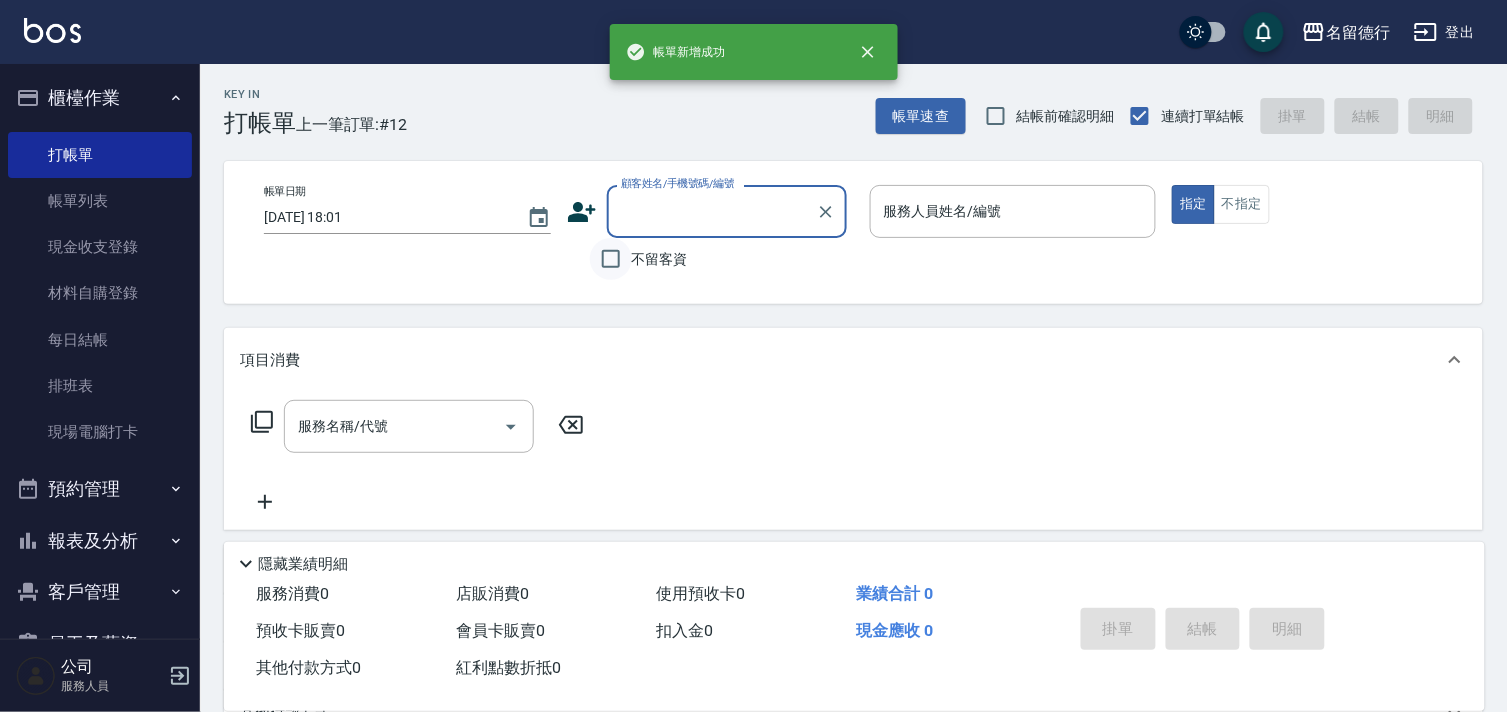 click on "不留客資" at bounding box center [611, 259] 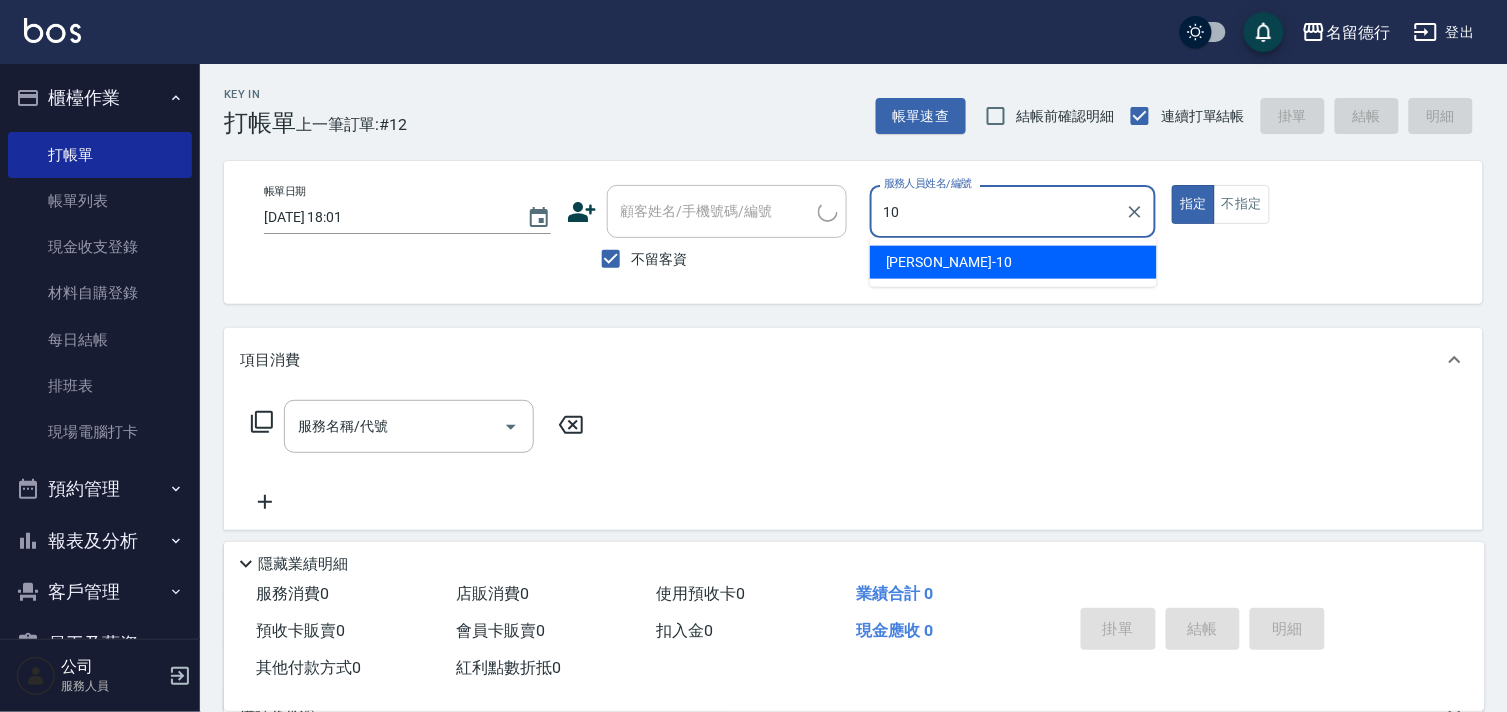 type on "婉如-10" 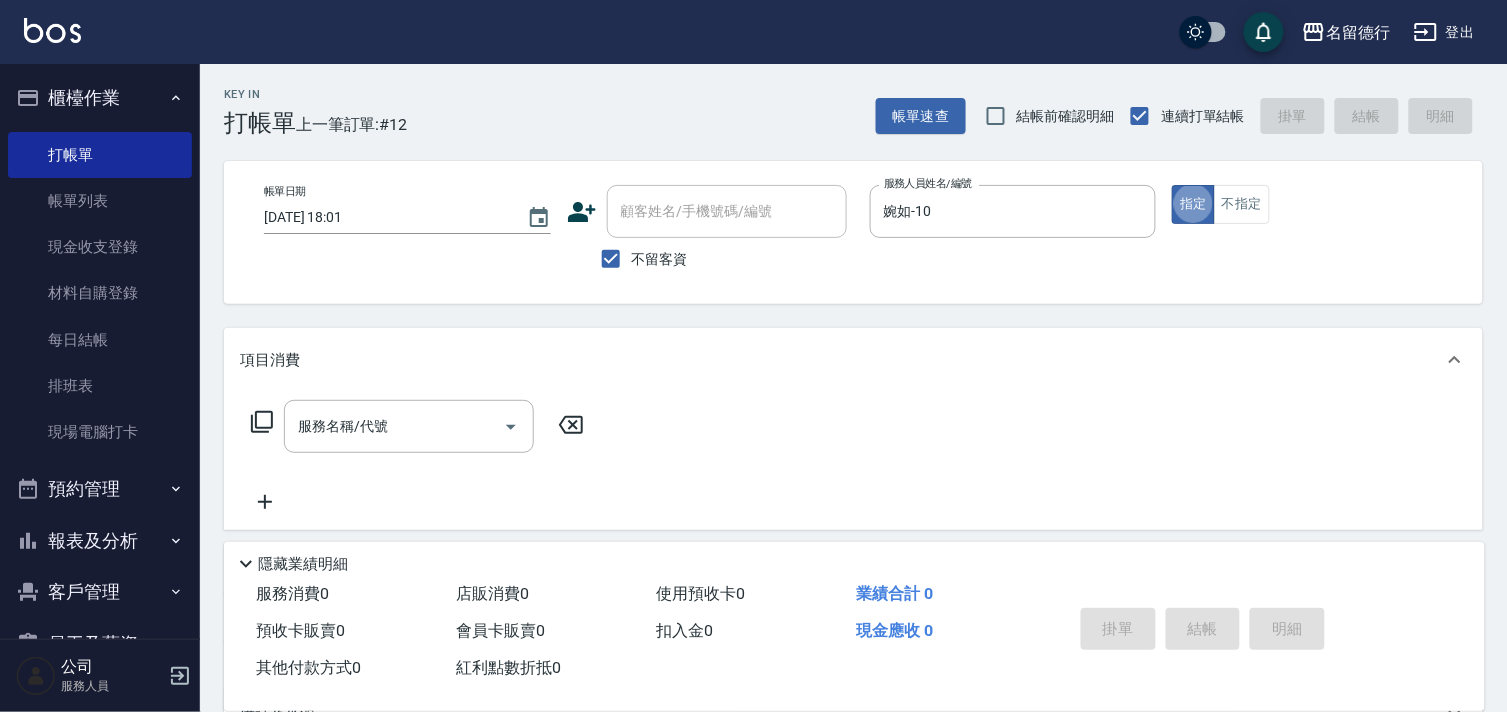type on "true" 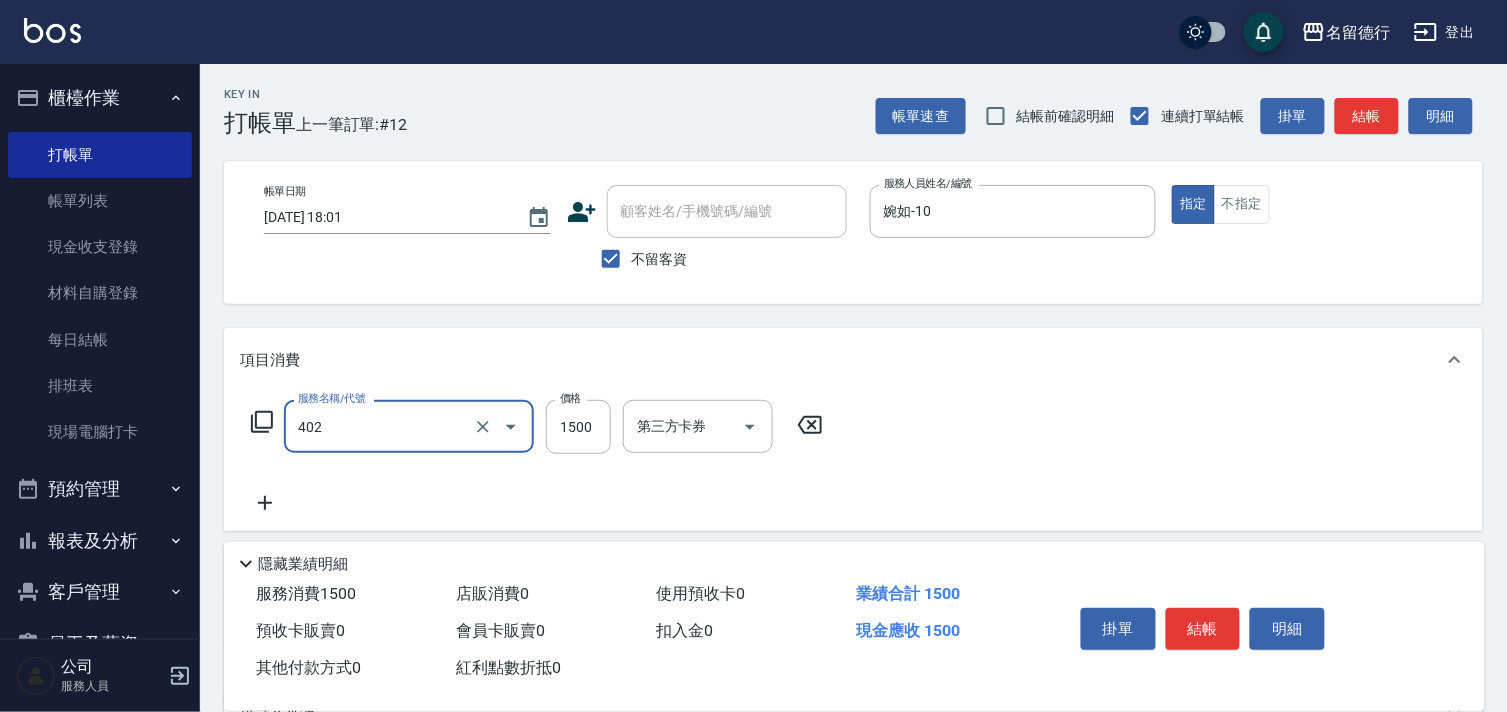 type on "燙髮(402)" 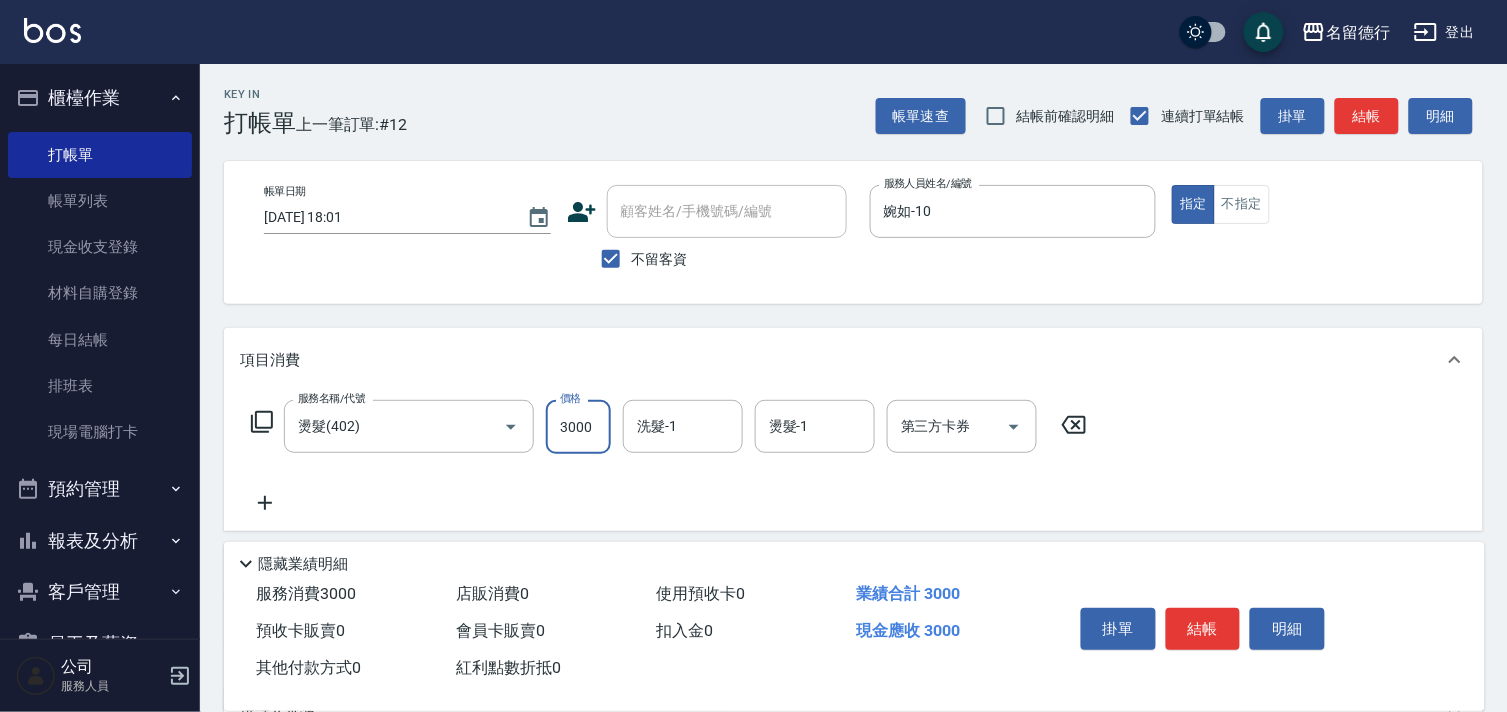 type on "3000" 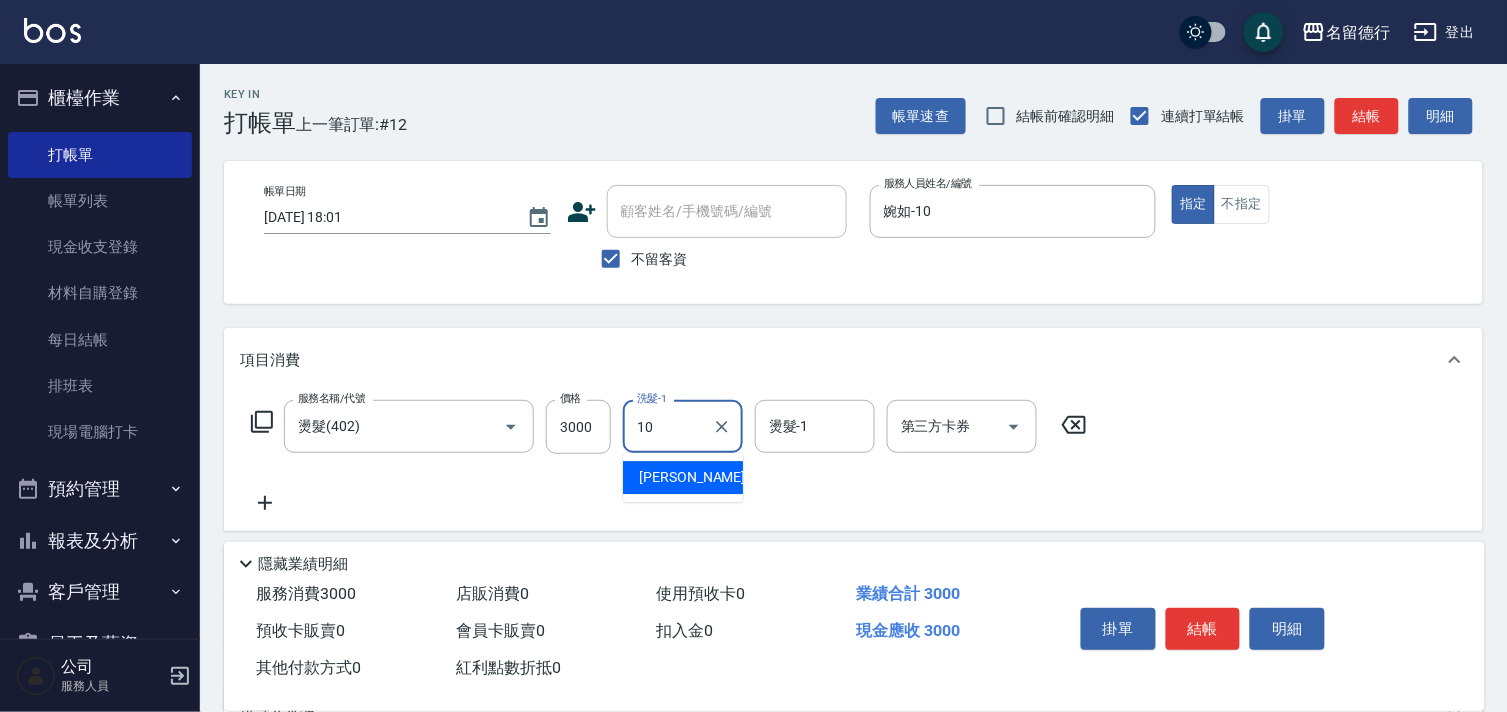 type on "婉如-10" 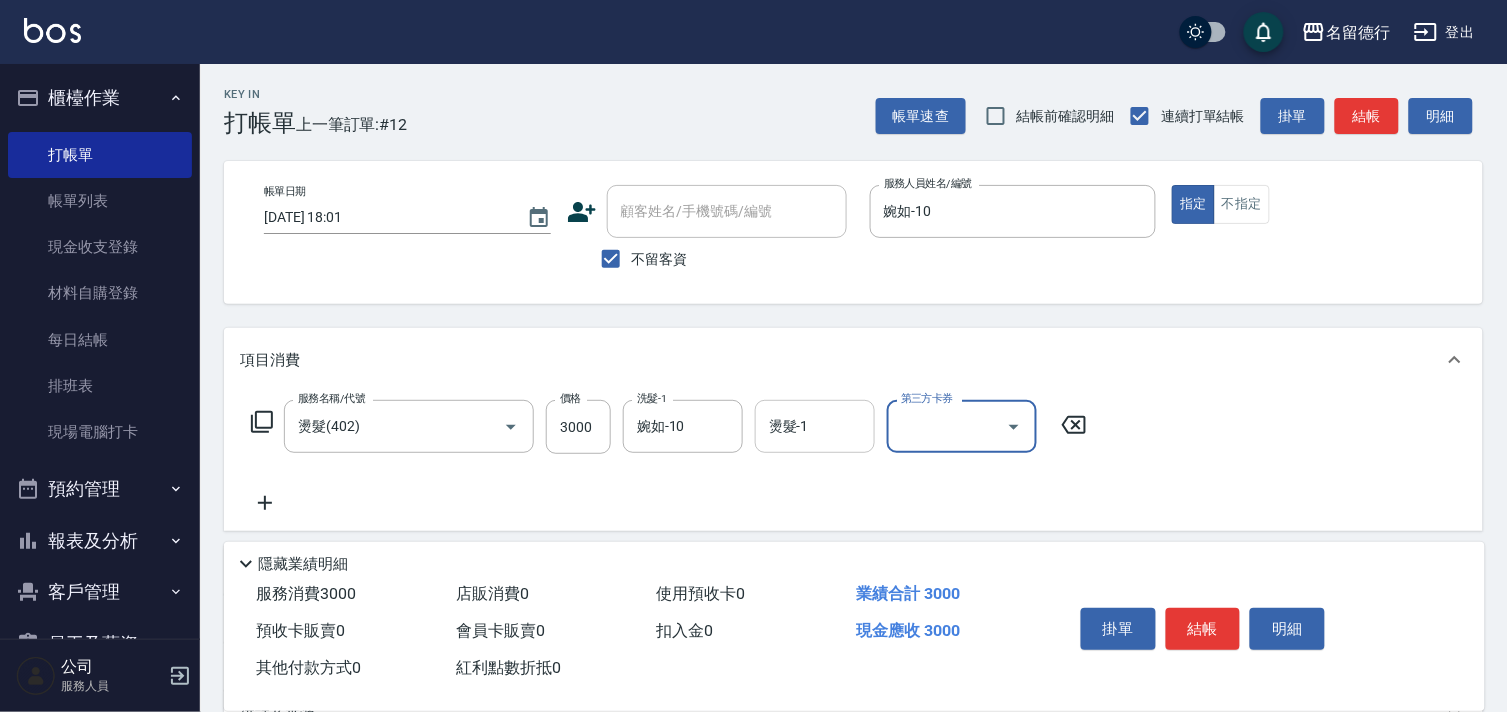 click on "燙髮-1" at bounding box center (815, 426) 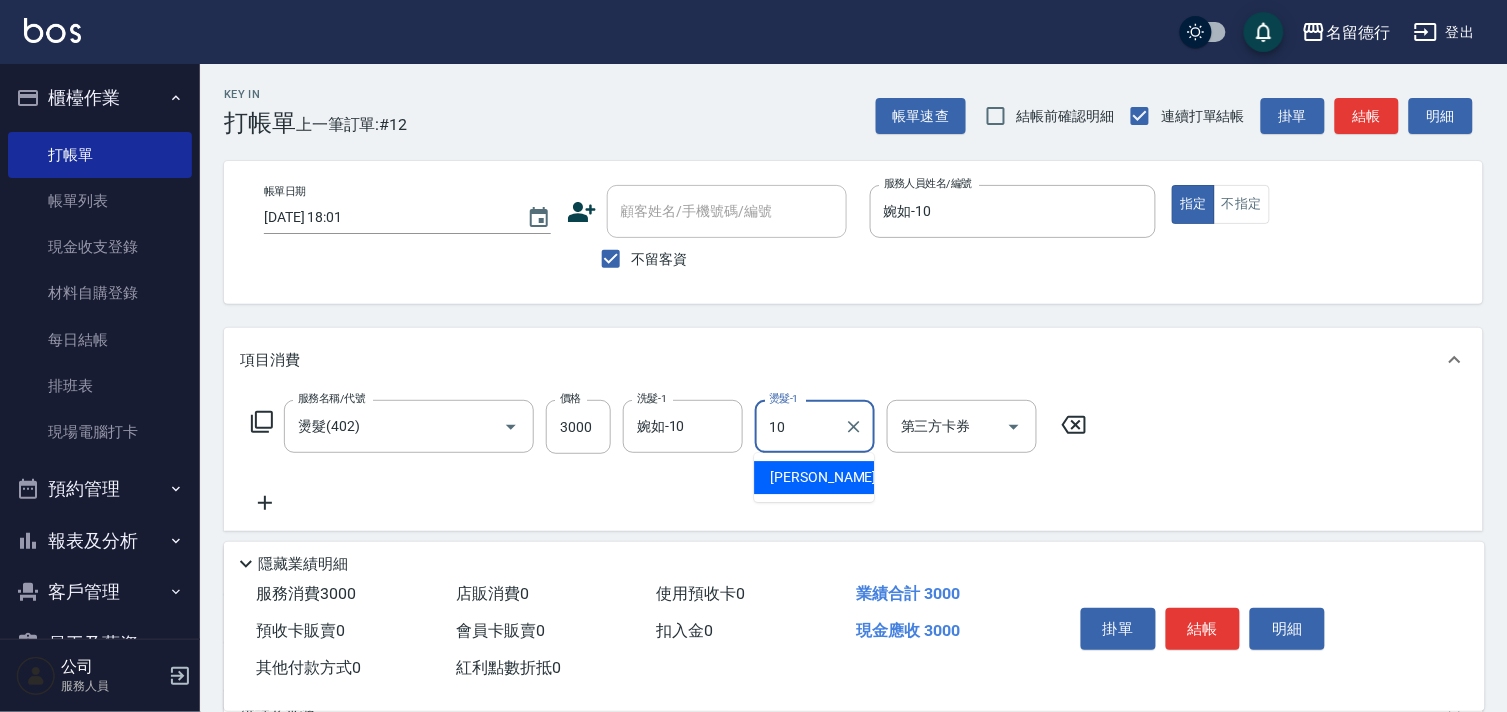 type on "婉如-10" 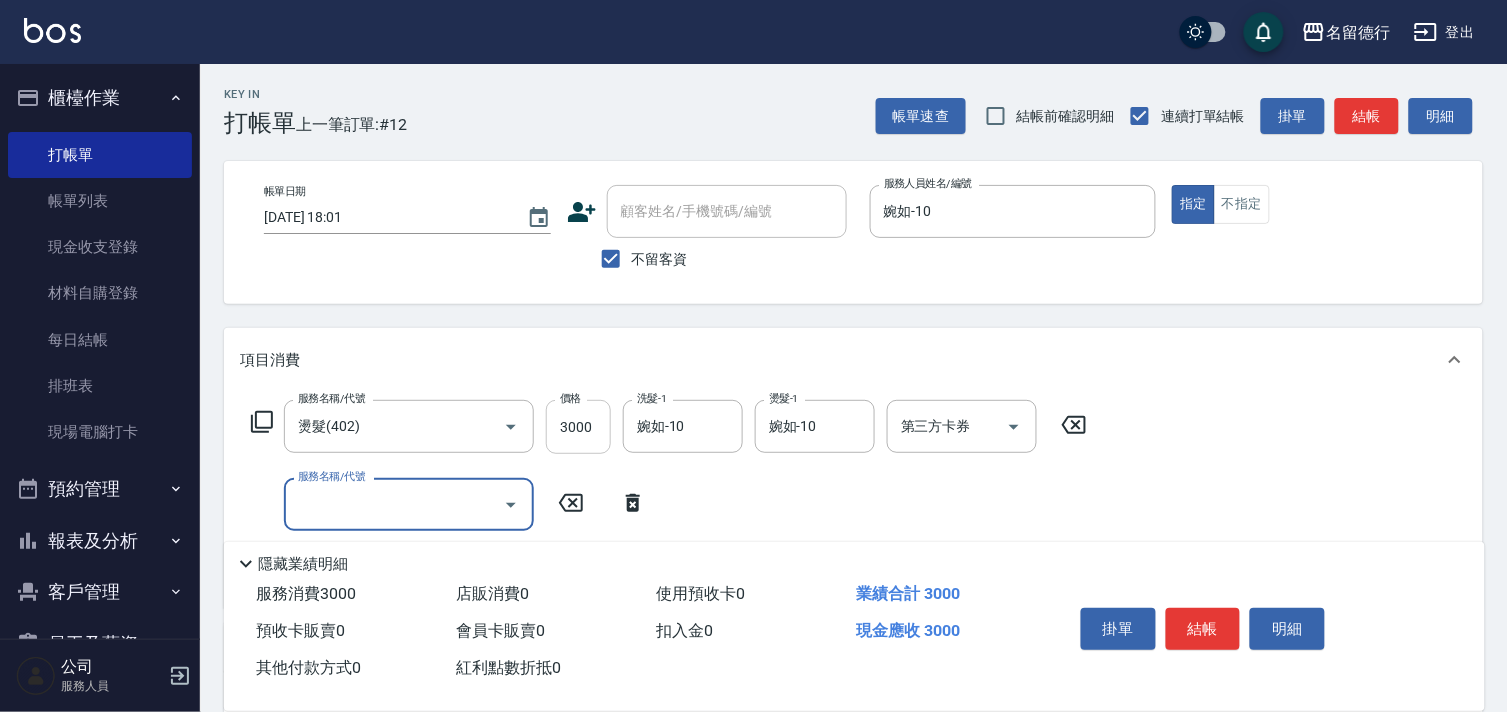 click on "3000" at bounding box center (578, 427) 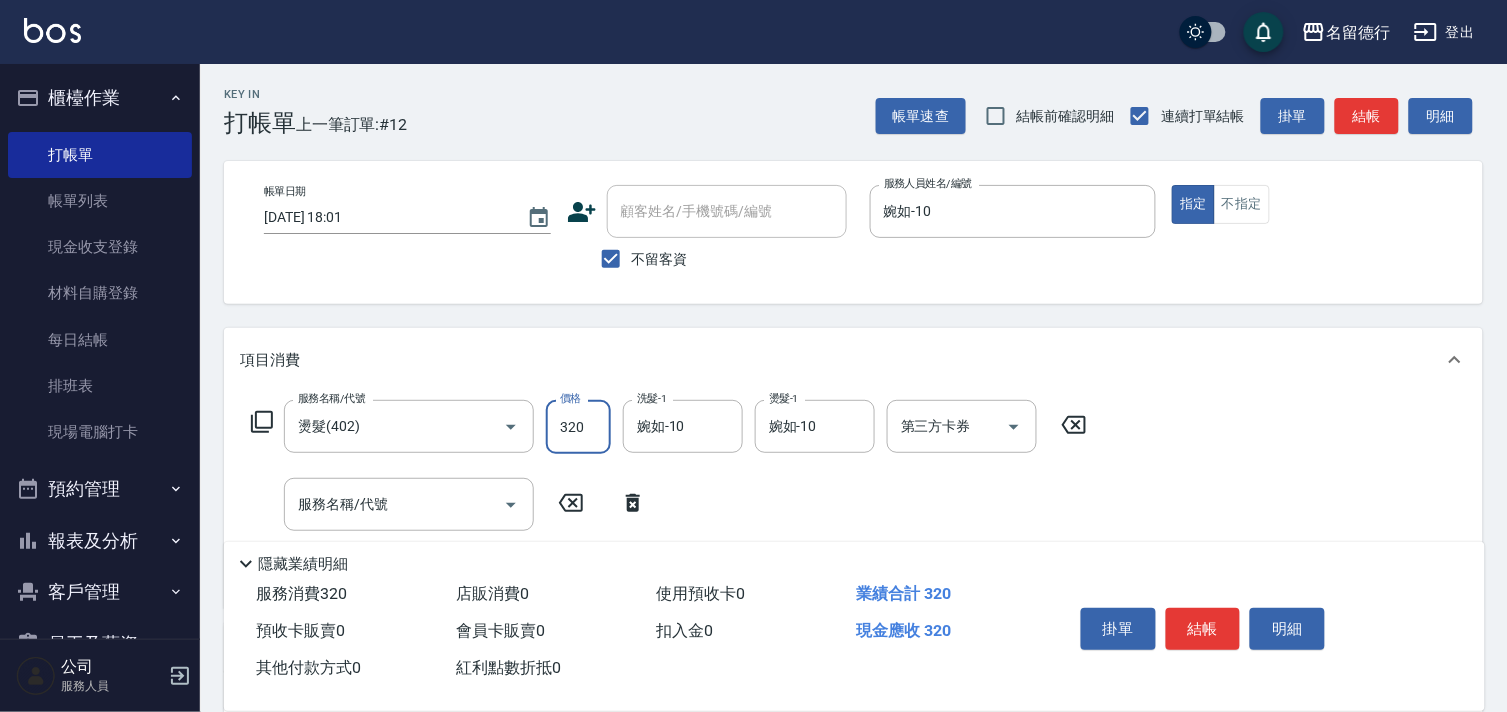 type on "3200" 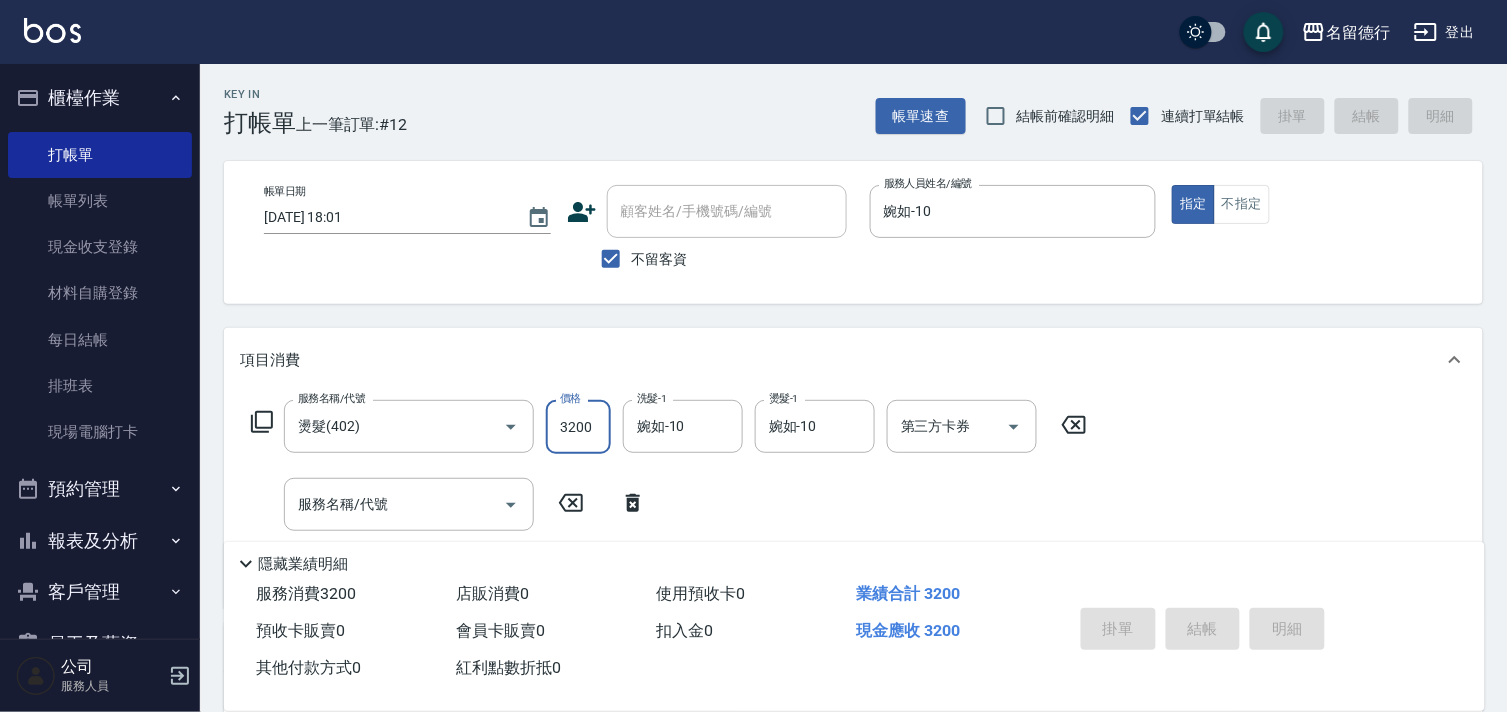 type on "[DATE] 18:02" 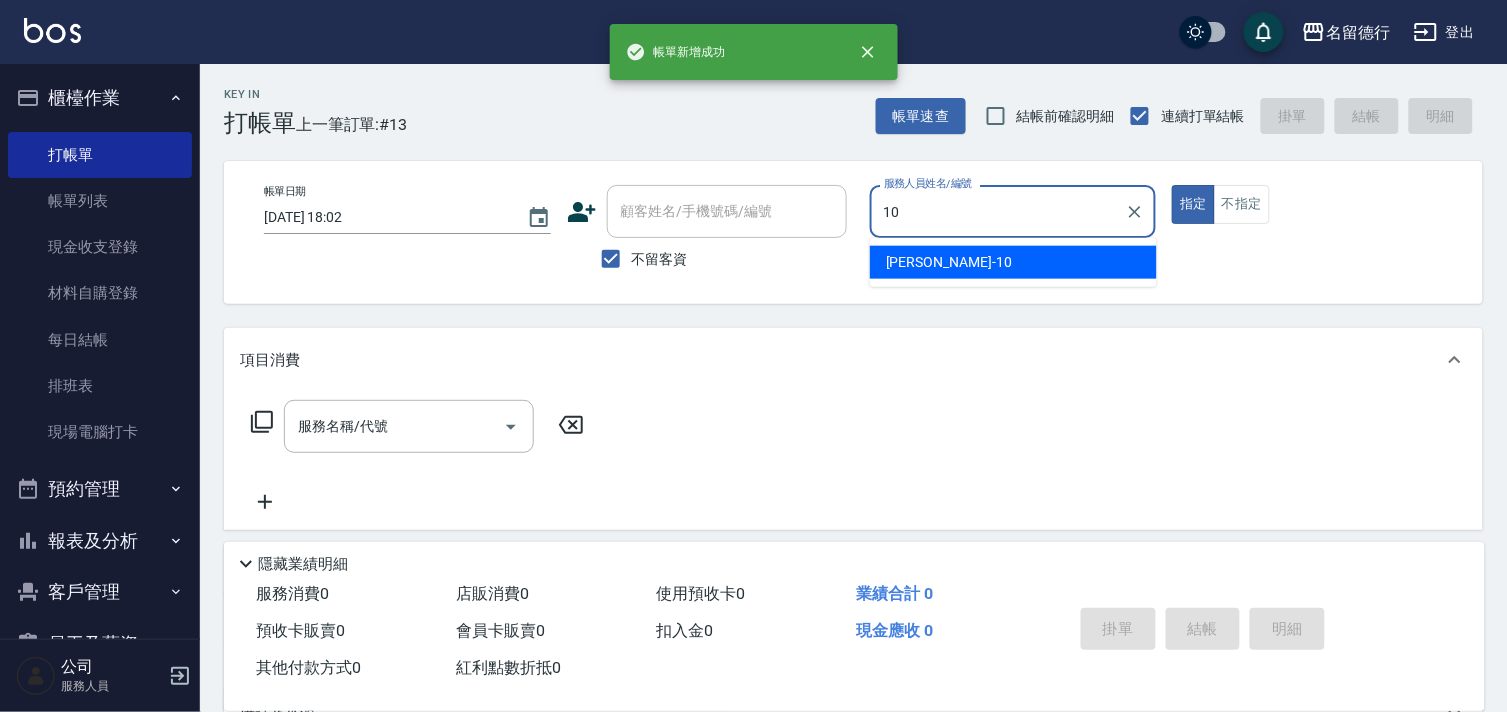 type on "婉如-10" 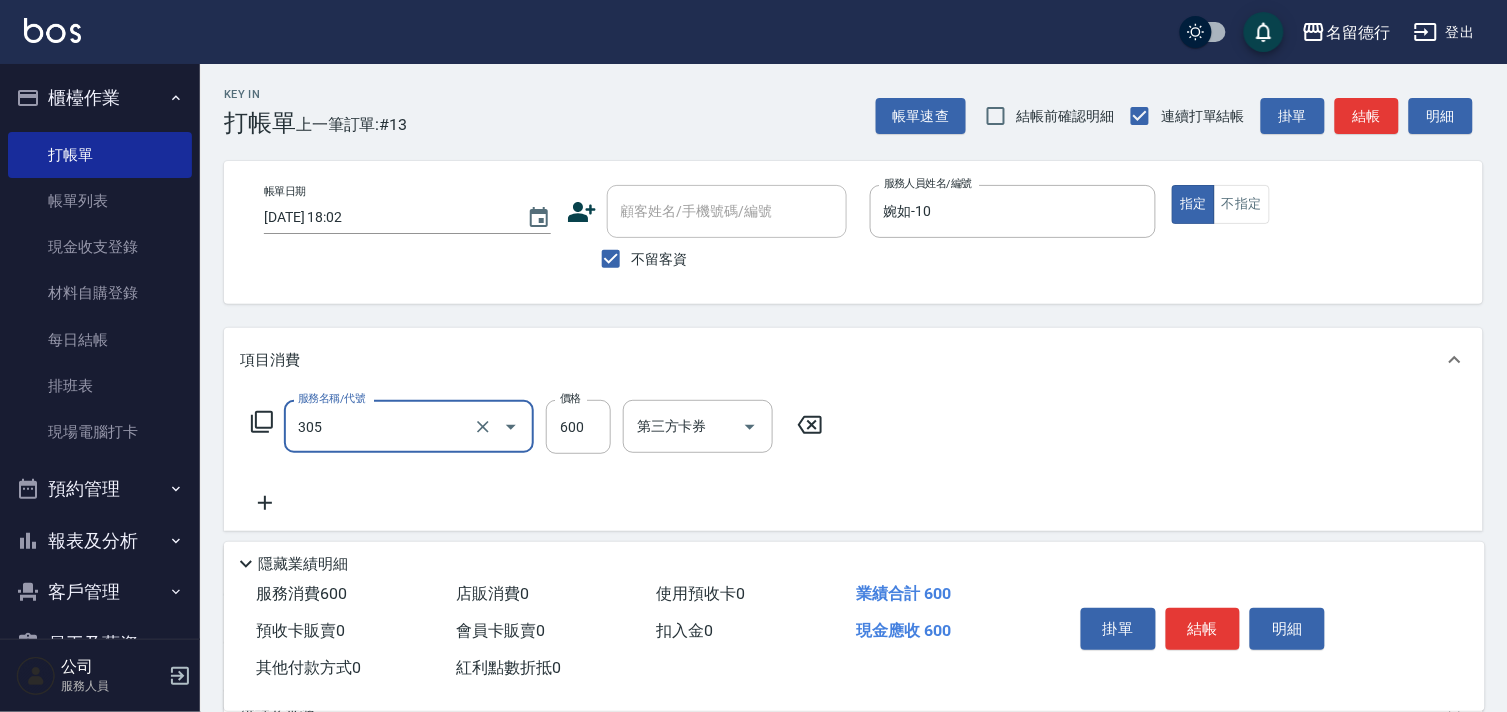 type on "剪髮(305)" 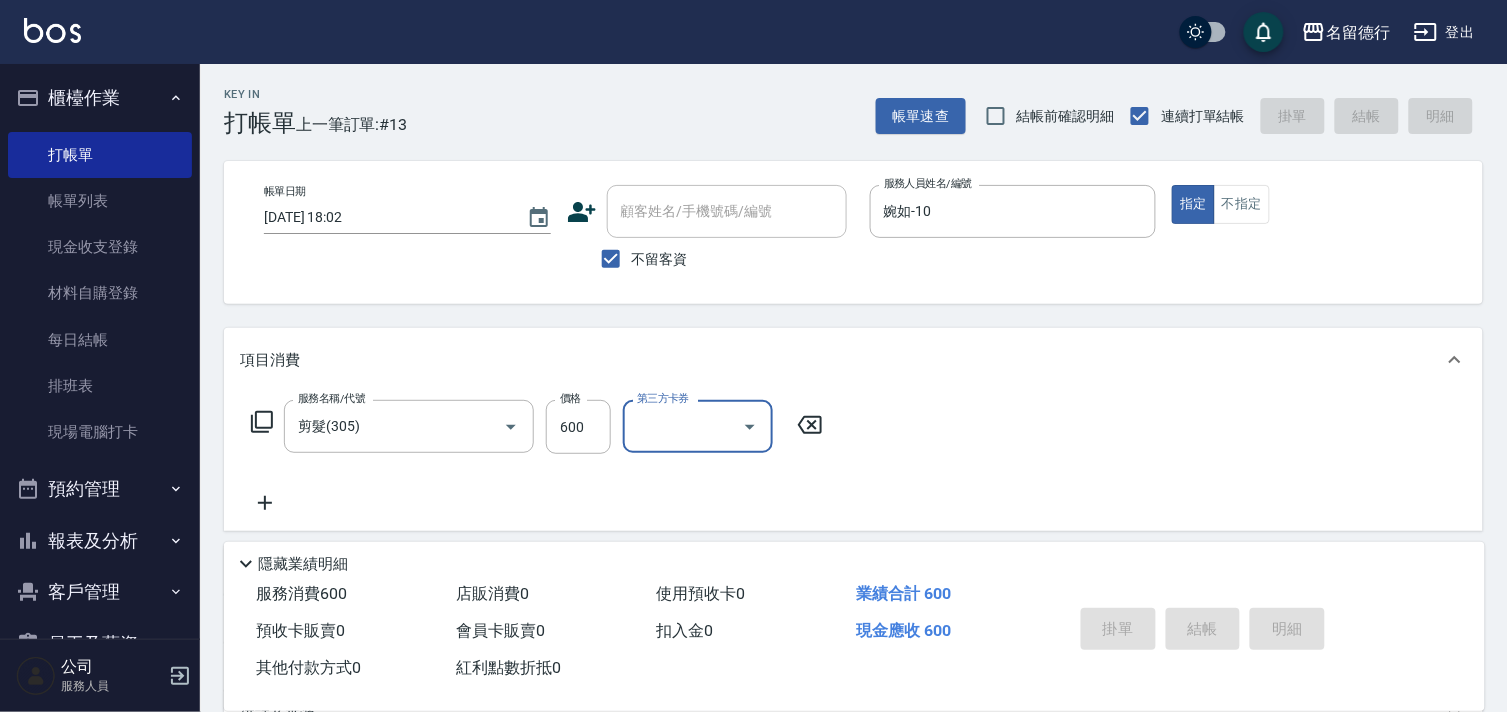 type 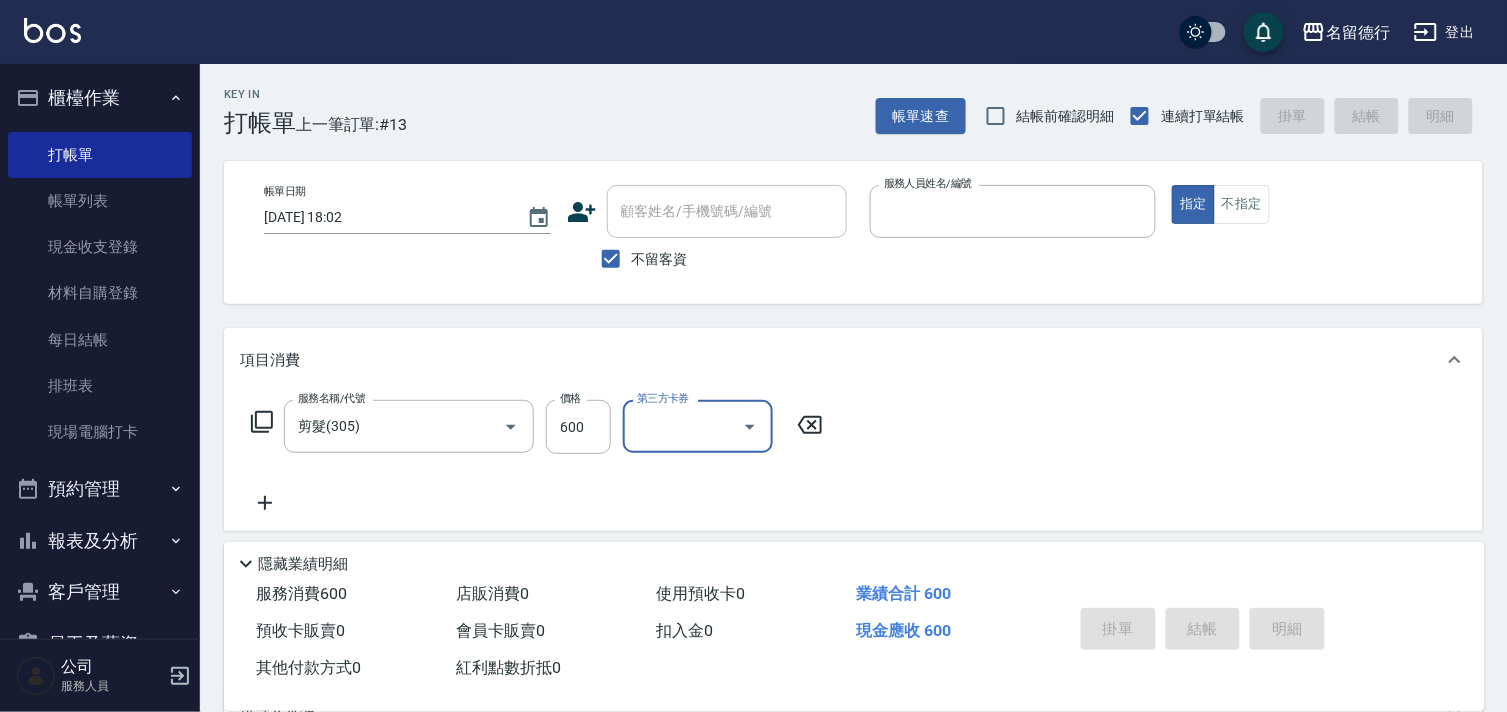 type 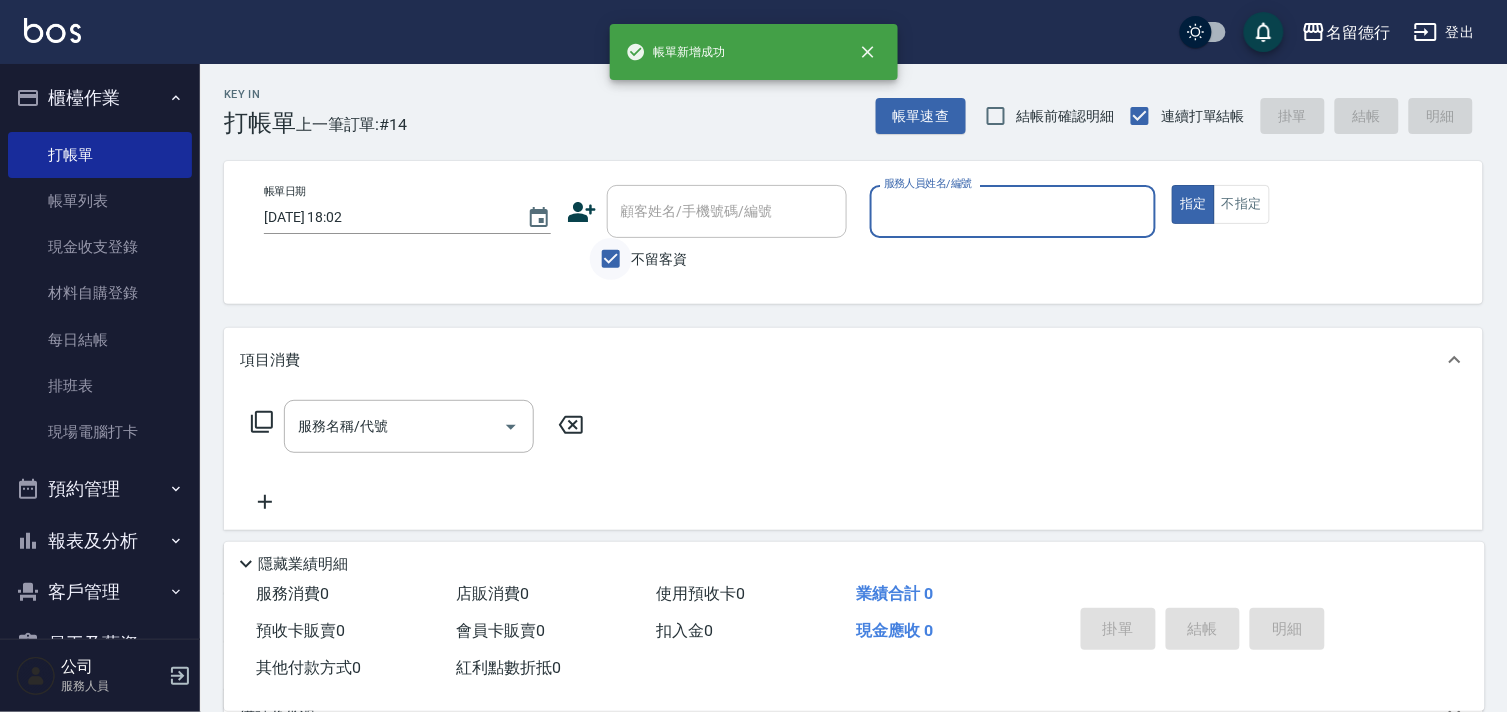 click on "不留客資" at bounding box center [611, 259] 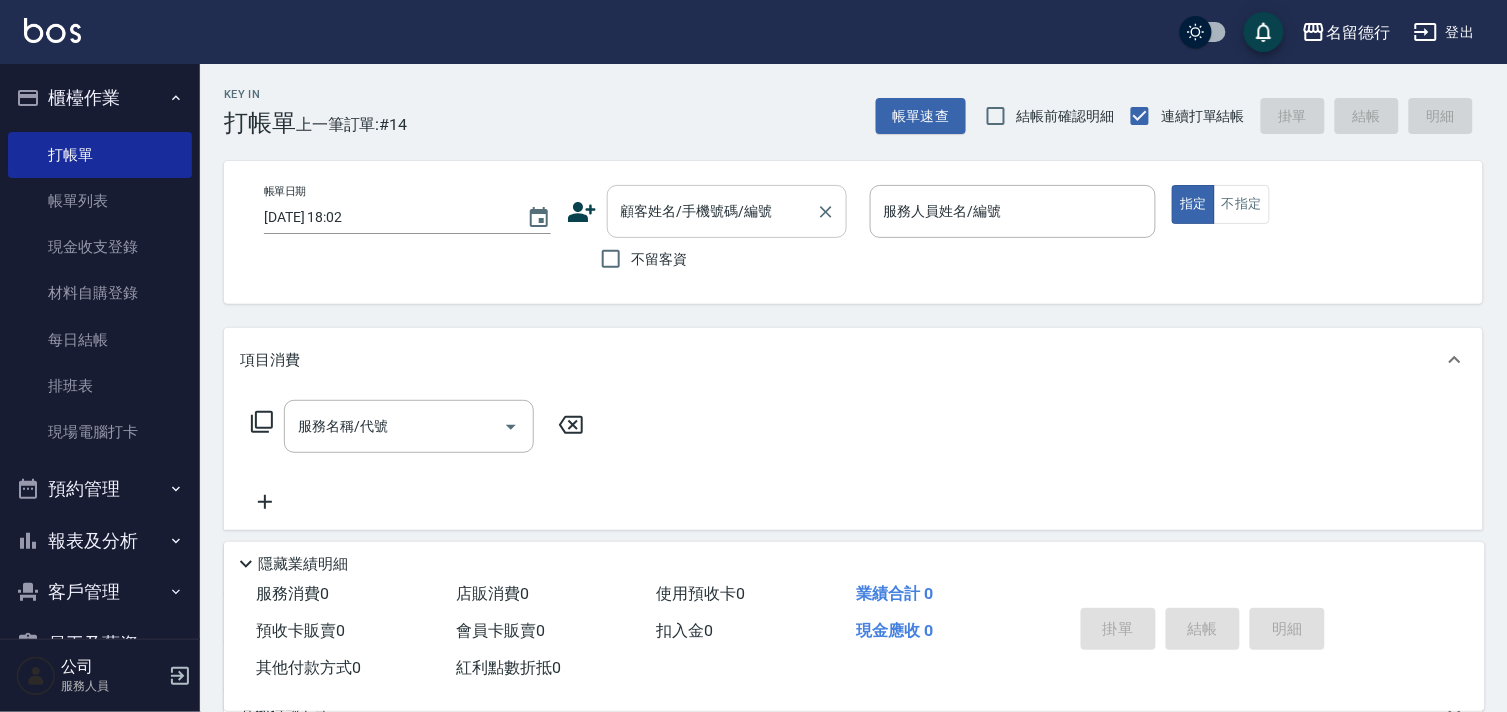 click on "顧客姓名/手機號碼/編號 顧客姓名/手機號碼/編號" at bounding box center [727, 211] 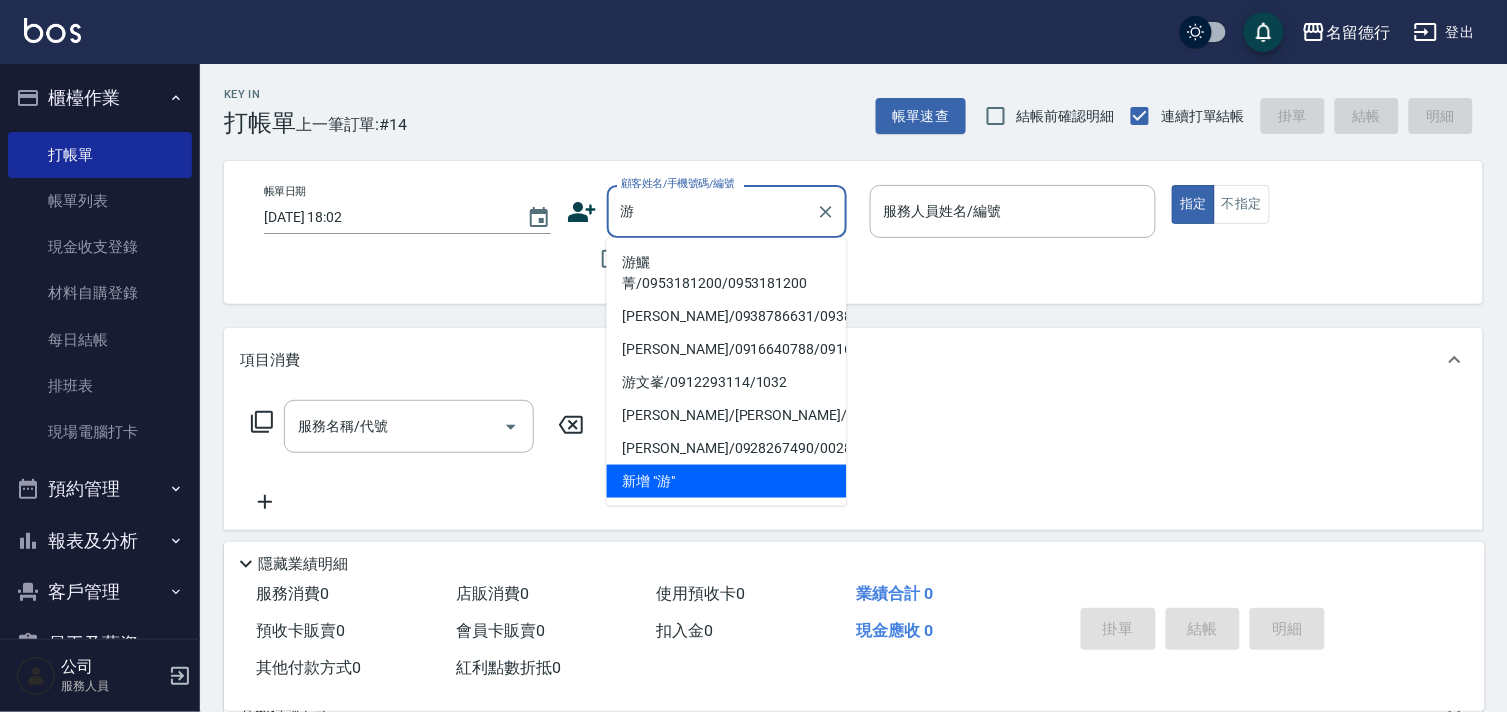 click on "游鱺菁/0953181200/0953181200" at bounding box center [727, 273] 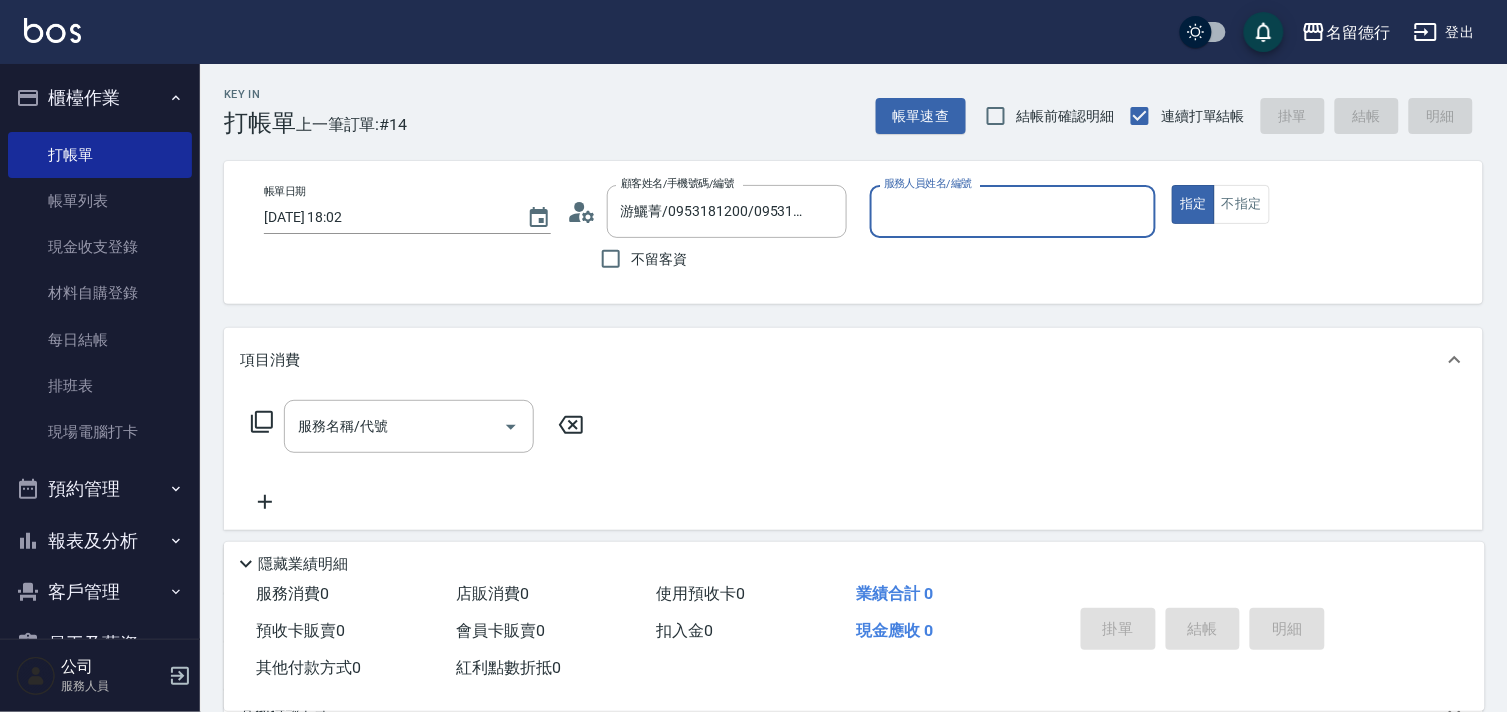 type on "婉如-10" 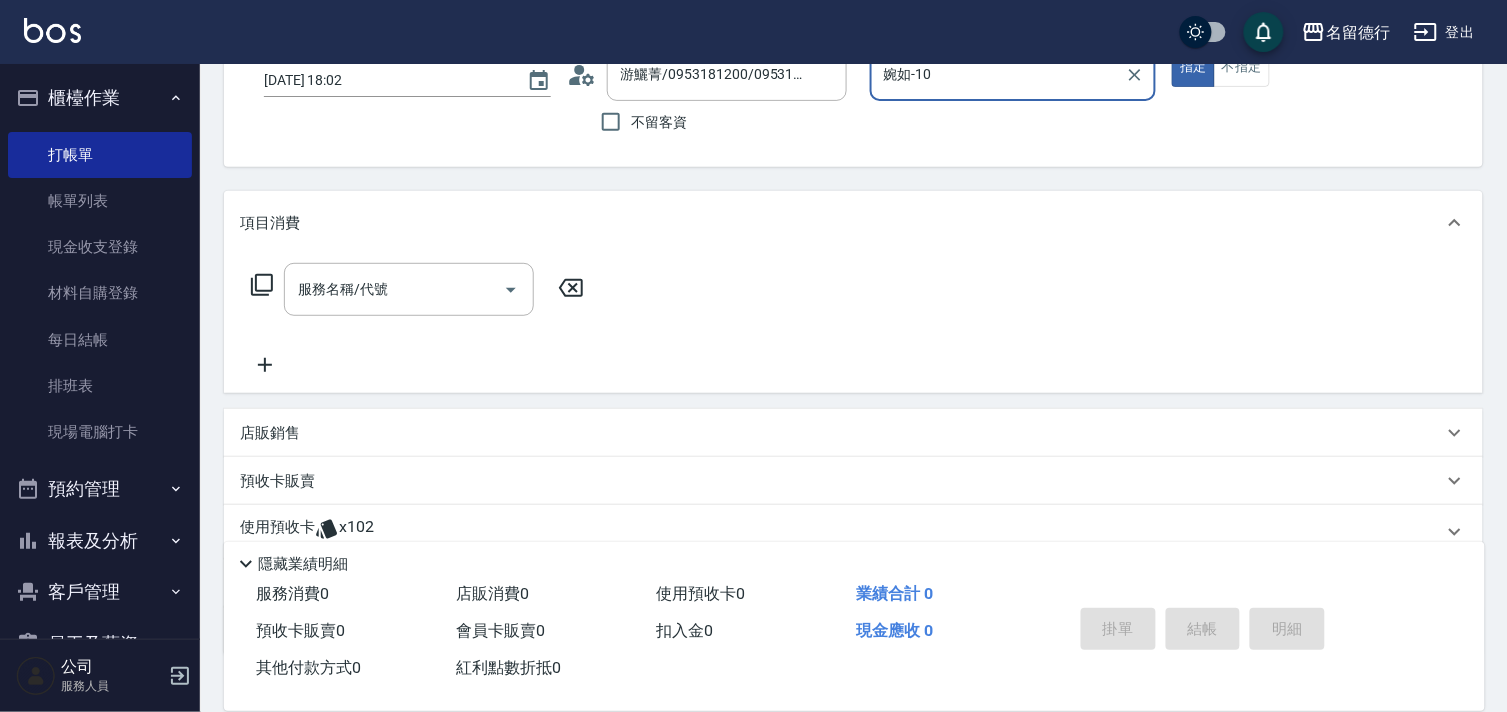 scroll, scrollTop: 268, scrollLeft: 0, axis: vertical 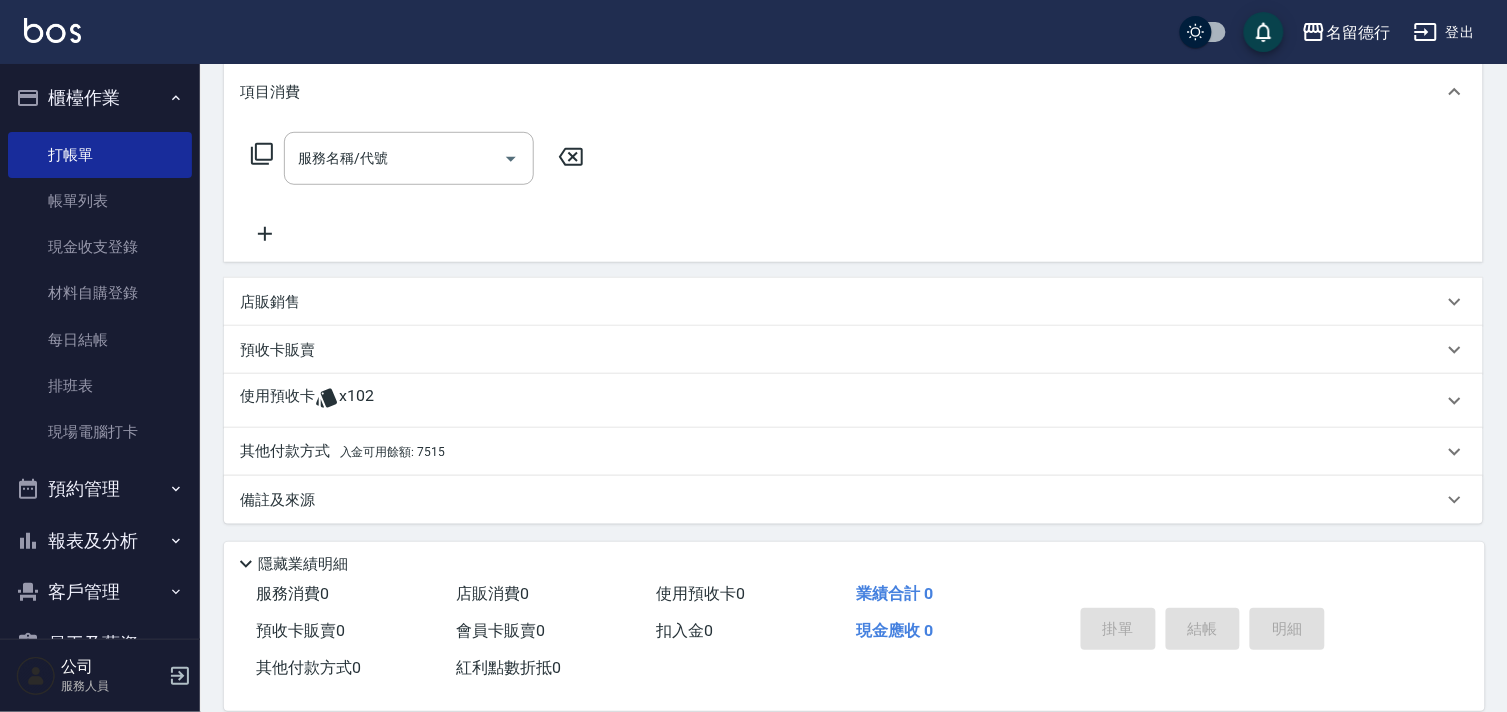 click 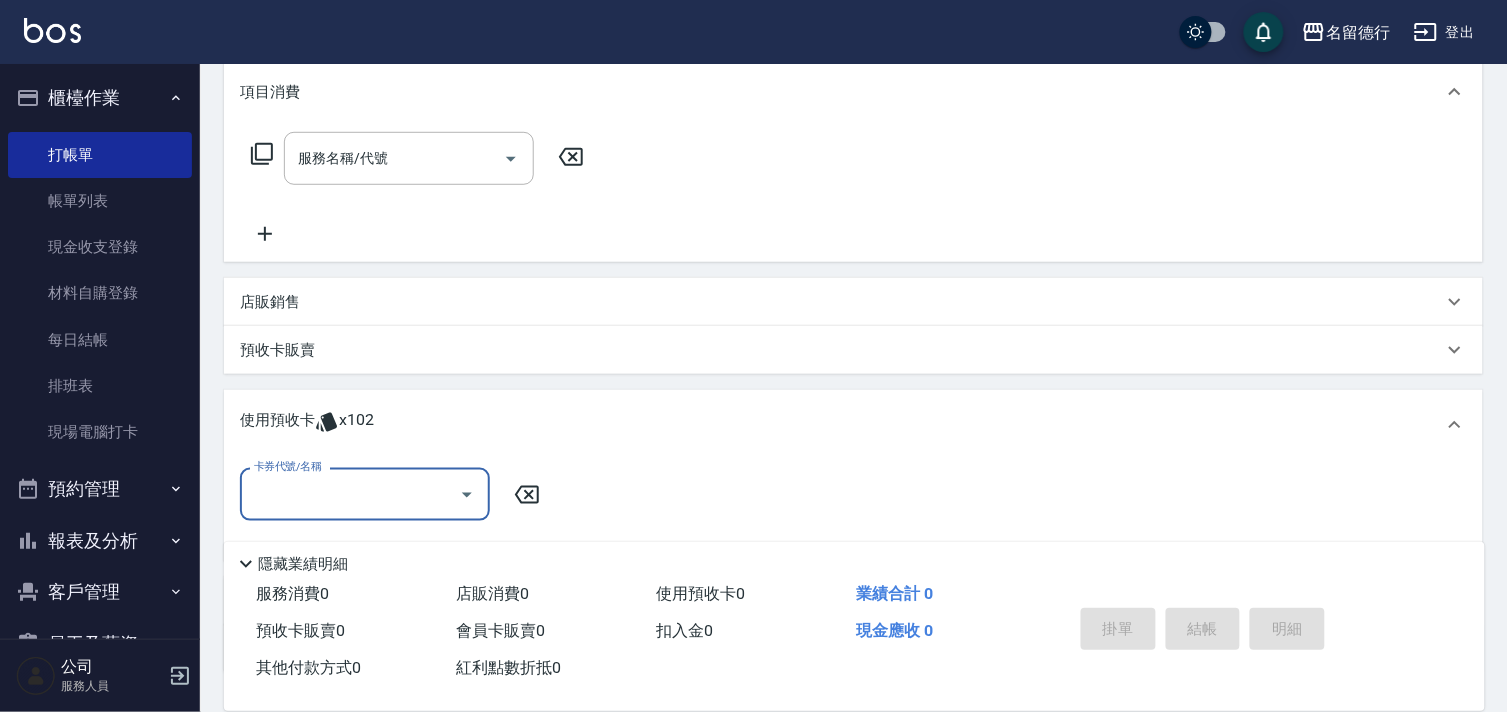 scroll, scrollTop: 0, scrollLeft: 0, axis: both 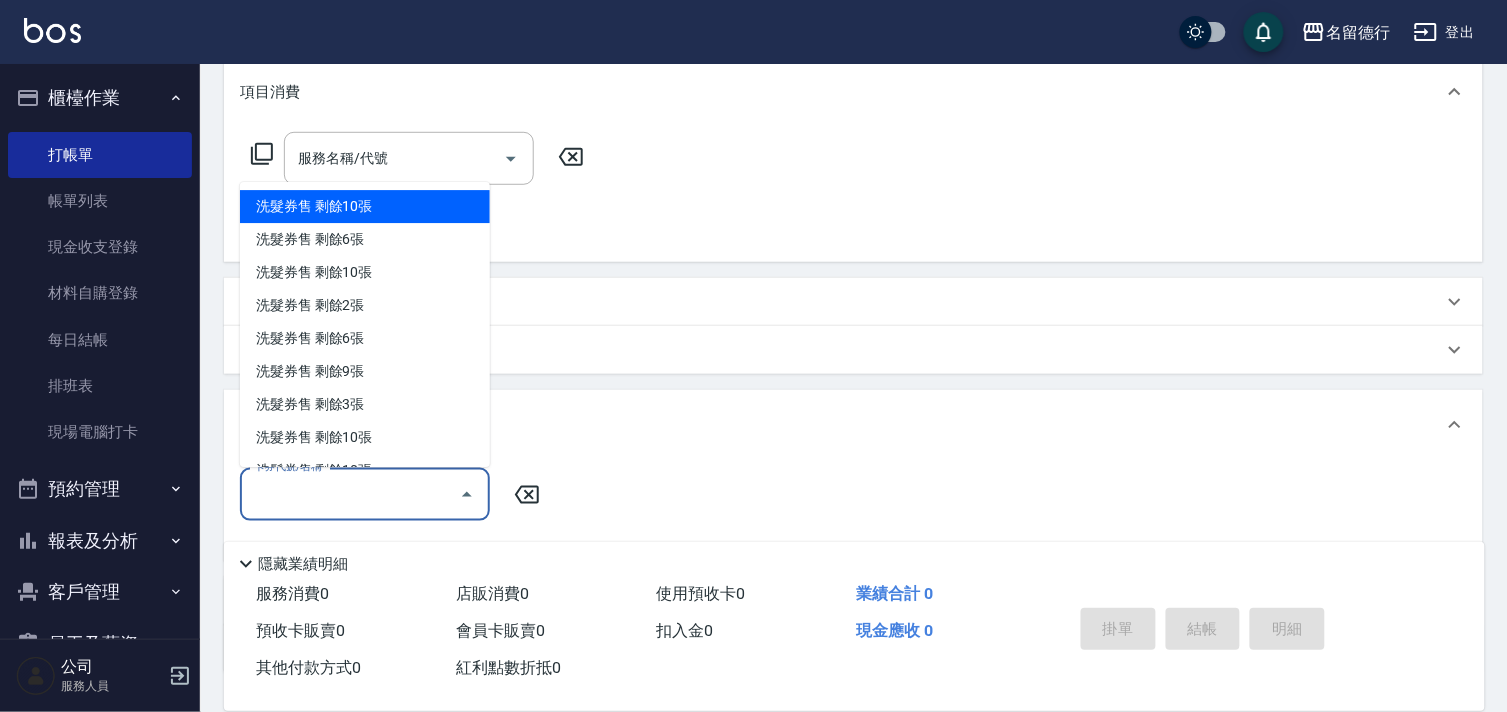 click on "洗髮券售 剩餘10張" at bounding box center [365, 207] 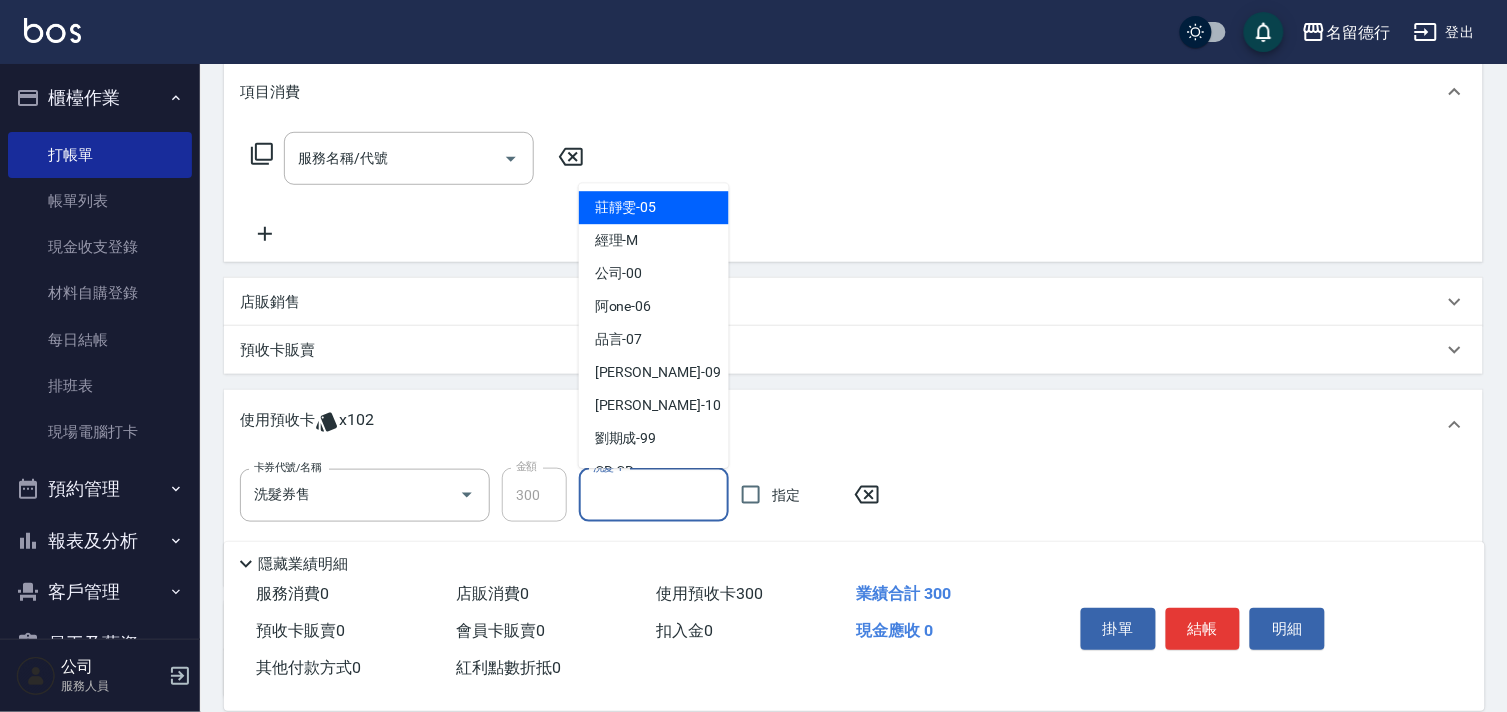 click on "洗髮-1" at bounding box center (654, 495) 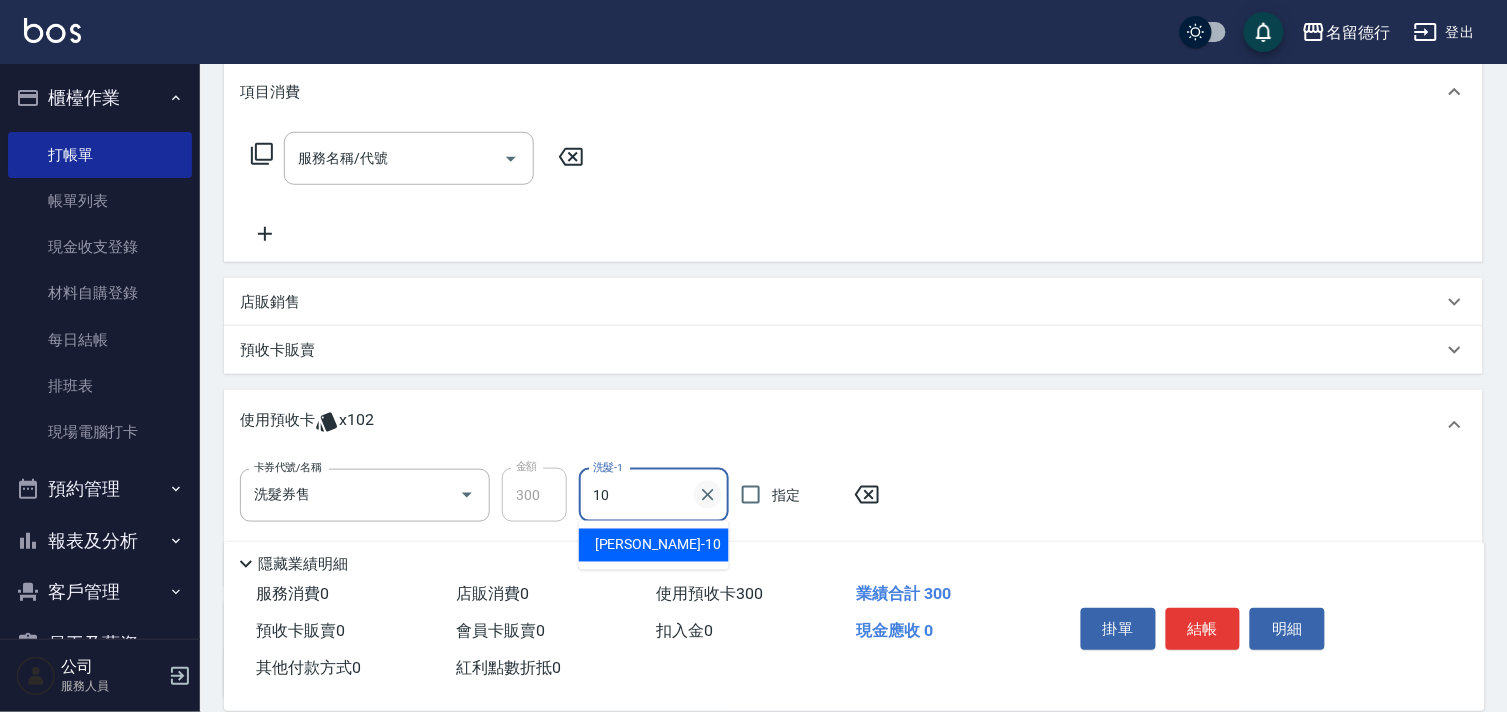 type on "婉如-10" 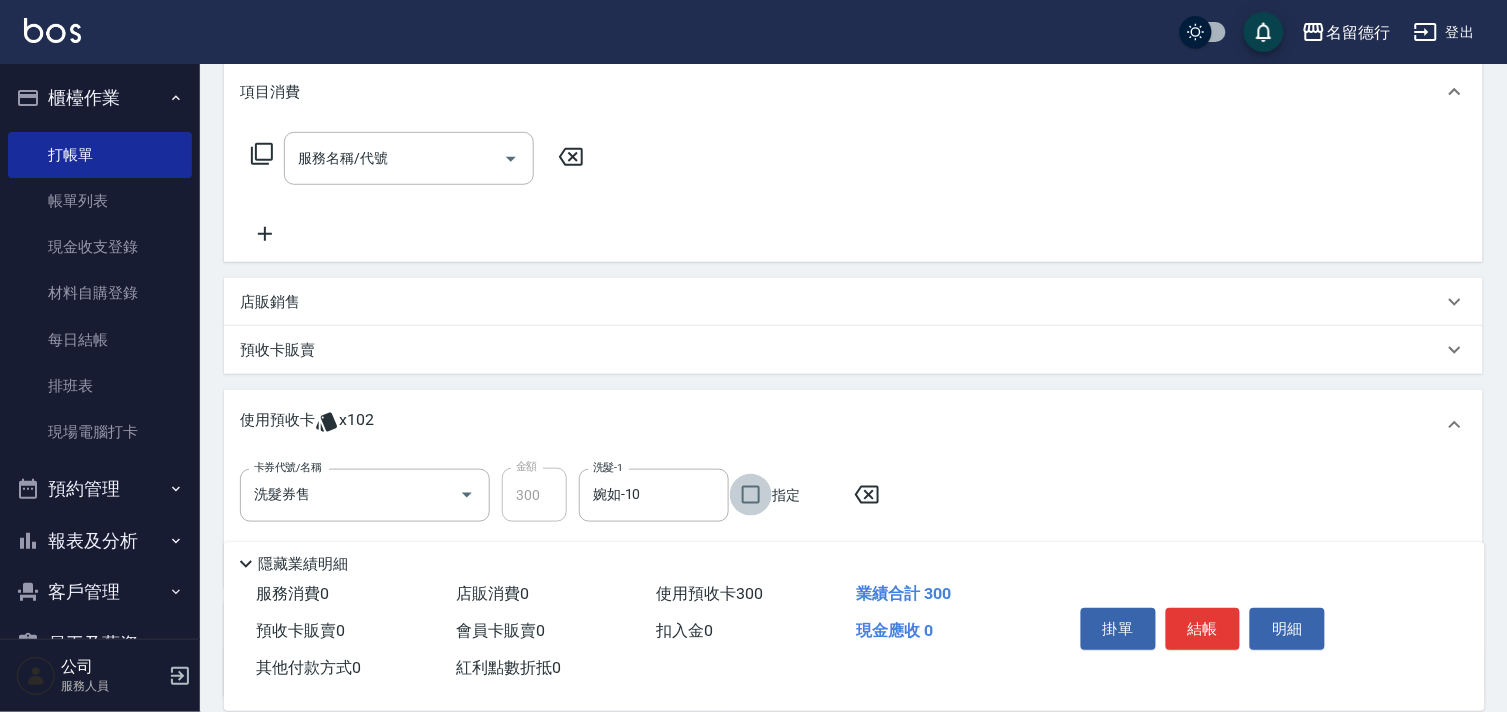 click on "指定" at bounding box center [751, 495] 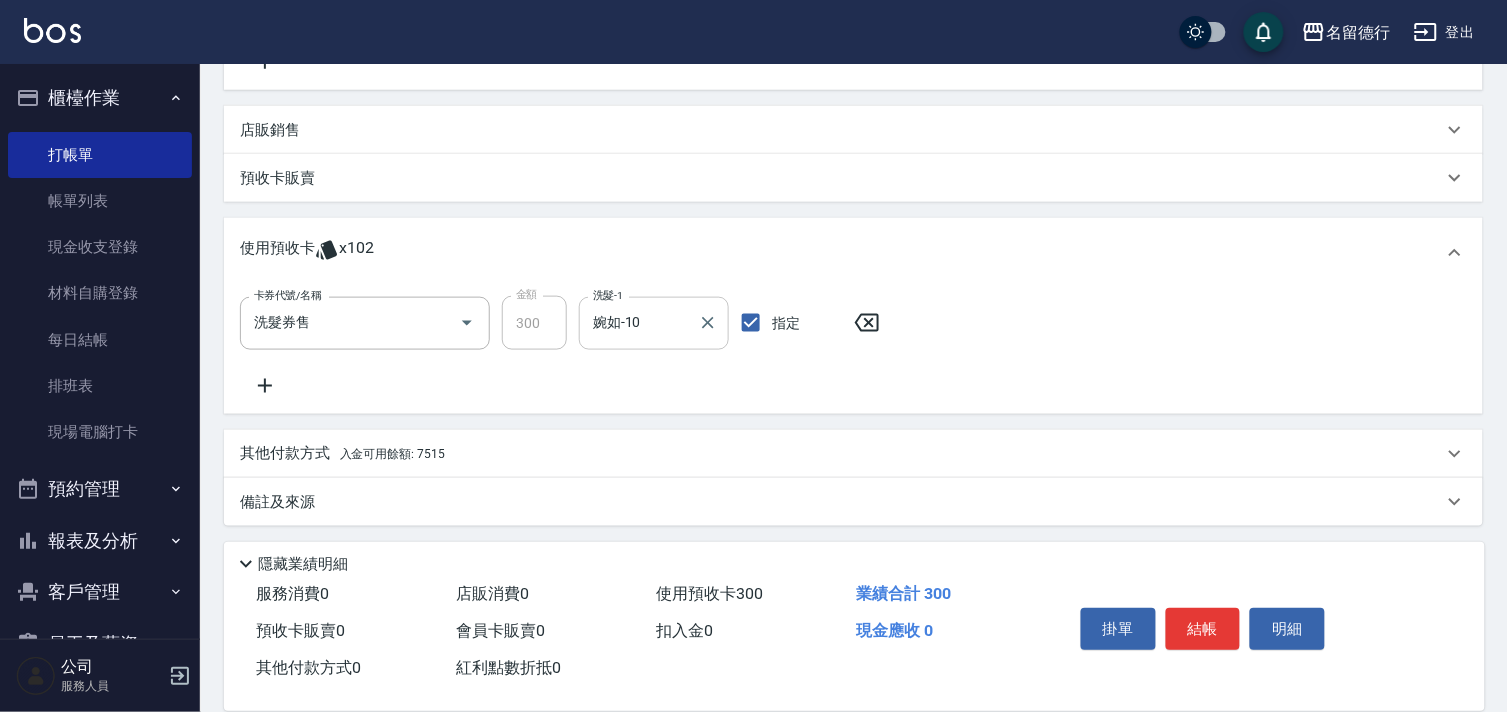 scroll, scrollTop: 443, scrollLeft: 0, axis: vertical 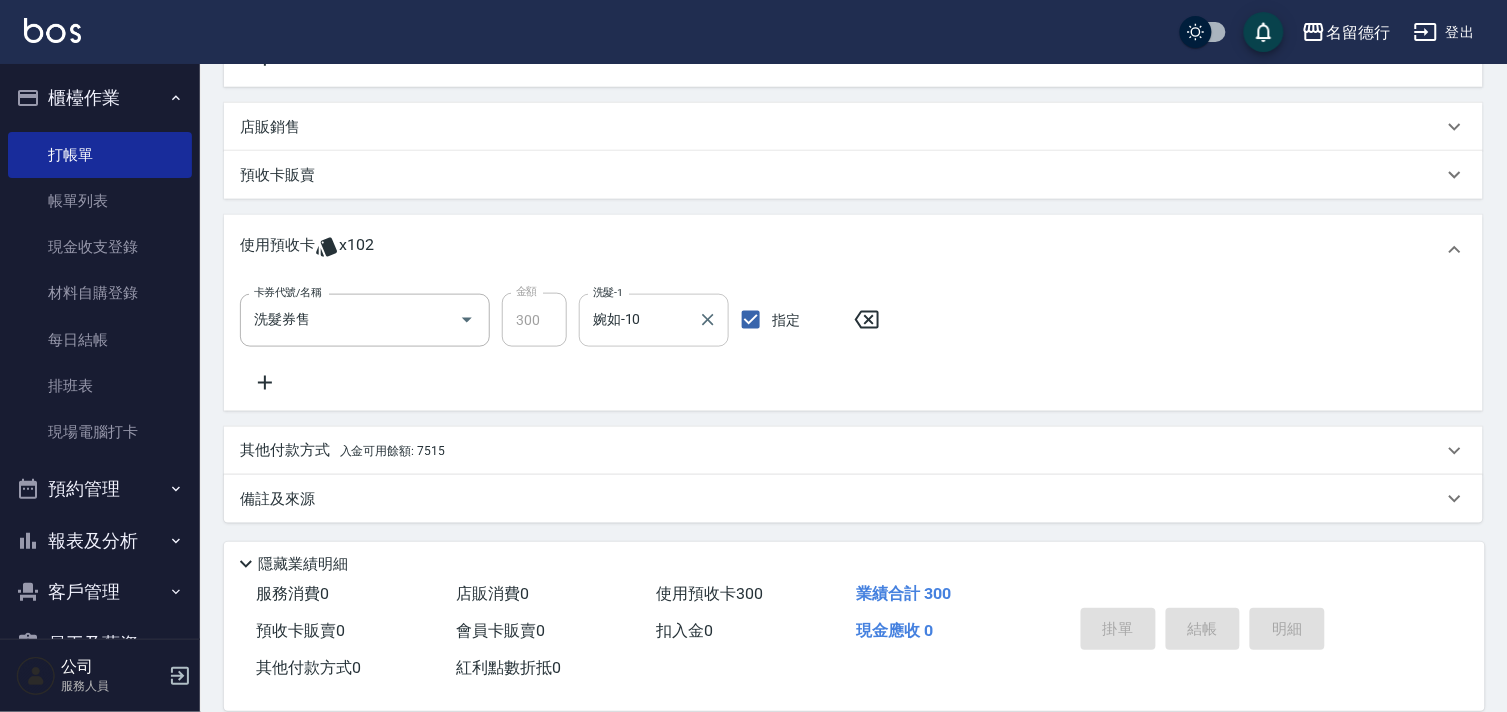 type 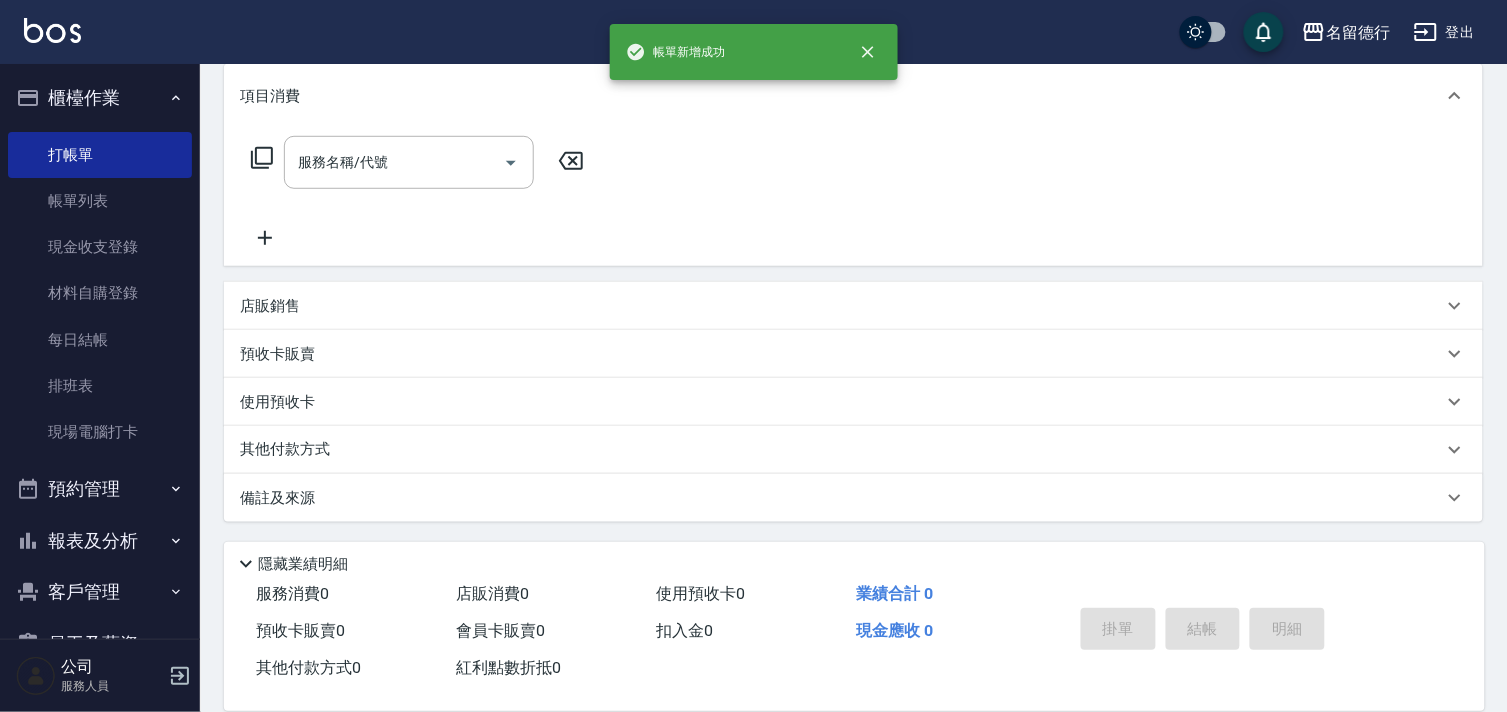 scroll, scrollTop: 0, scrollLeft: 0, axis: both 